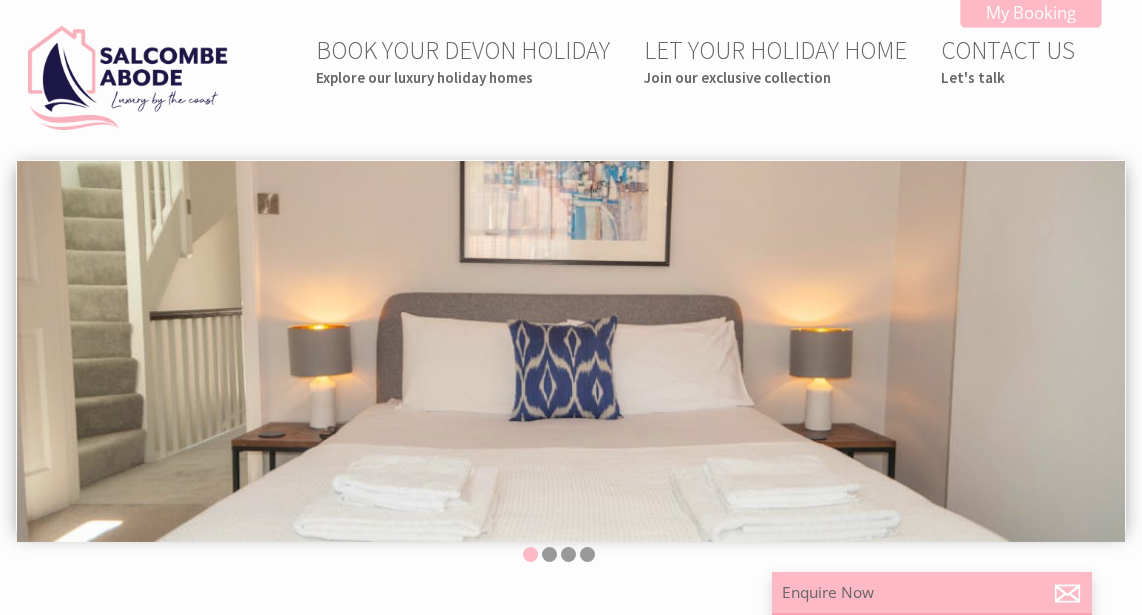 scroll, scrollTop: 0, scrollLeft: 0, axis: both 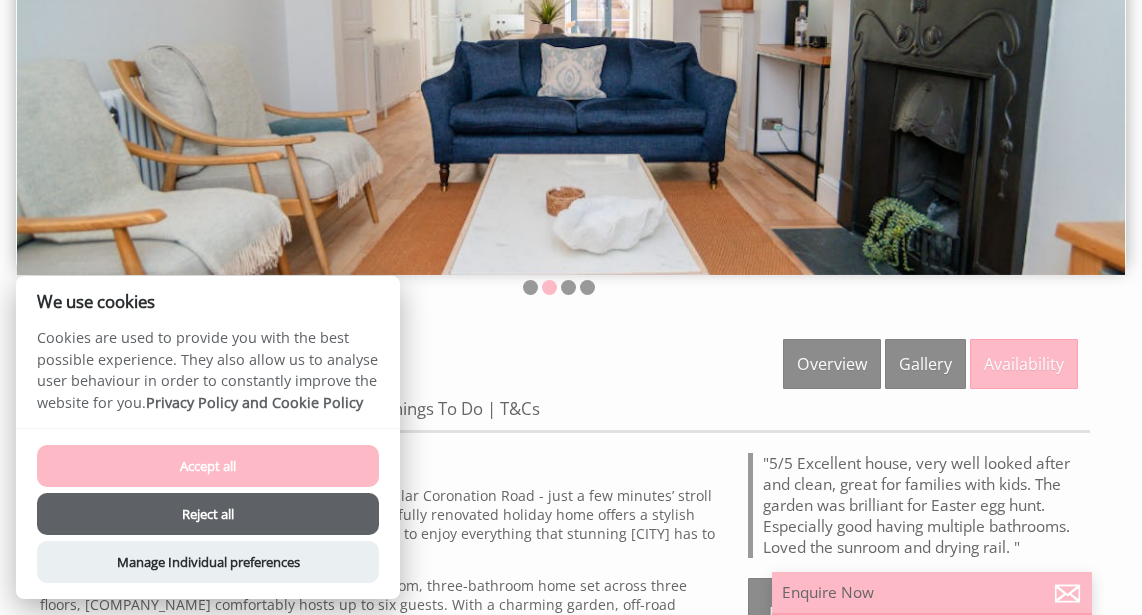 click on "Reject all" at bounding box center [208, 514] 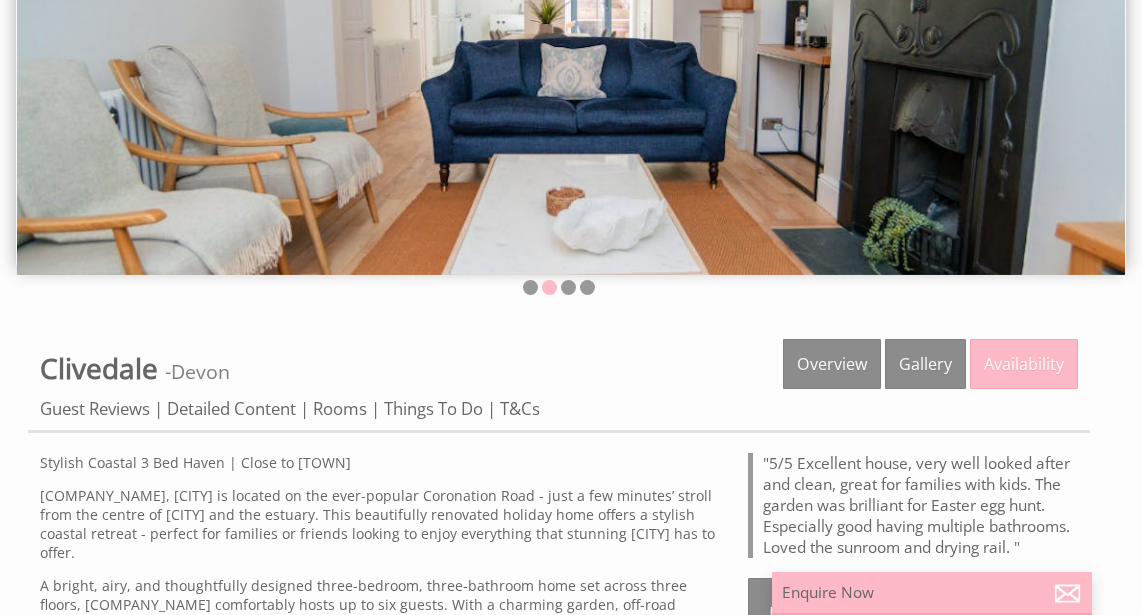 scroll, scrollTop: 271, scrollLeft: 0, axis: vertical 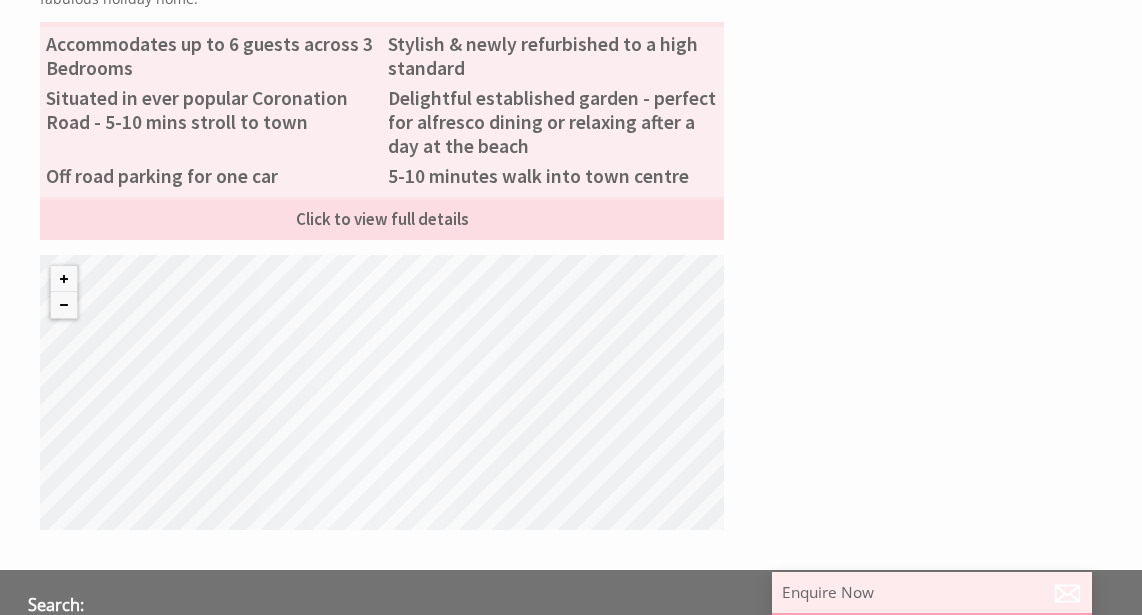 click on "Enquire Now" at bounding box center [932, 592] 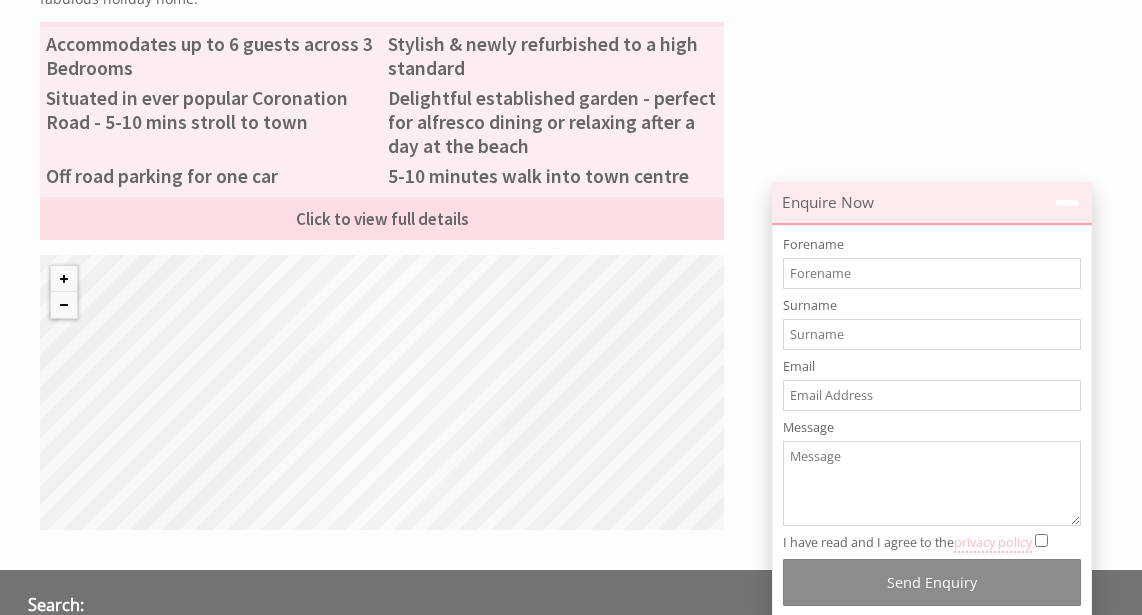 scroll, scrollTop: 0, scrollLeft: 0, axis: both 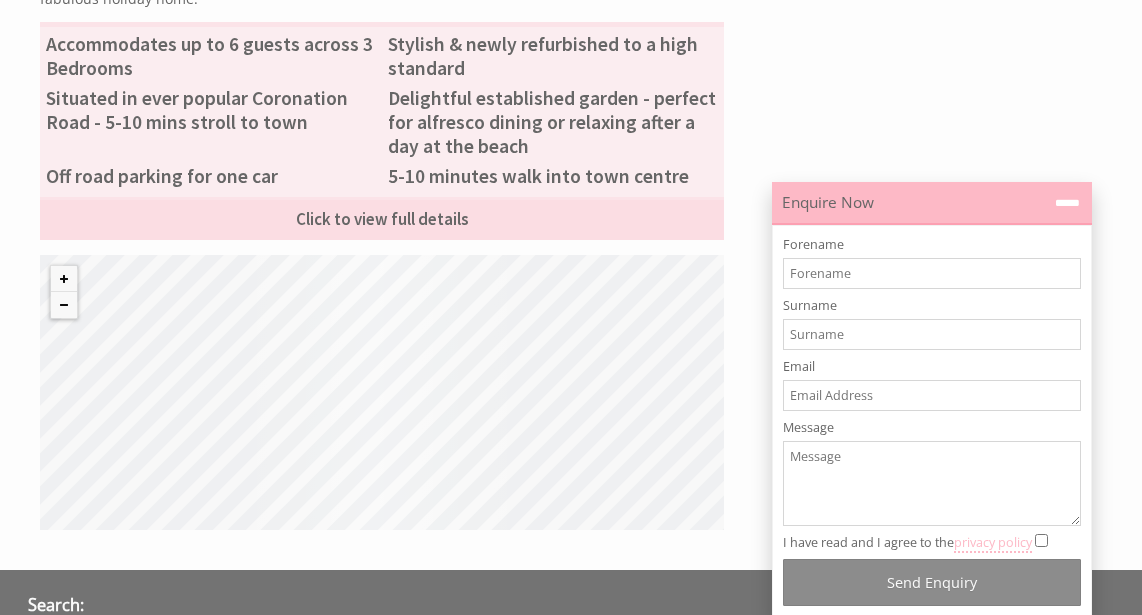 click on "Forename" at bounding box center [932, 273] 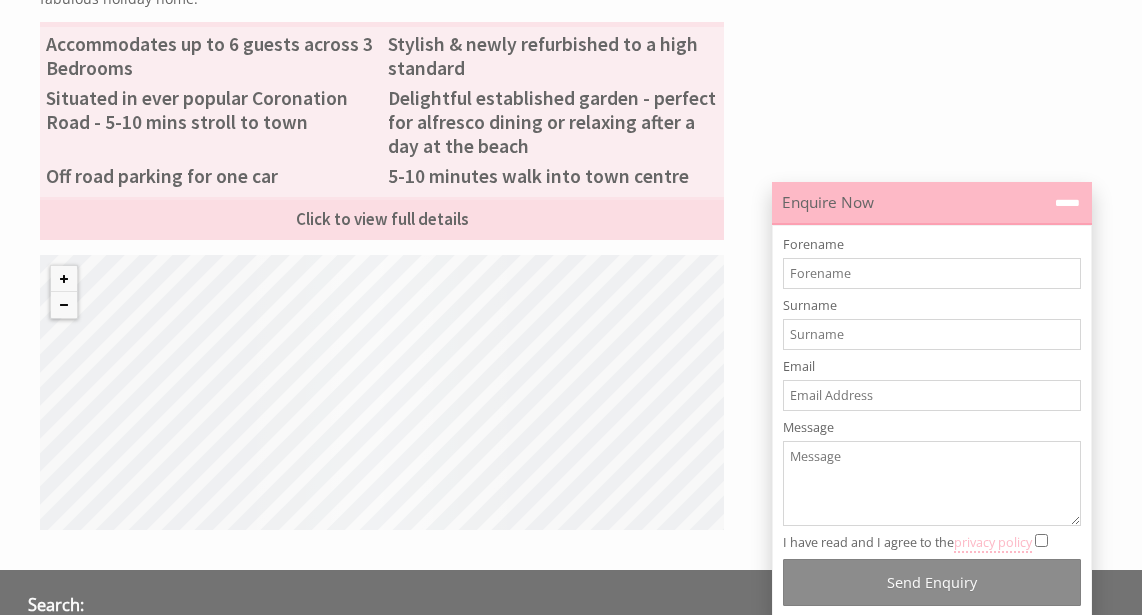 type on "[PERSON]" 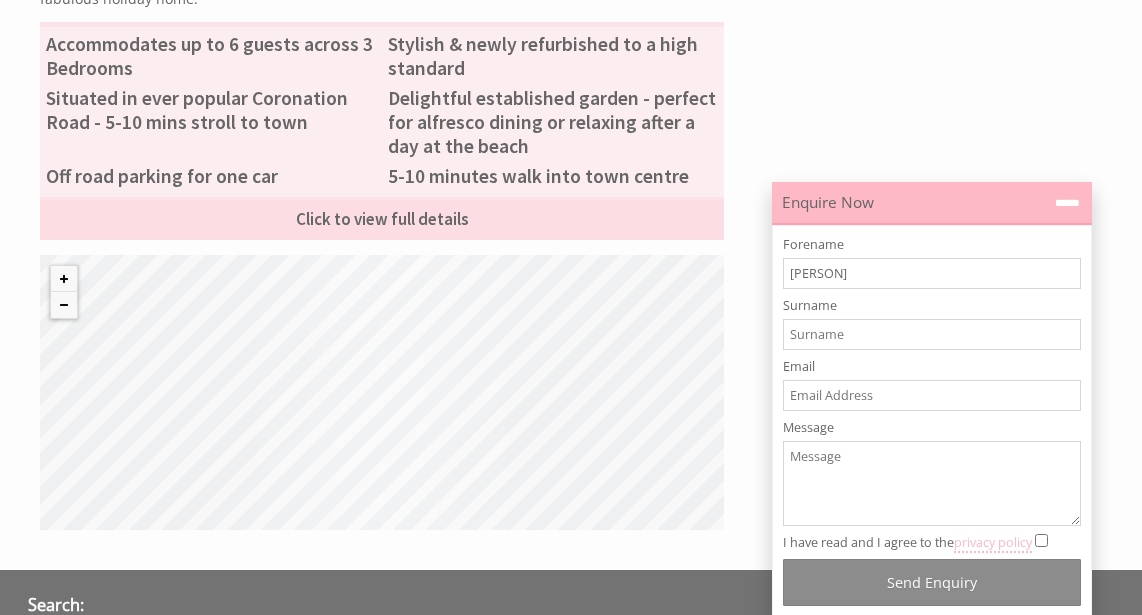 type on "[NAME]" 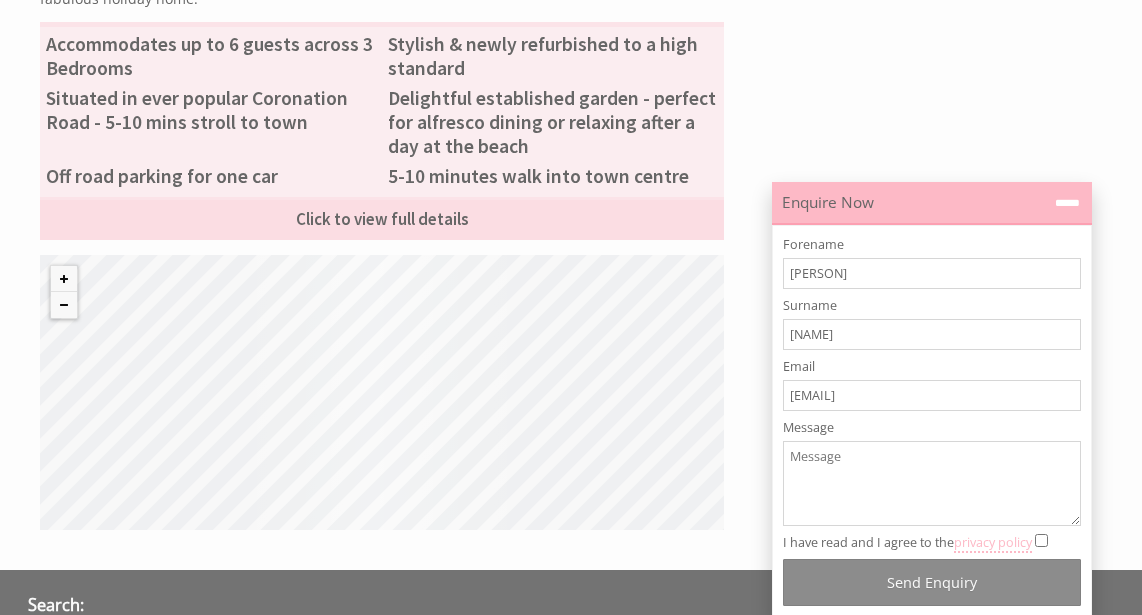 click on "Message" at bounding box center [932, 483] 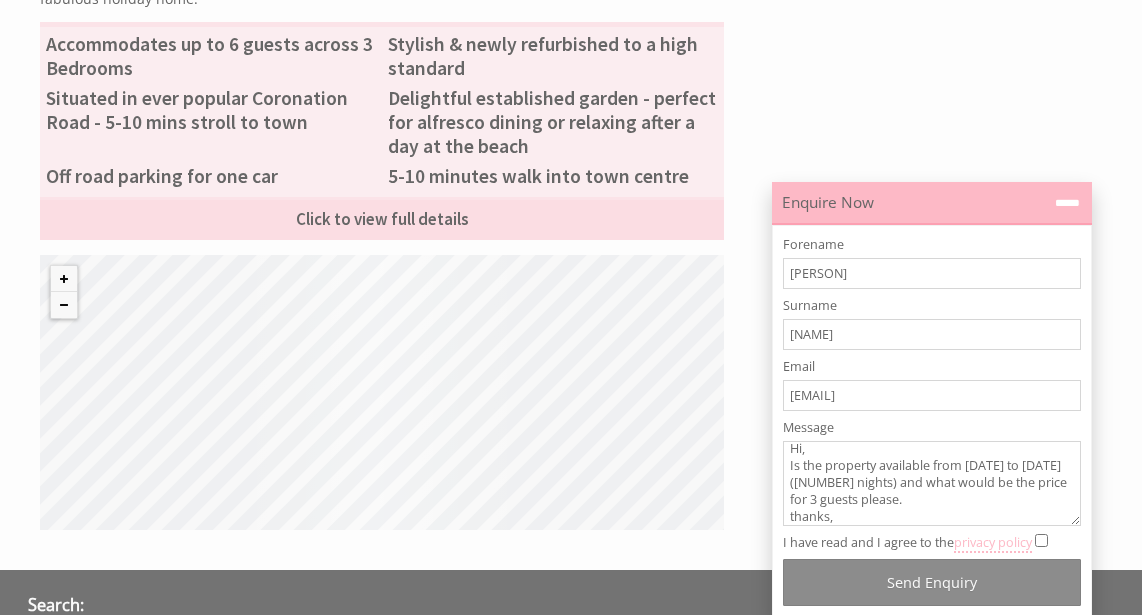 scroll, scrollTop: 25, scrollLeft: 0, axis: vertical 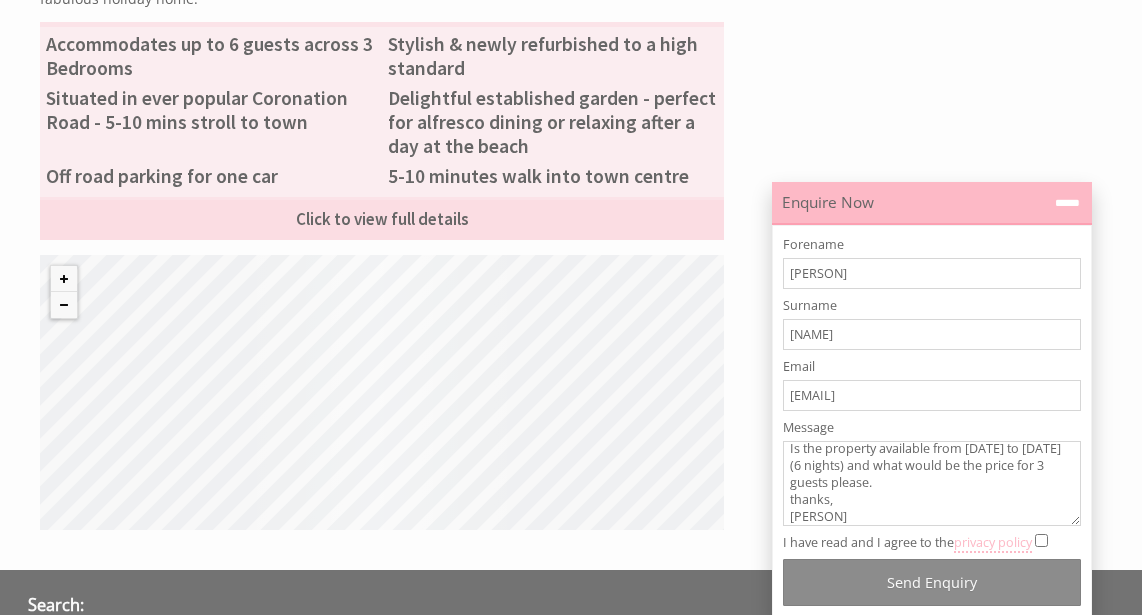 type on "Hi,
Is the property available from [DATE] to [DATE] (6 nights) and what would be the price for 3 guests please.
thanks,
[PERSON]" 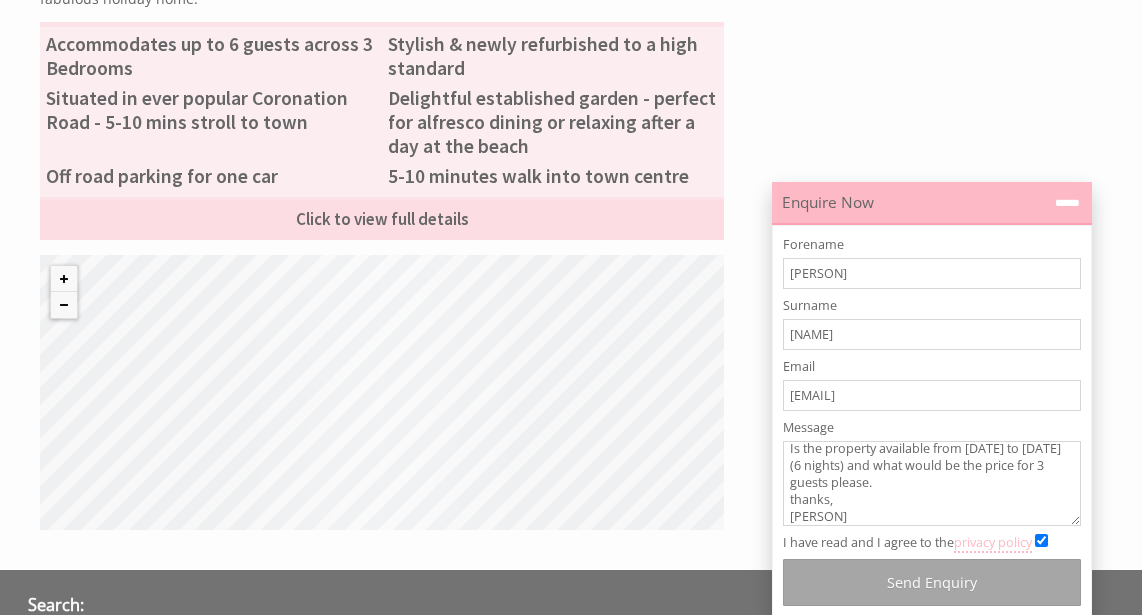click on "Send Enquiry" at bounding box center [932, 582] 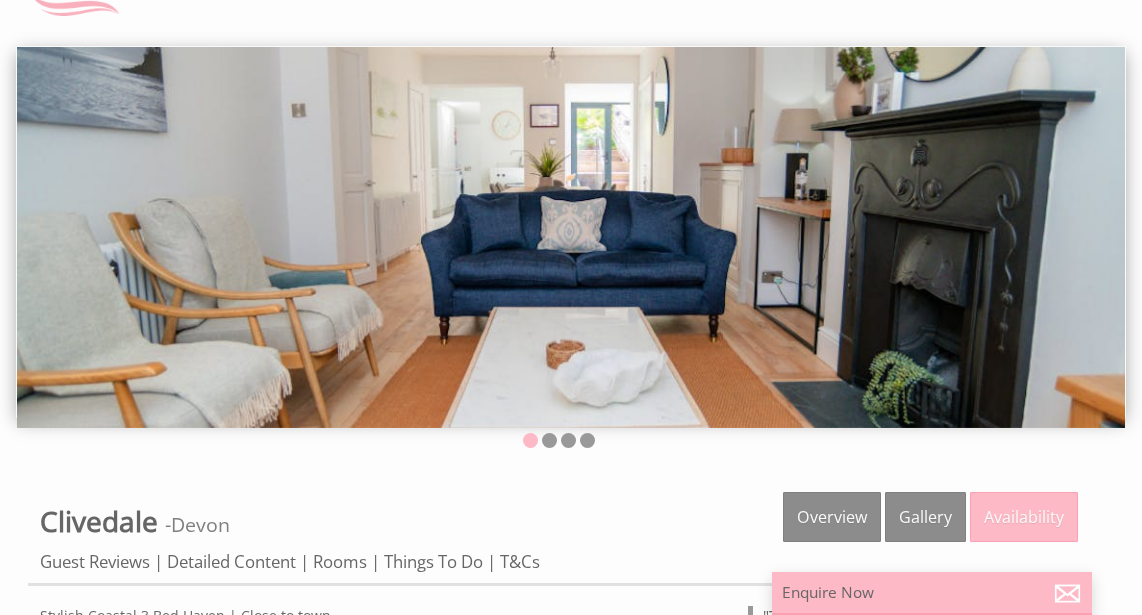 scroll, scrollTop: 0, scrollLeft: 0, axis: both 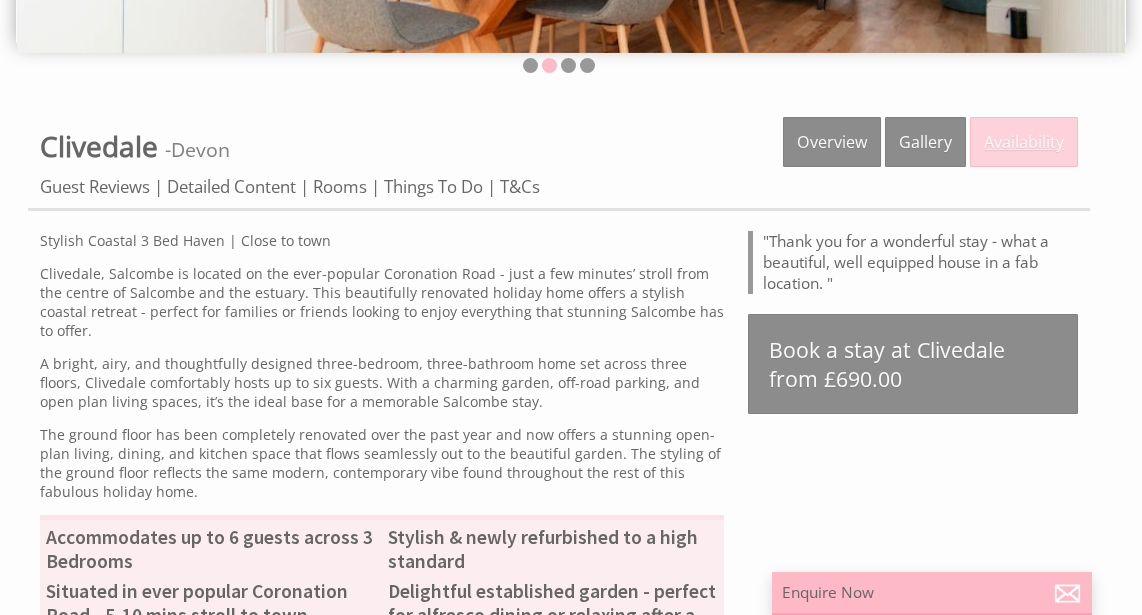 click on "Availability" at bounding box center (1024, 142) 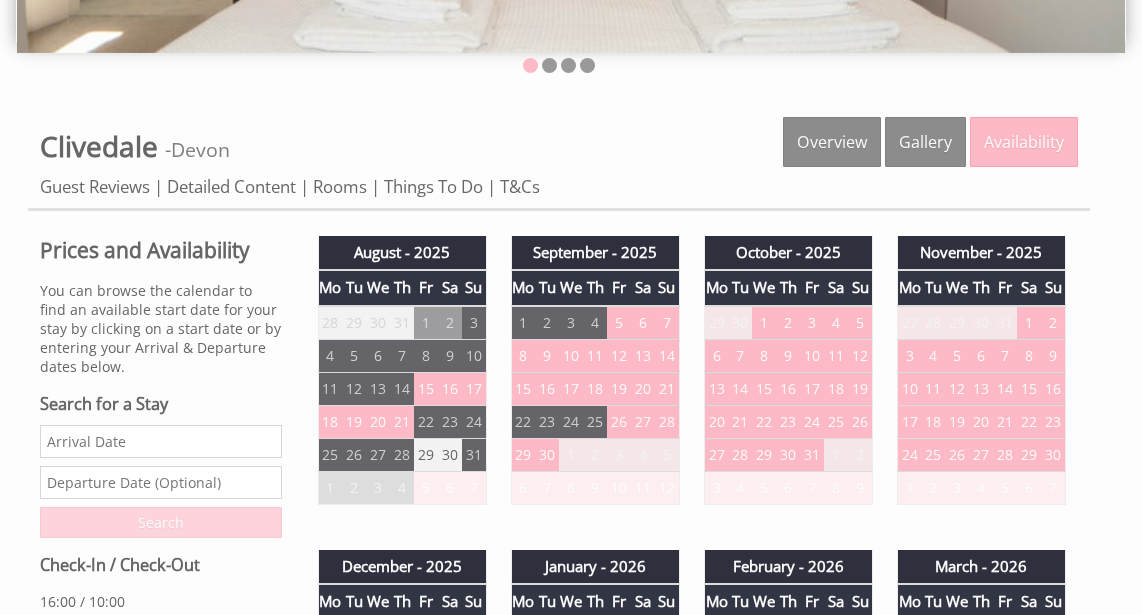 scroll, scrollTop: 0, scrollLeft: 0, axis: both 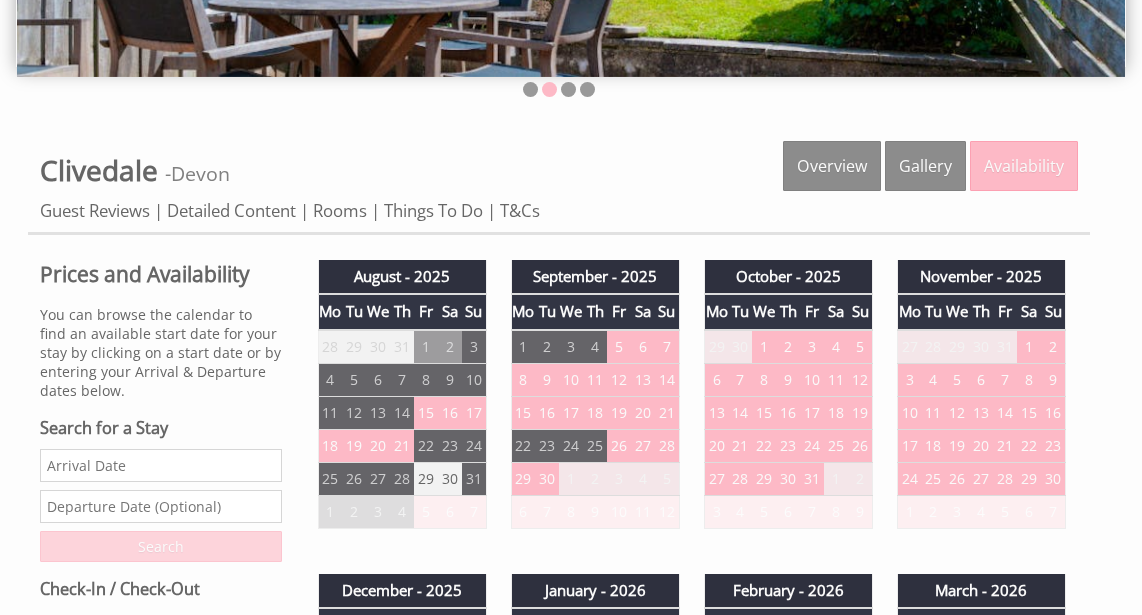 click on "Date" at bounding box center (161, 465) 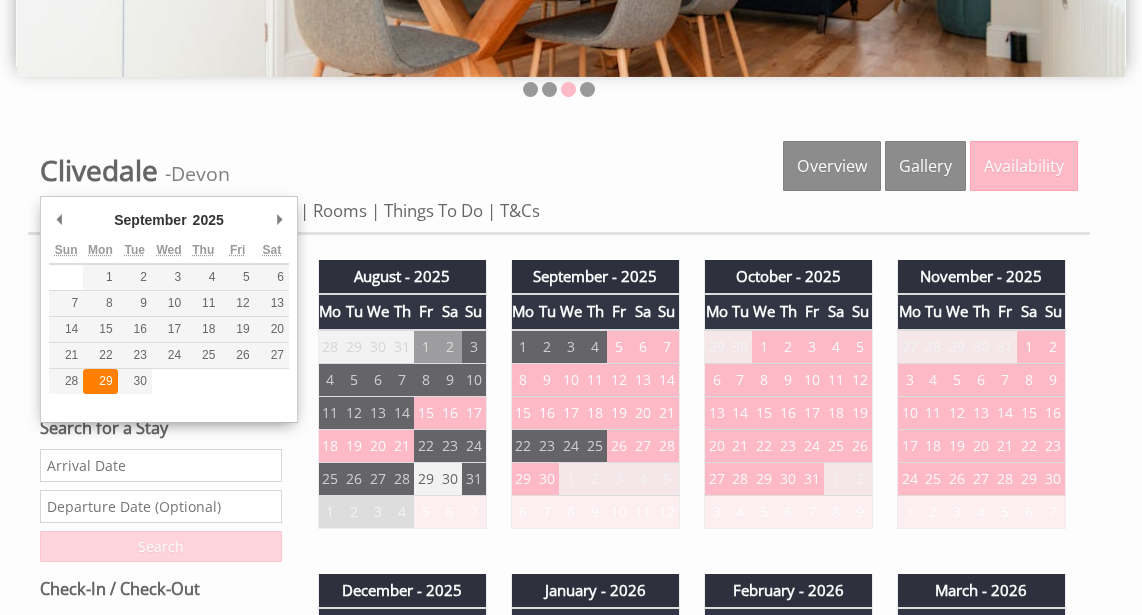 type on "[DATE]" 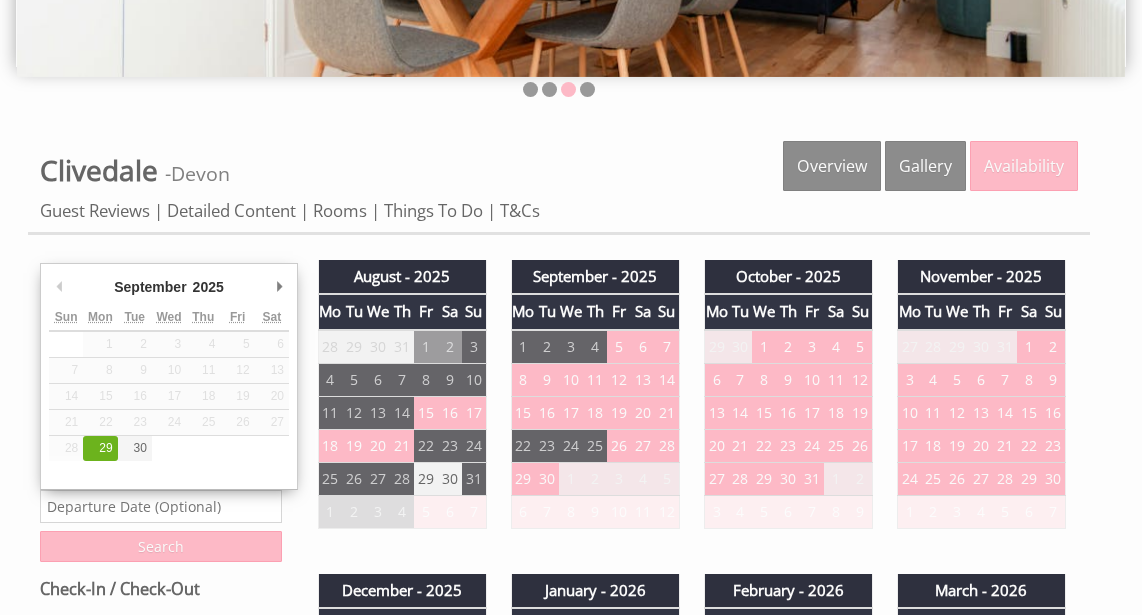 click at bounding box center [161, 506] 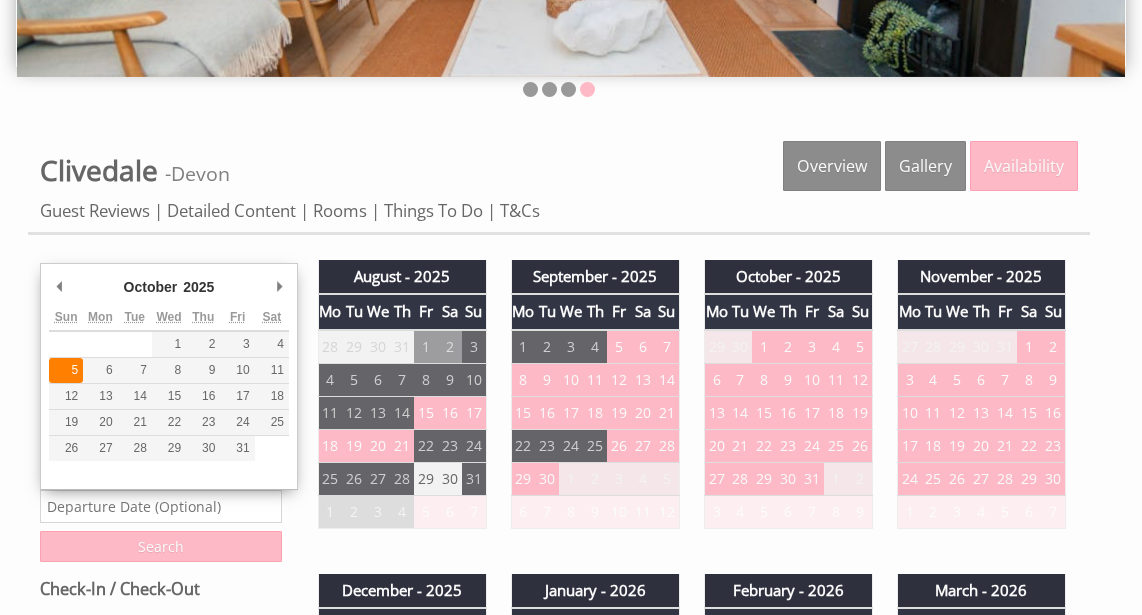 type on "[DATE]" 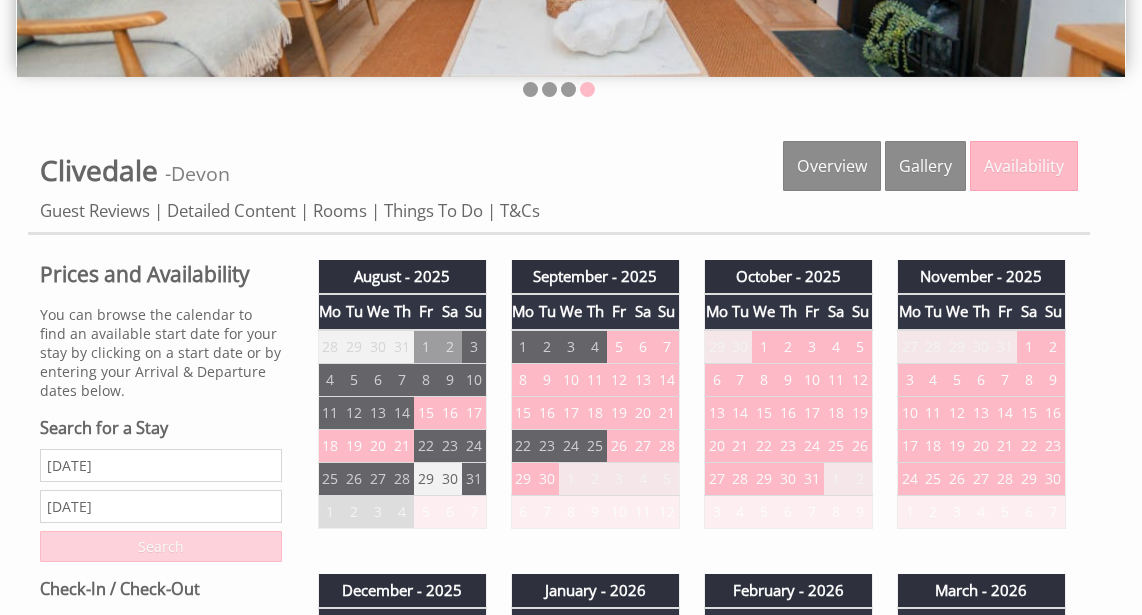 click on "Search" at bounding box center [161, 546] 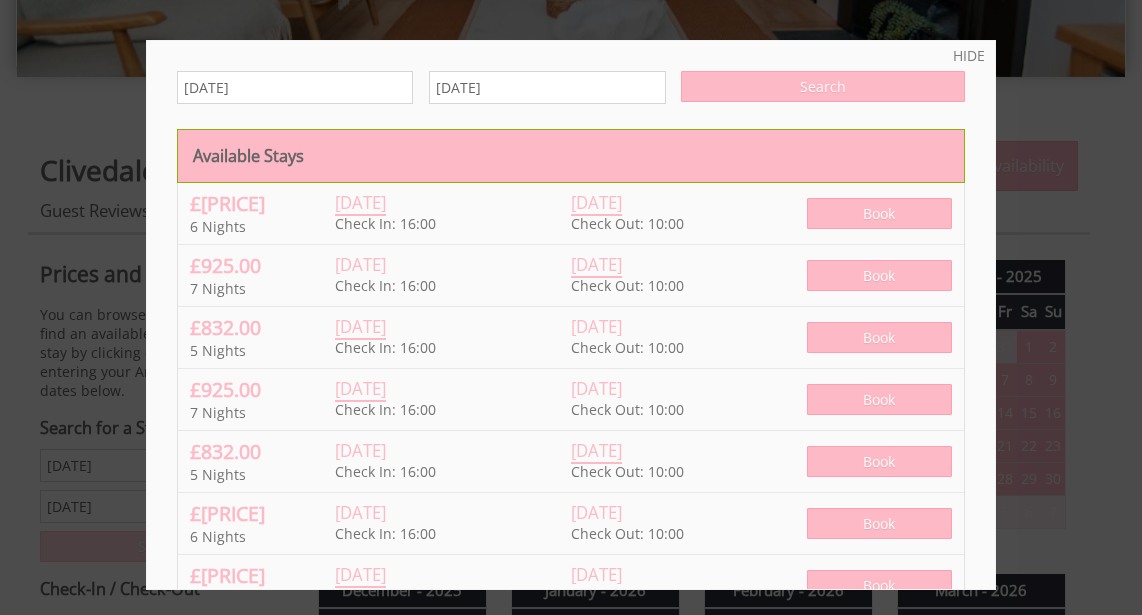 click at bounding box center [571, 307] 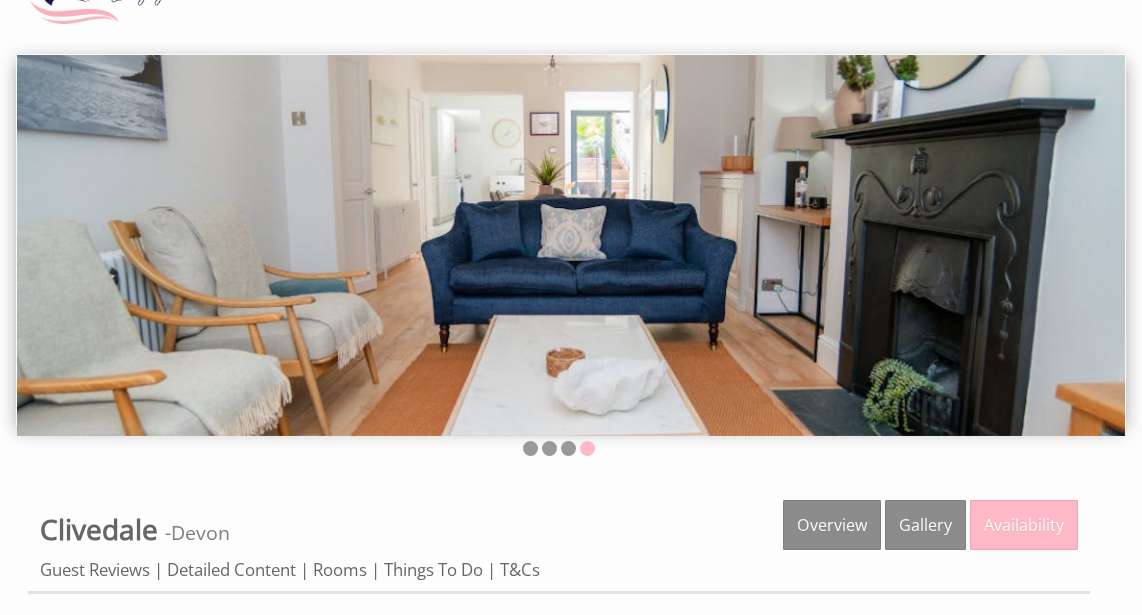 scroll, scrollTop: 115, scrollLeft: 0, axis: vertical 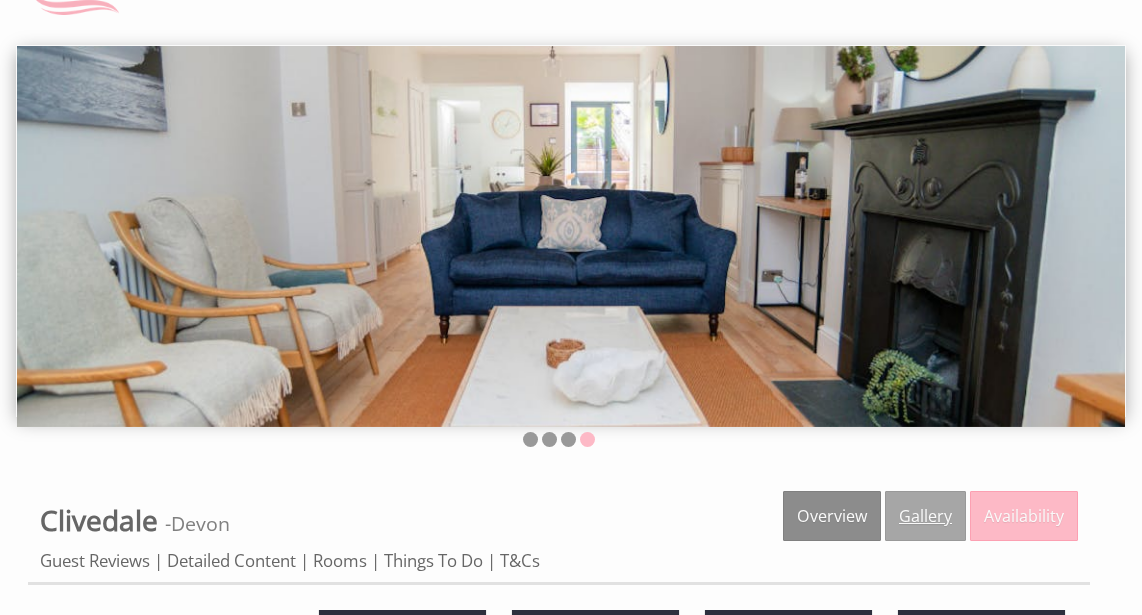 click on "Gallery" at bounding box center (925, 516) 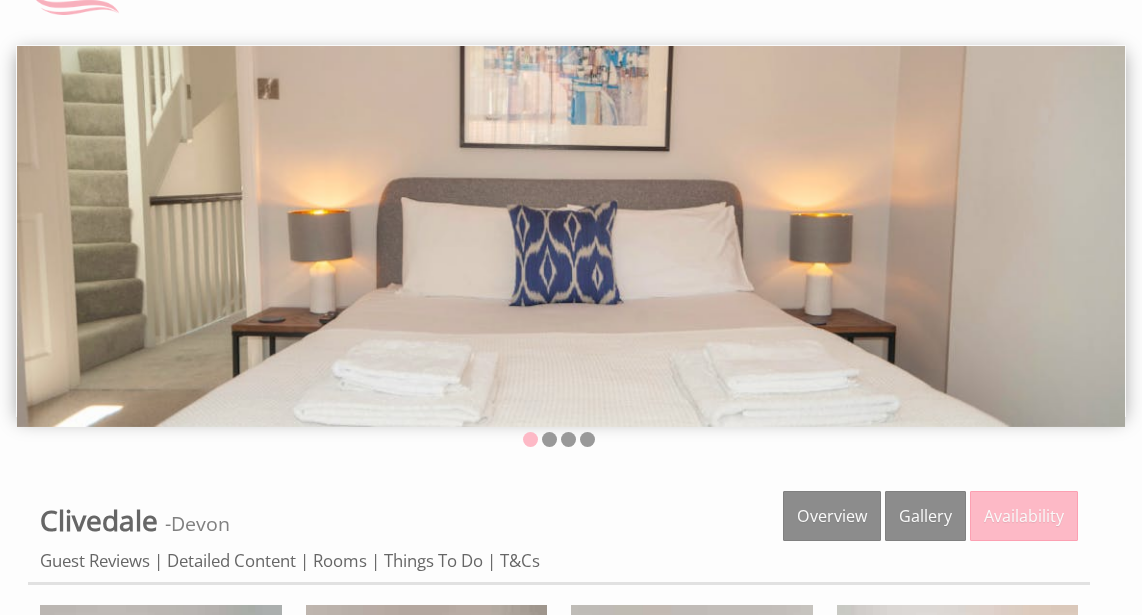 scroll, scrollTop: 0, scrollLeft: 0, axis: both 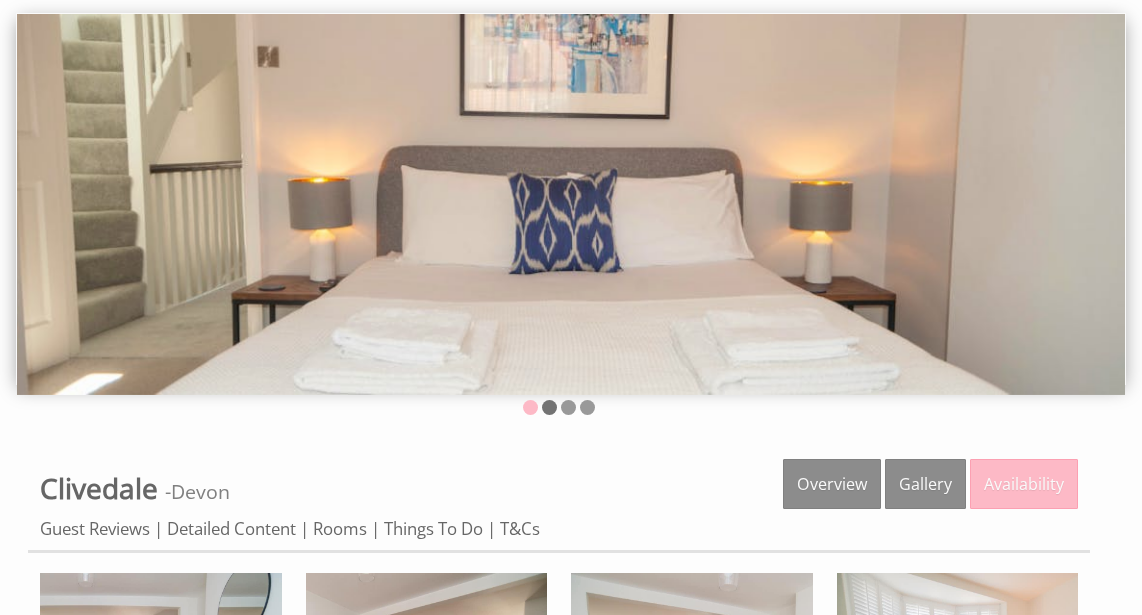 click at bounding box center (549, 407) 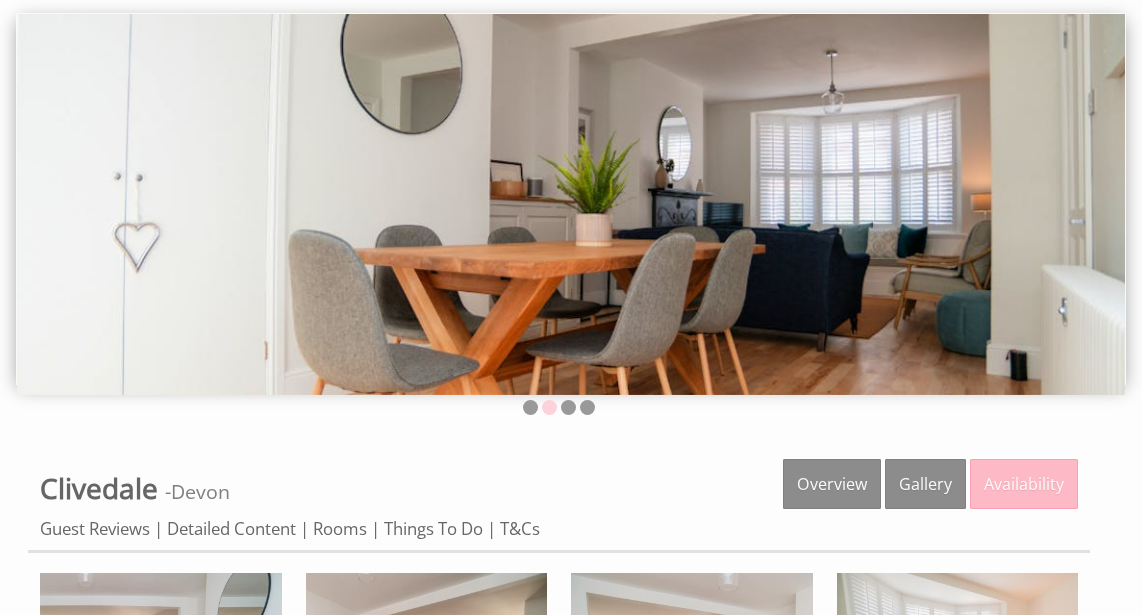 click at bounding box center [549, 407] 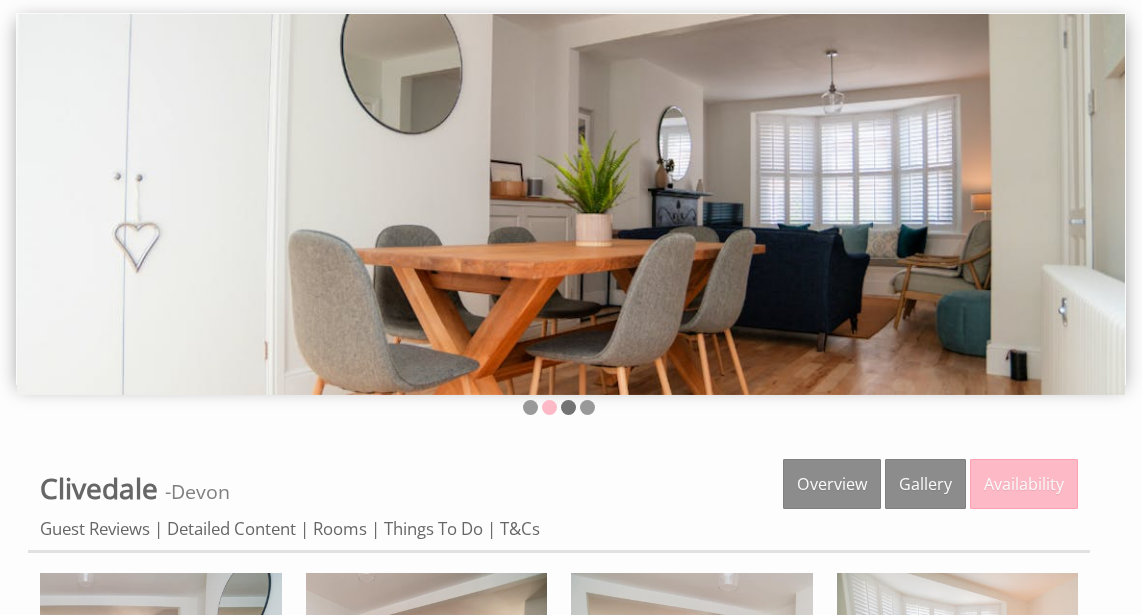 click at bounding box center (568, 407) 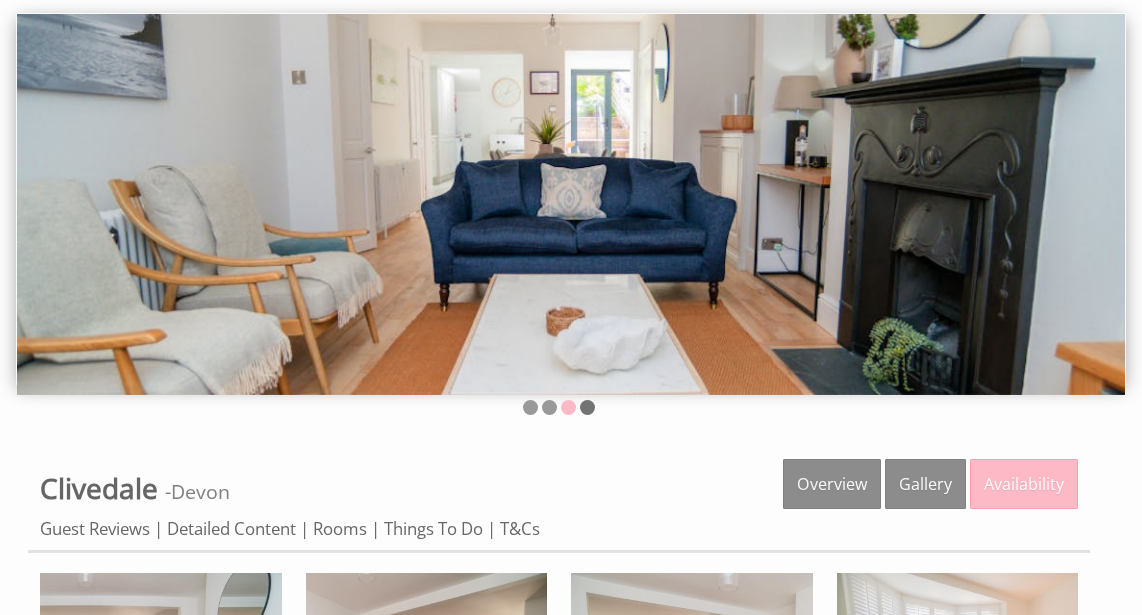 click at bounding box center [587, 407] 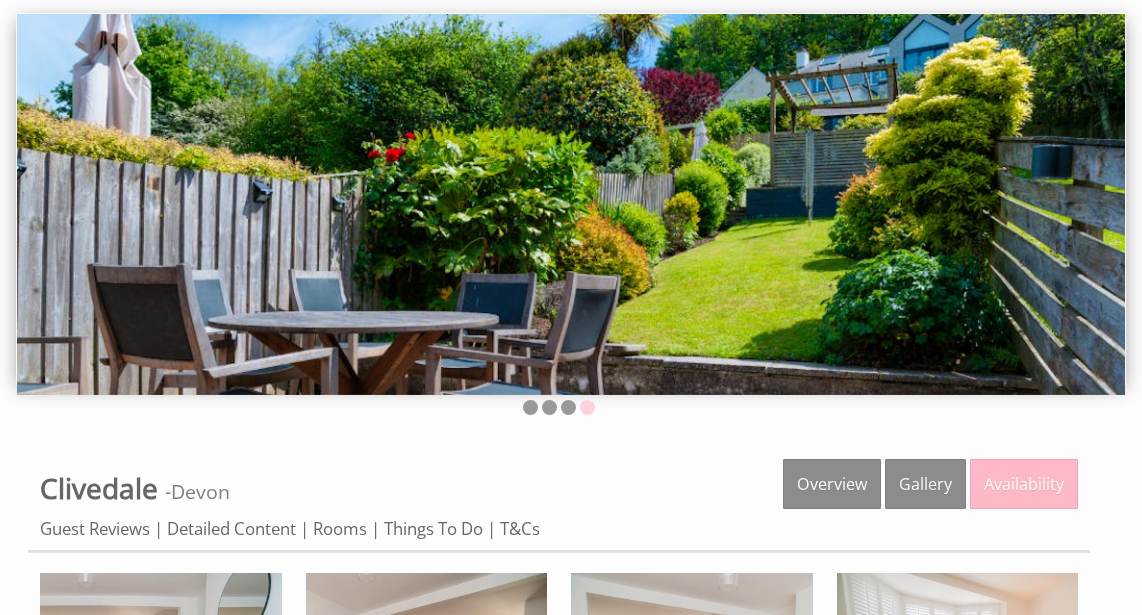 click at bounding box center [587, 407] 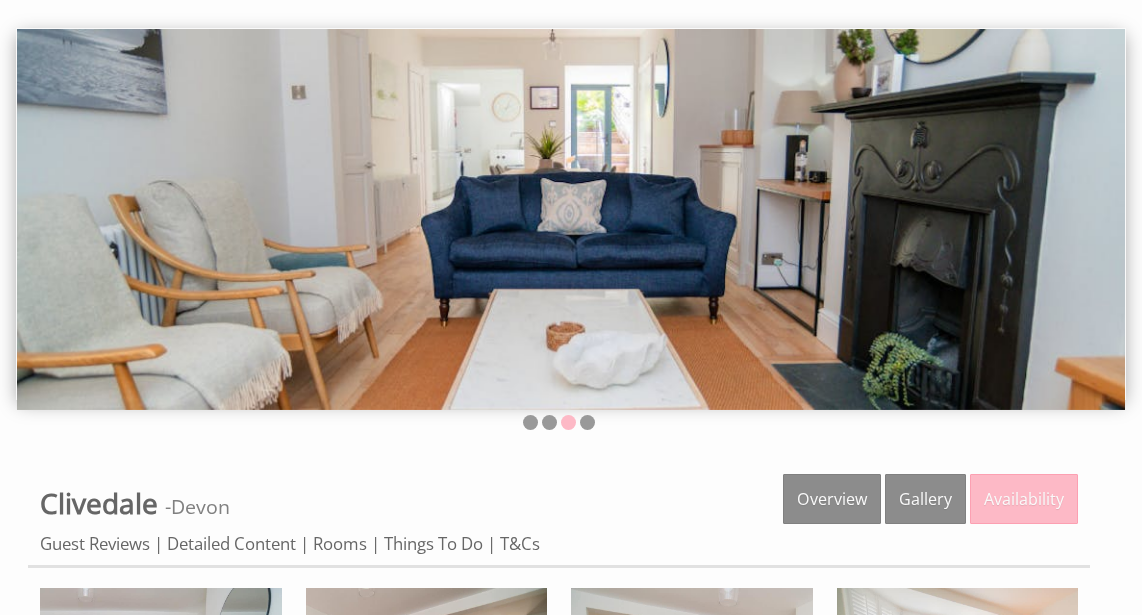scroll, scrollTop: 0, scrollLeft: 0, axis: both 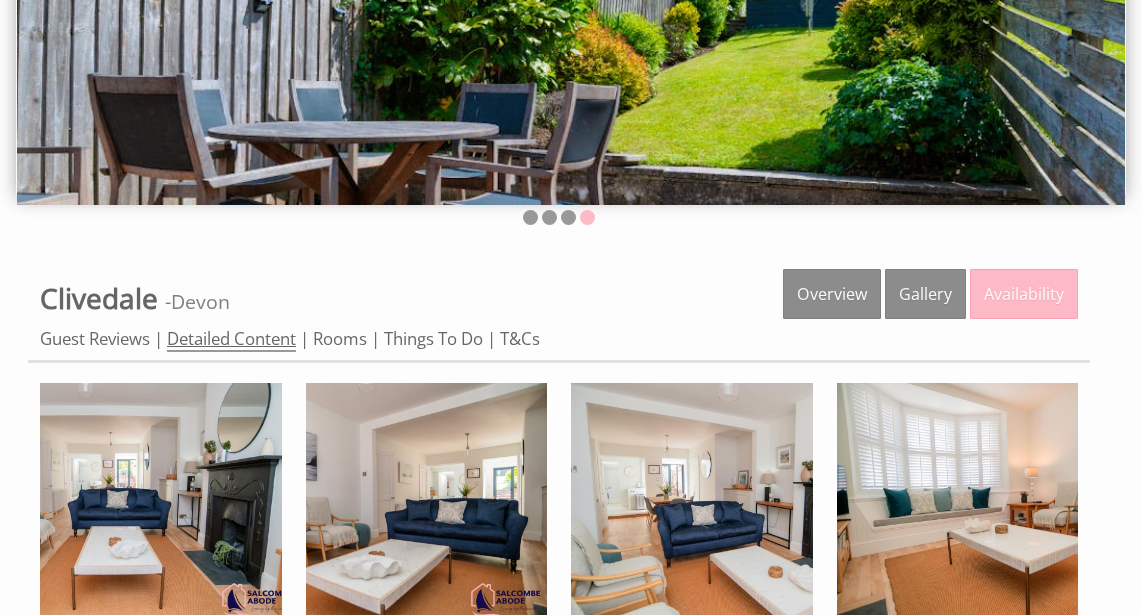 click on "Detailed Content" at bounding box center [231, 339] 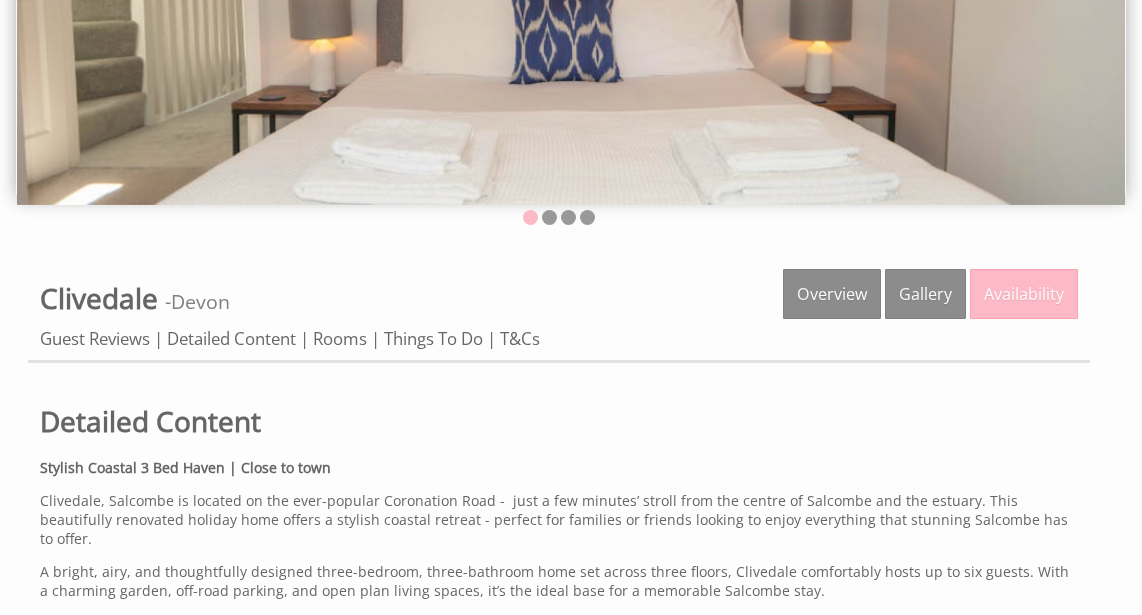 scroll, scrollTop: 0, scrollLeft: 0, axis: both 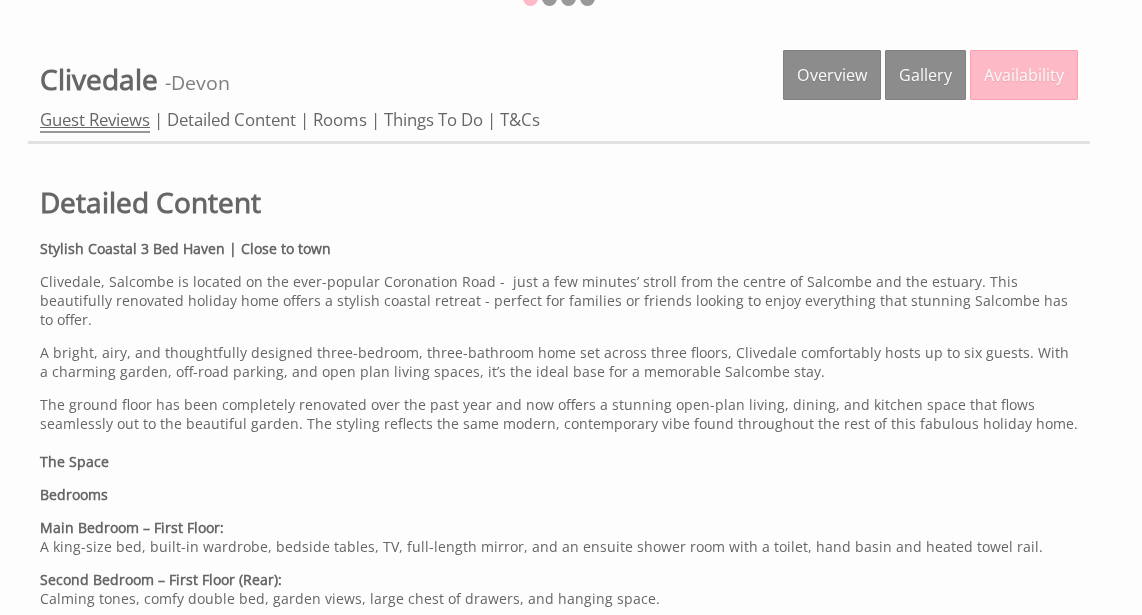click on "Guest Reviews" at bounding box center (95, 120) 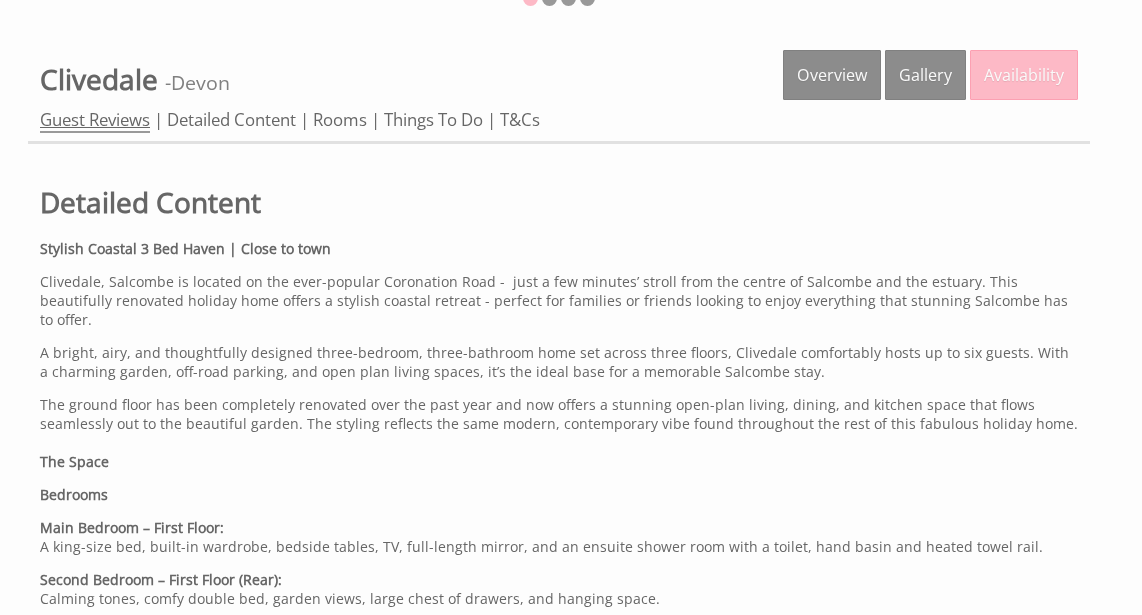scroll, scrollTop: 0, scrollLeft: 0, axis: both 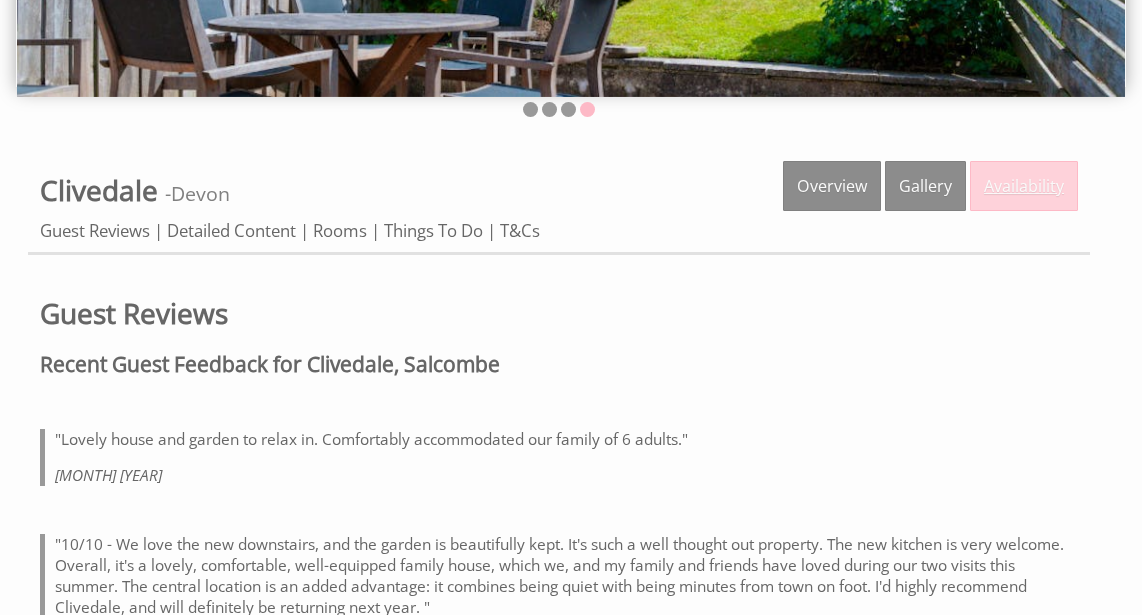 click on "Availability" at bounding box center (1024, 186) 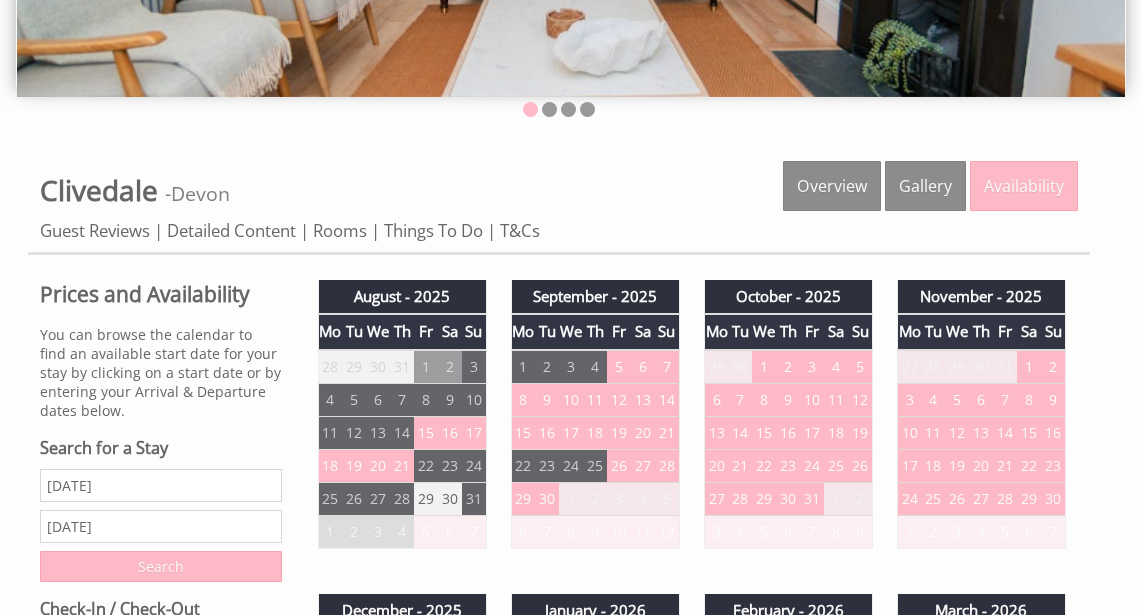 scroll, scrollTop: 0, scrollLeft: 0, axis: both 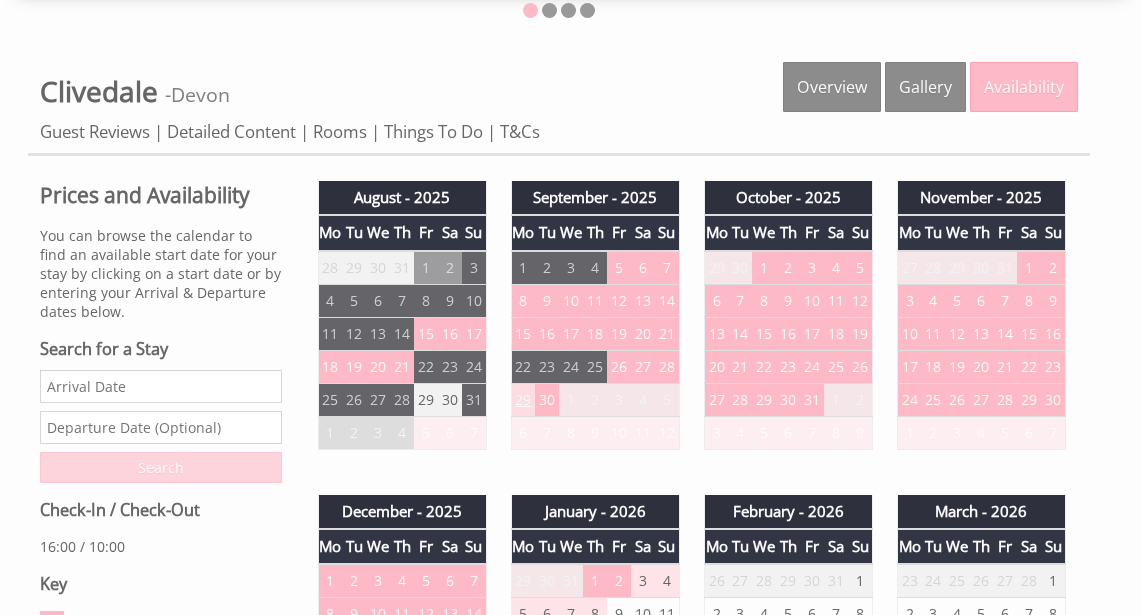 click on "29" at bounding box center [523, 399] 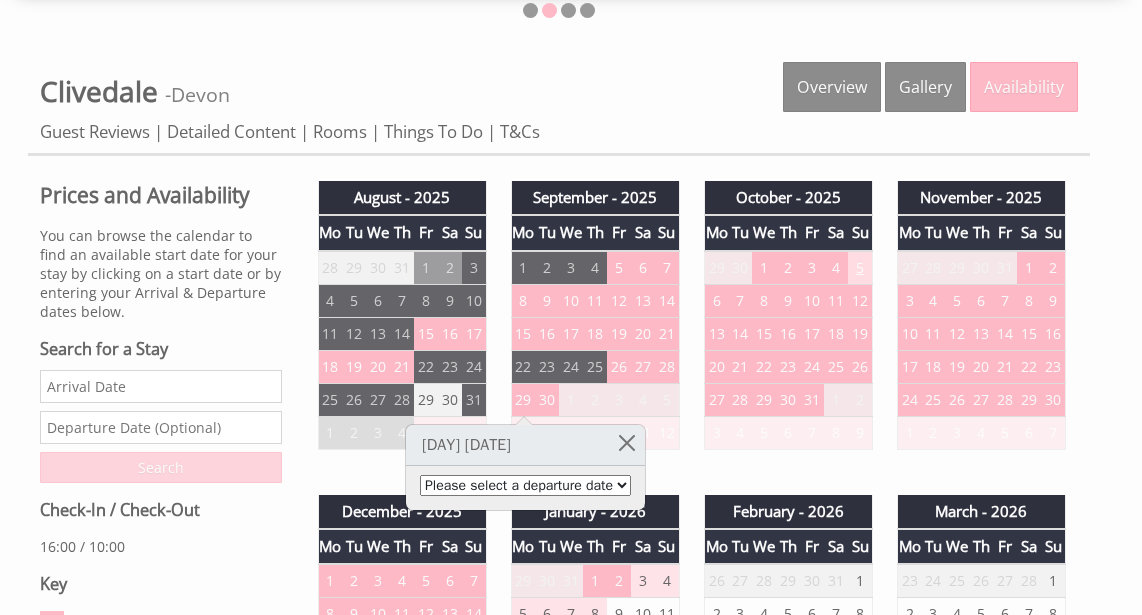 click on "5" at bounding box center [860, 268] 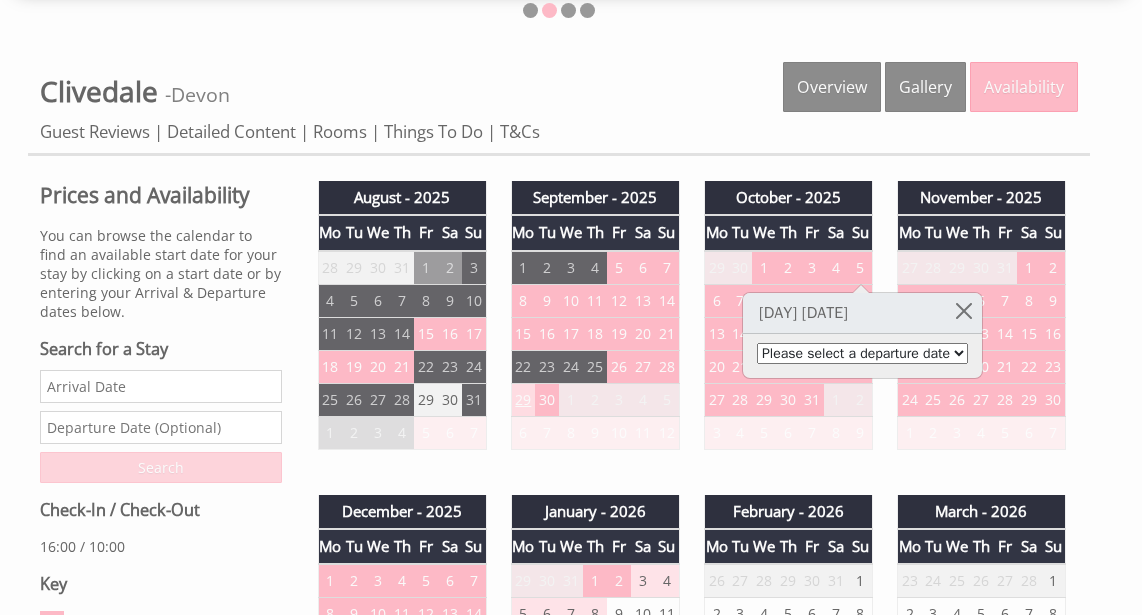 click on "29" at bounding box center [523, 399] 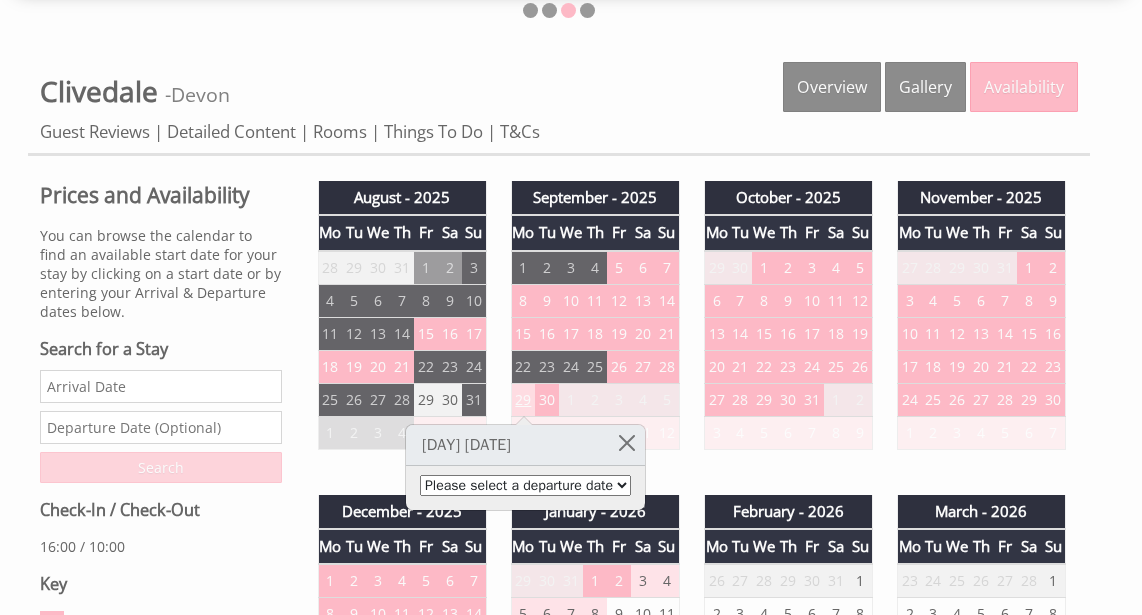 click on "29" at bounding box center (523, 399) 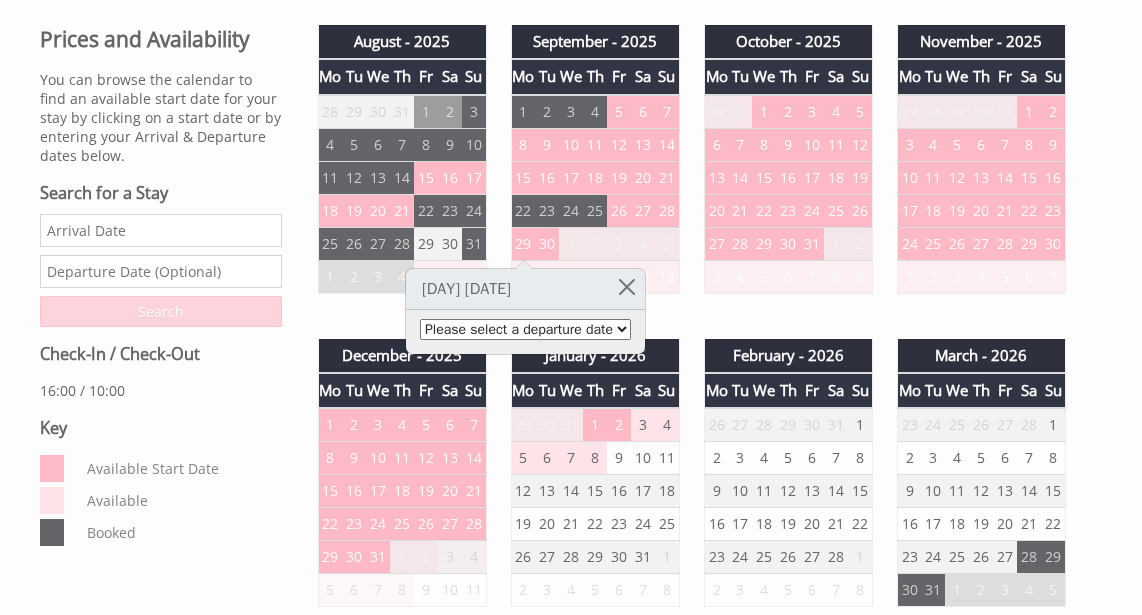 scroll, scrollTop: 622, scrollLeft: 0, axis: vertical 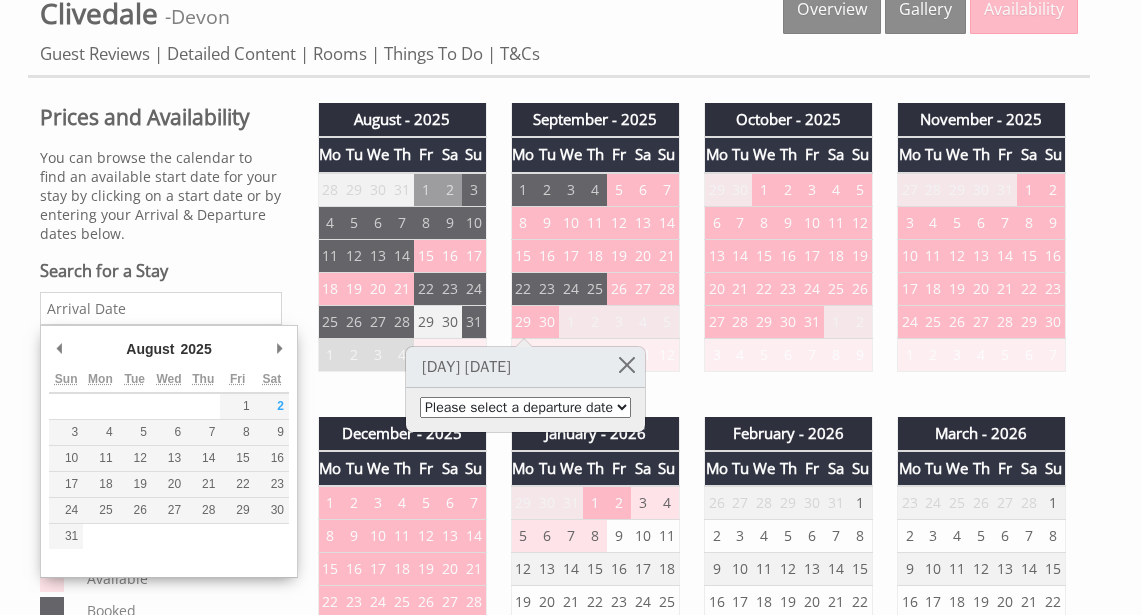 click on "Date" at bounding box center (161, 308) 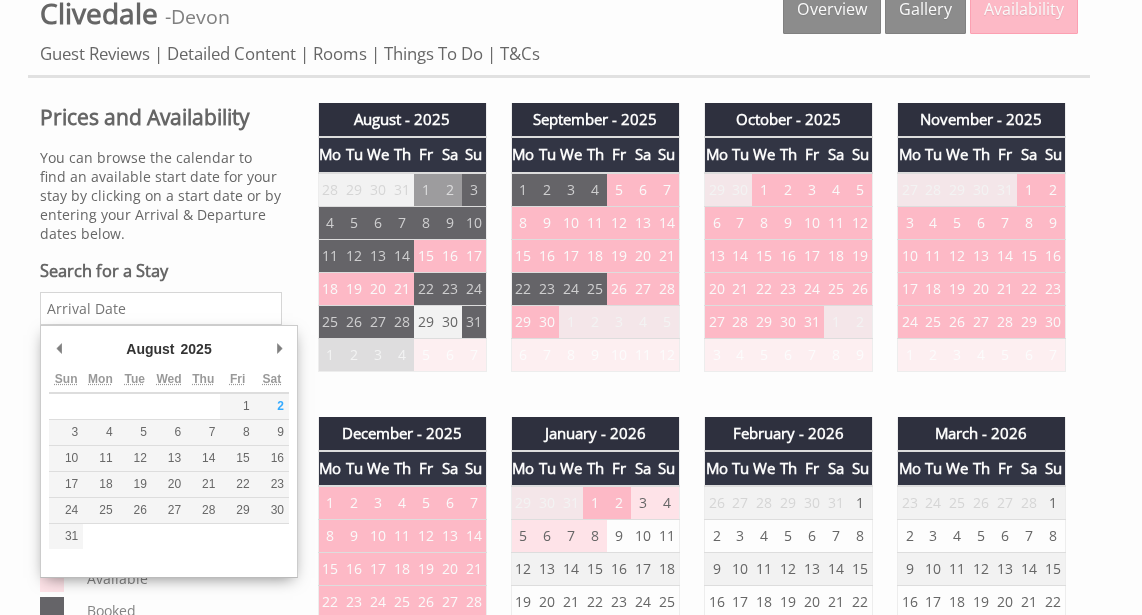 type on "[DATE]" 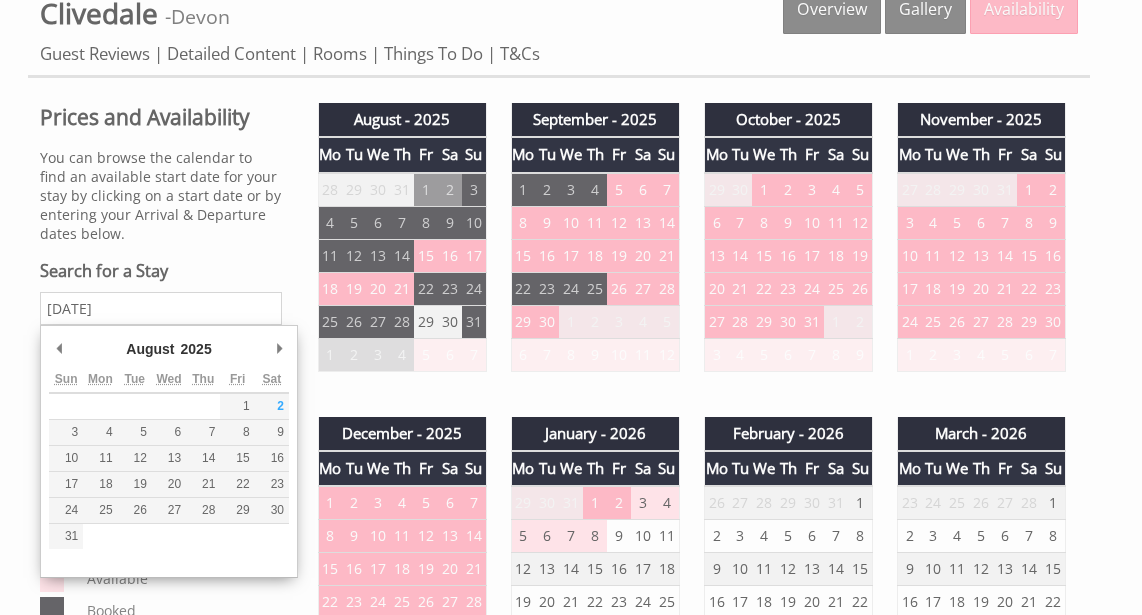 type on "[DATE]" 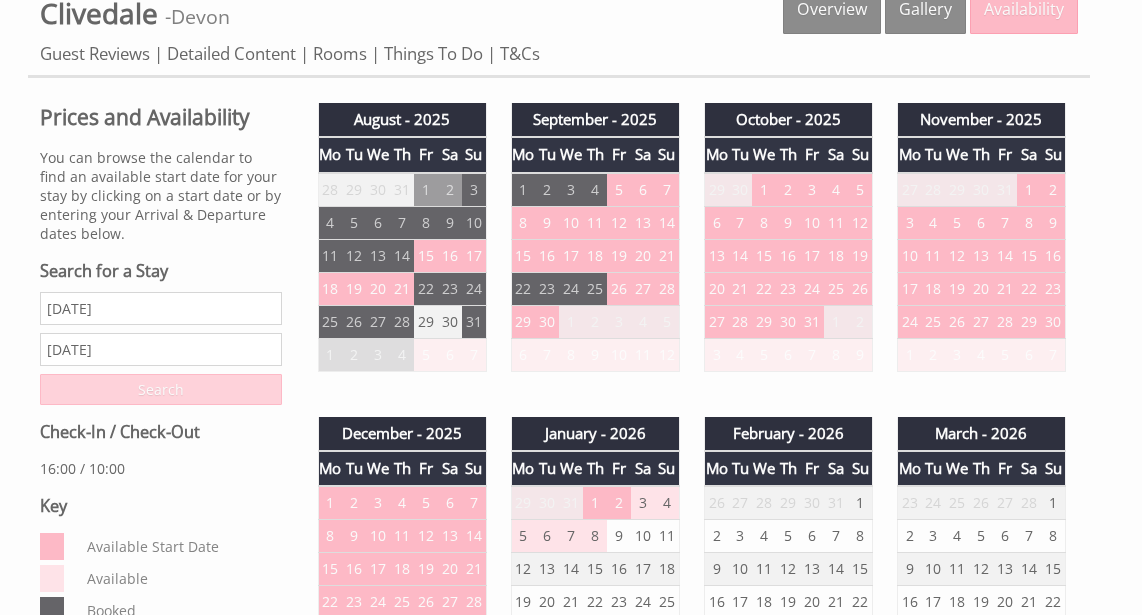 click on "Search" at bounding box center (161, 389) 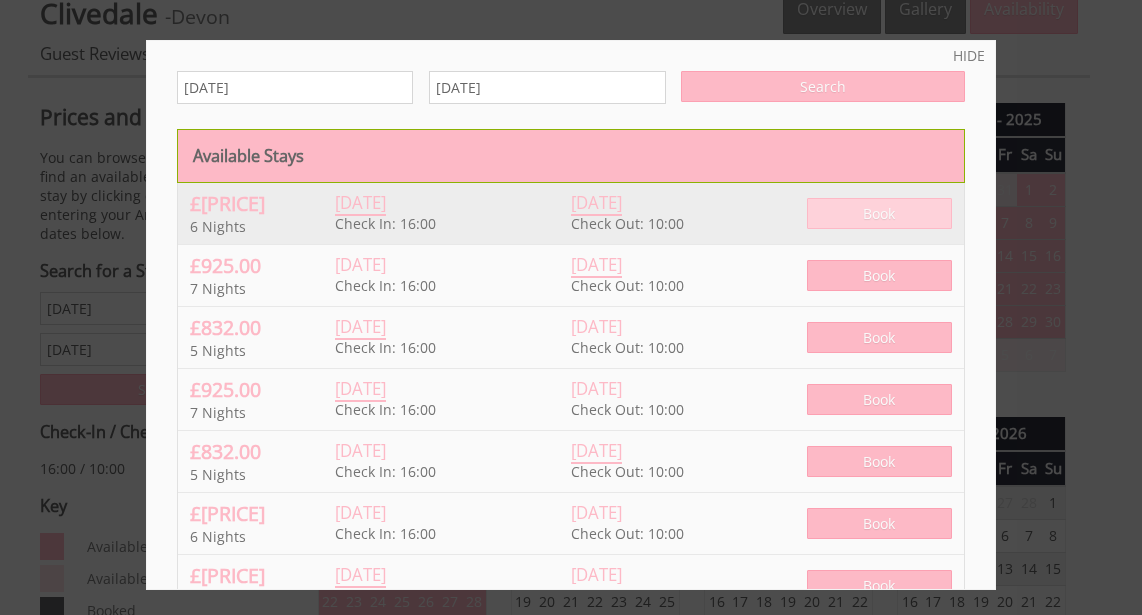 click on "Book" at bounding box center (879, 213) 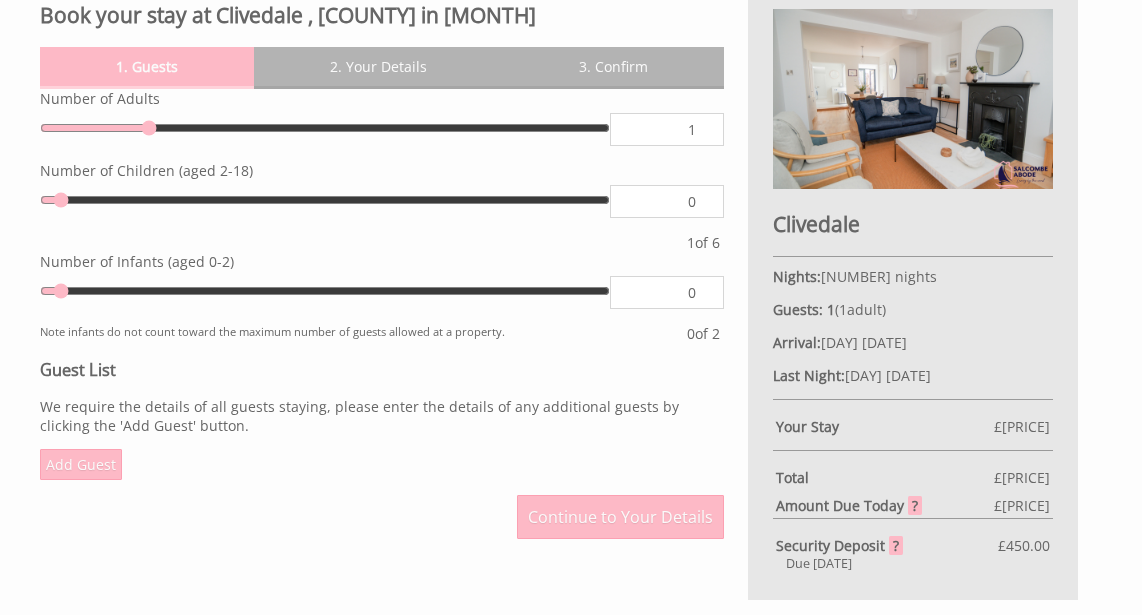 scroll, scrollTop: 0, scrollLeft: 0, axis: both 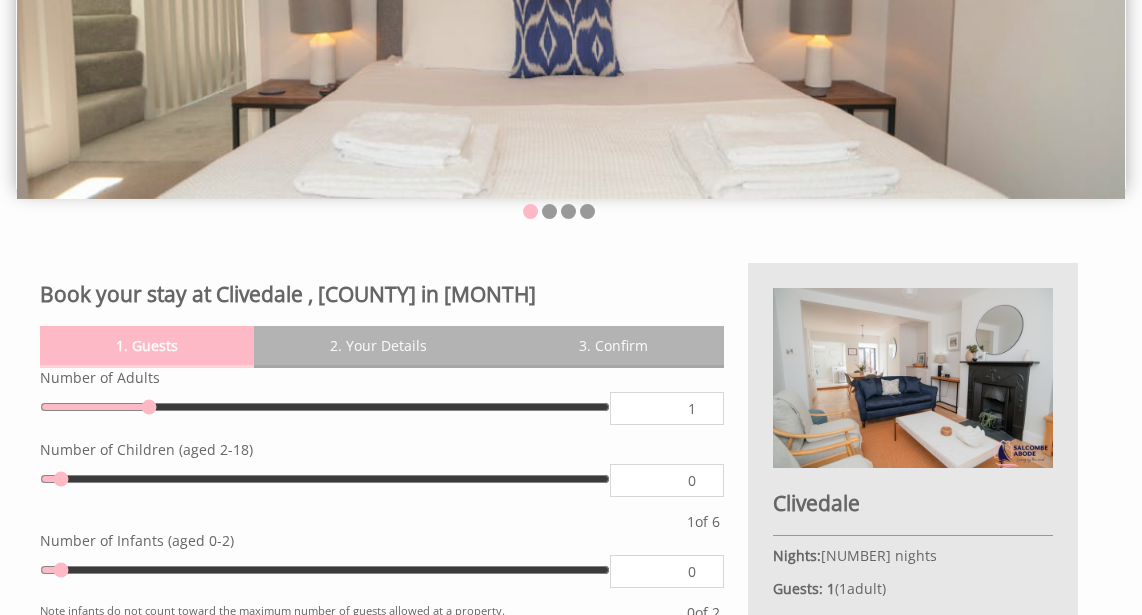 click on "1" at bounding box center (667, 408) 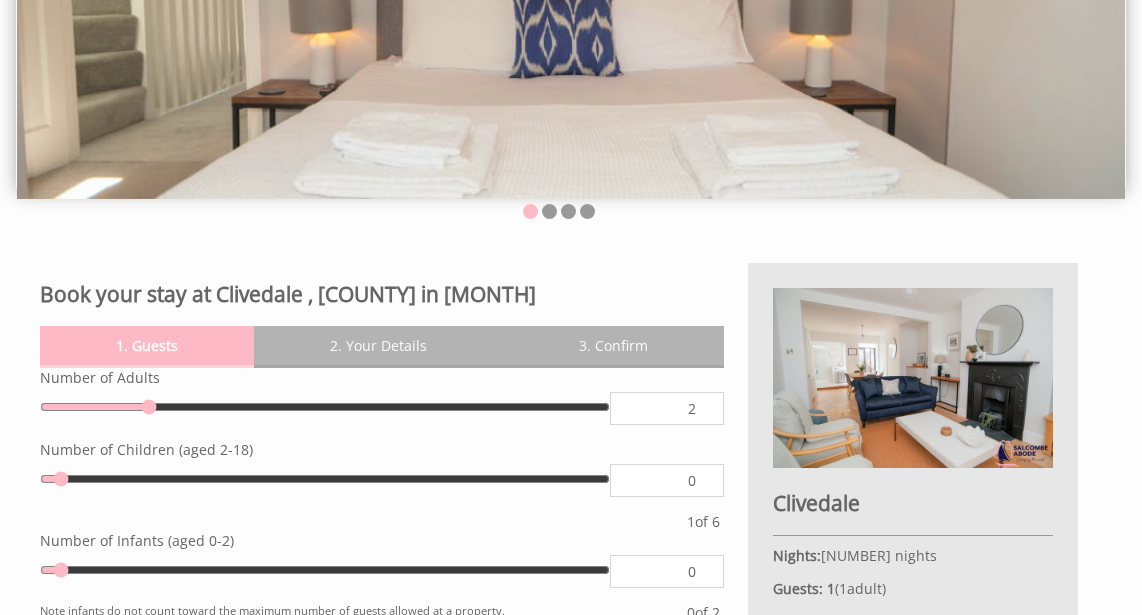 type on "2" 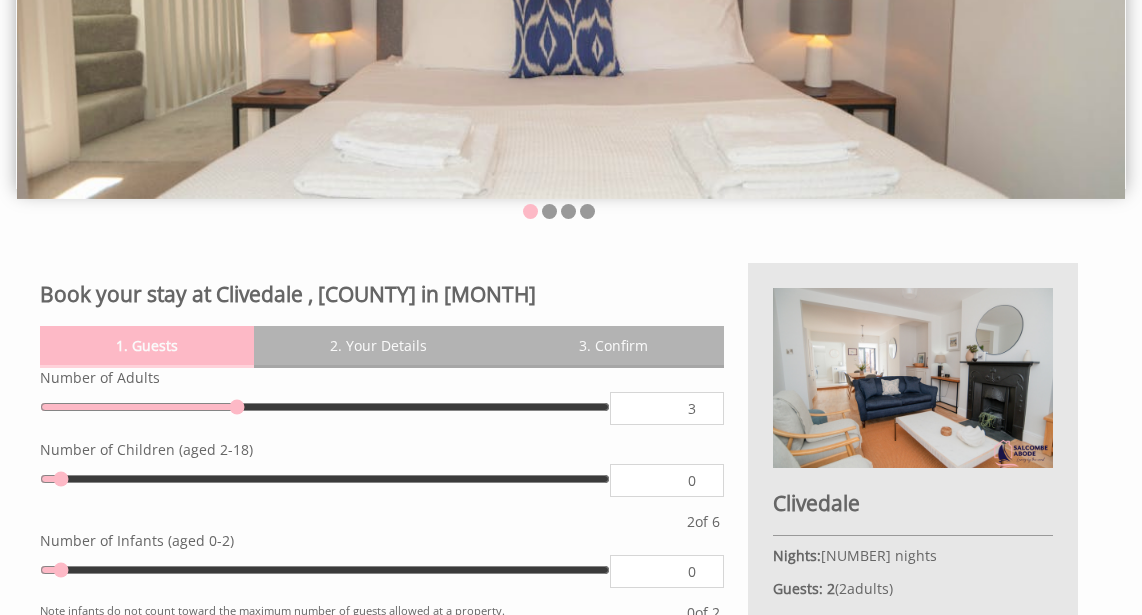 type on "3" 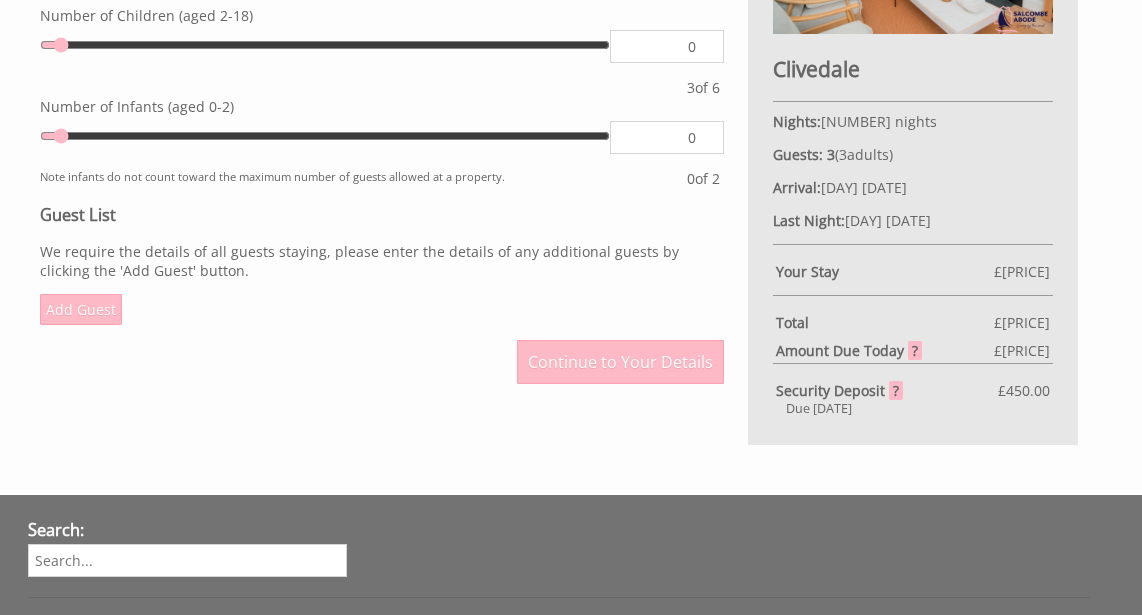 scroll, scrollTop: 796, scrollLeft: 0, axis: vertical 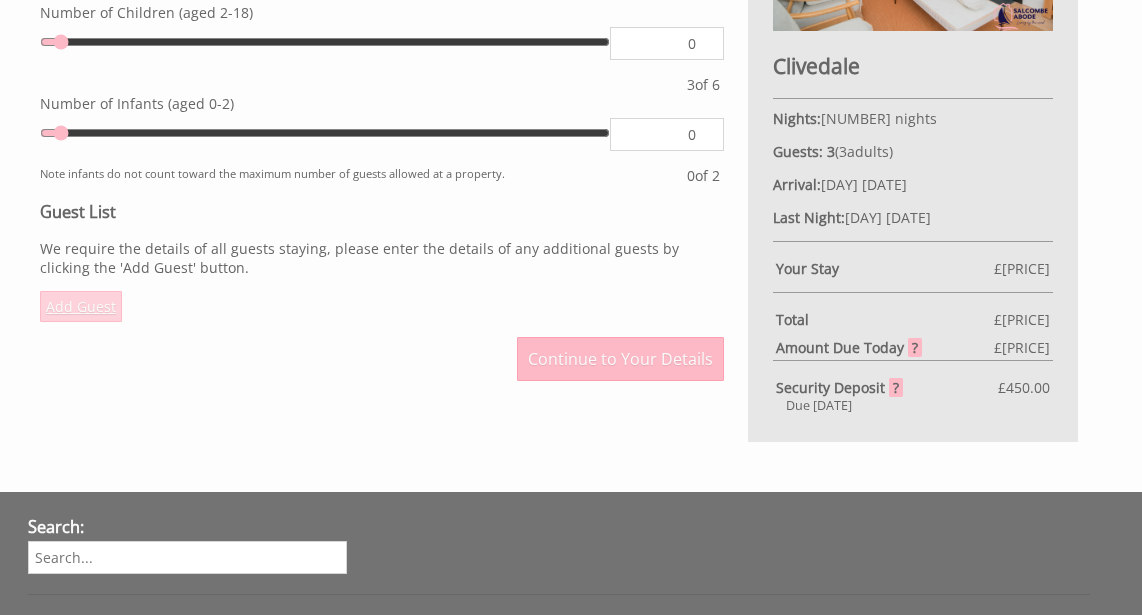 click on "Add Guest" at bounding box center [81, 306] 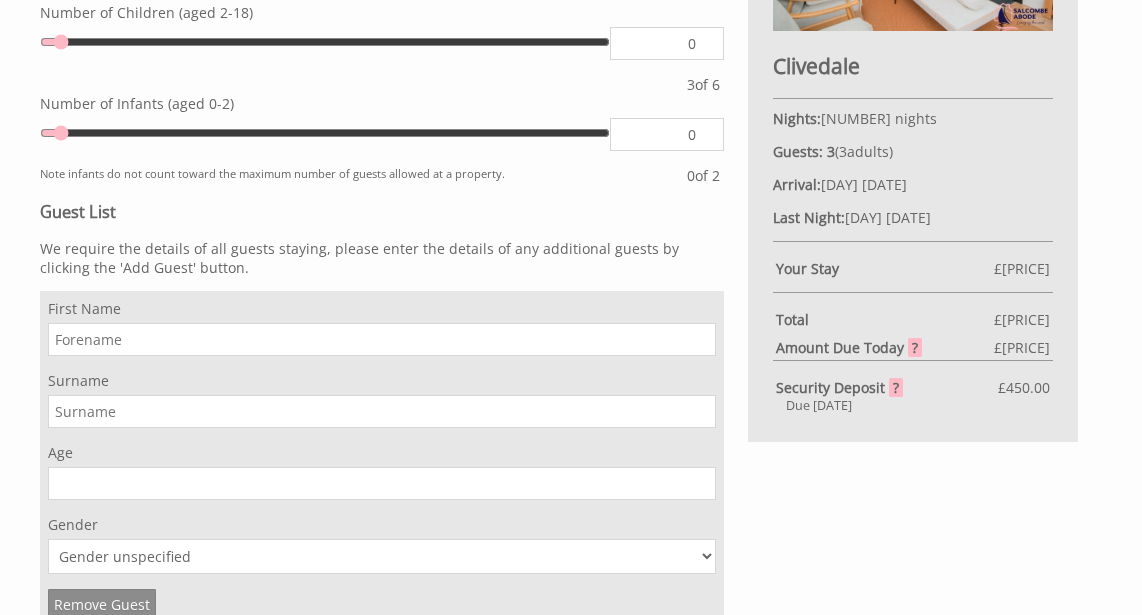 click on "First Name" at bounding box center (382, 339) 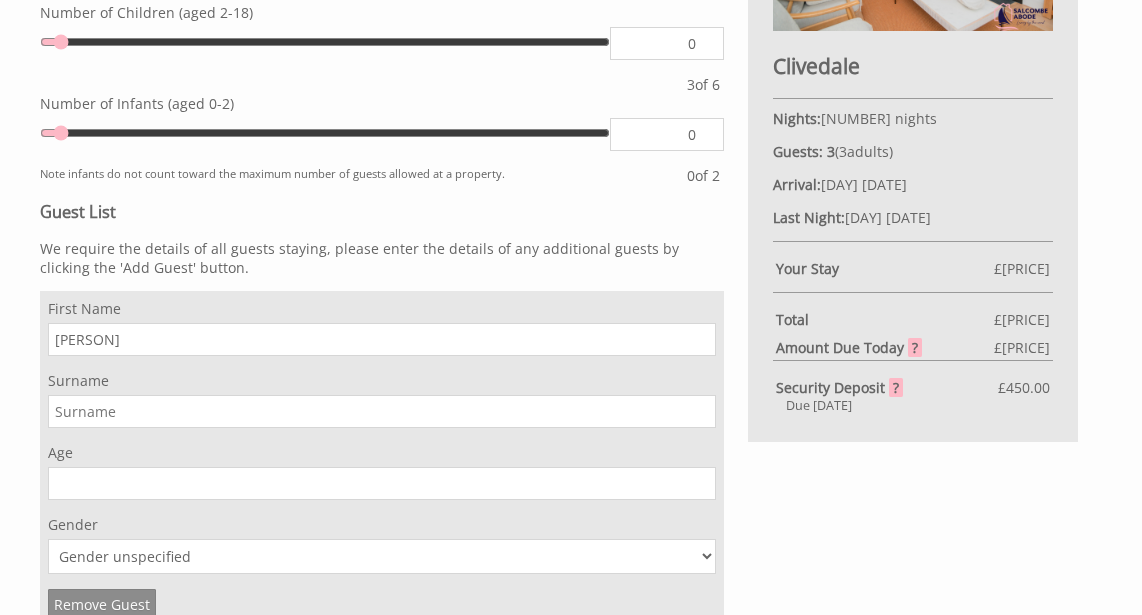 type on "[NAME]" 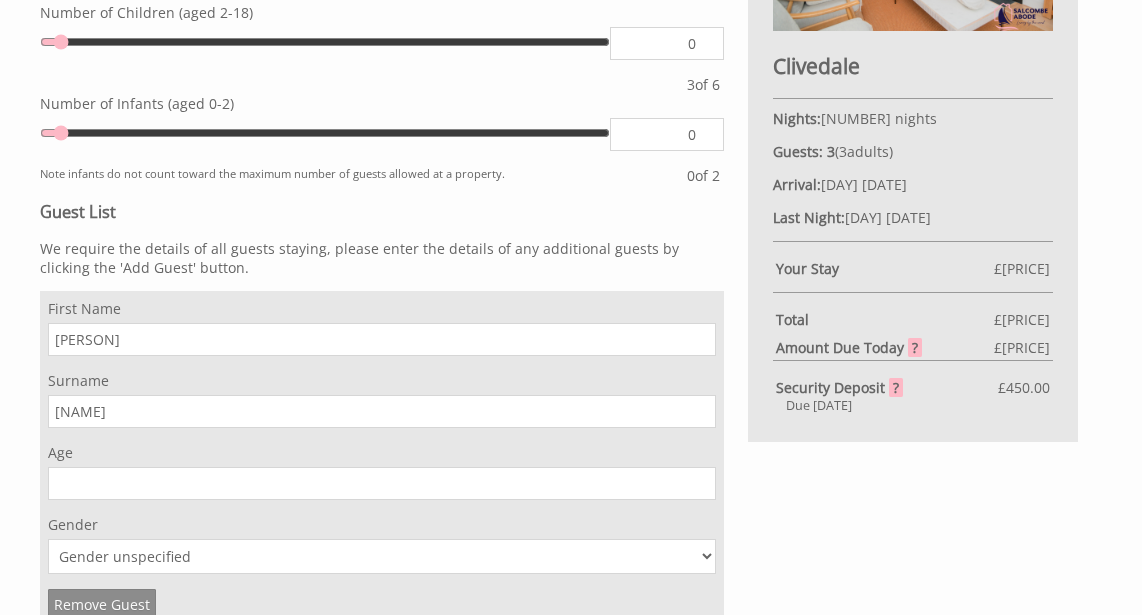click on "Age" at bounding box center [382, 483] 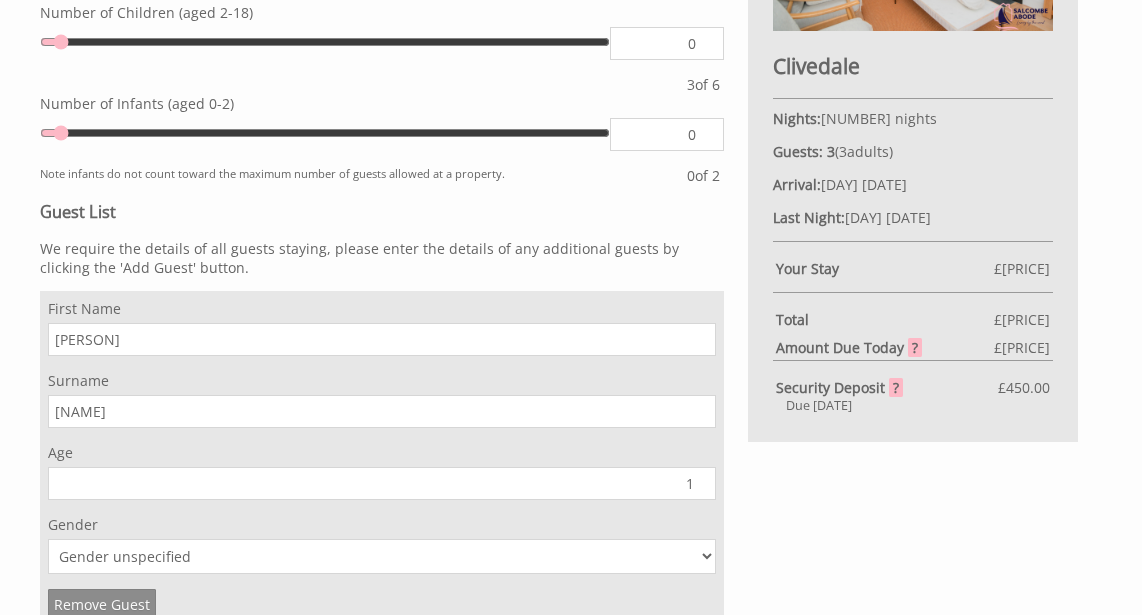 click on "1" at bounding box center [382, 483] 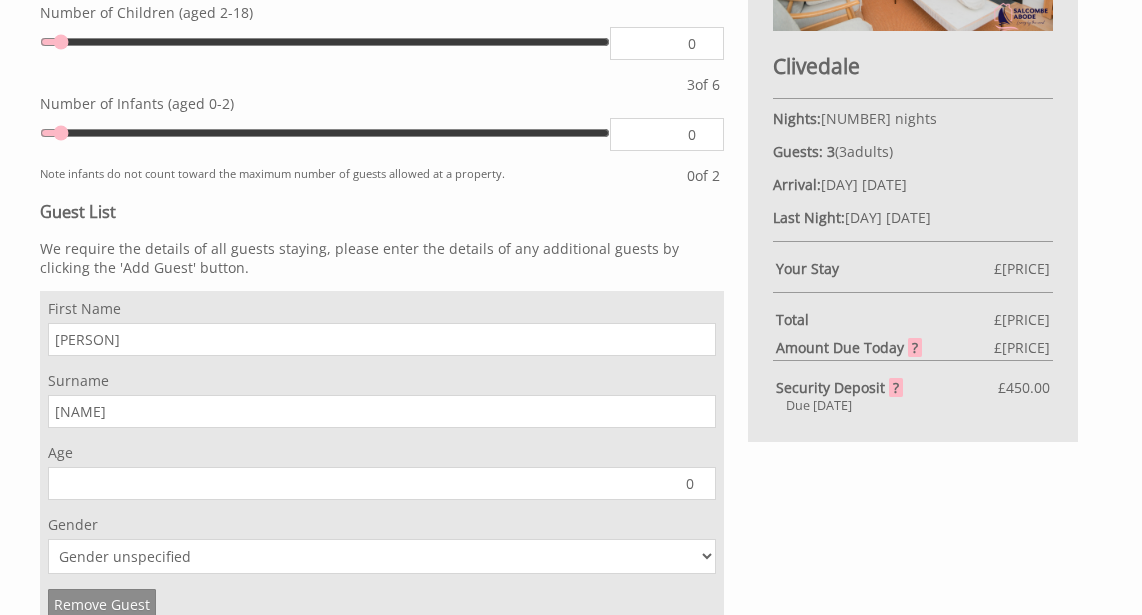 click on "0" at bounding box center [382, 483] 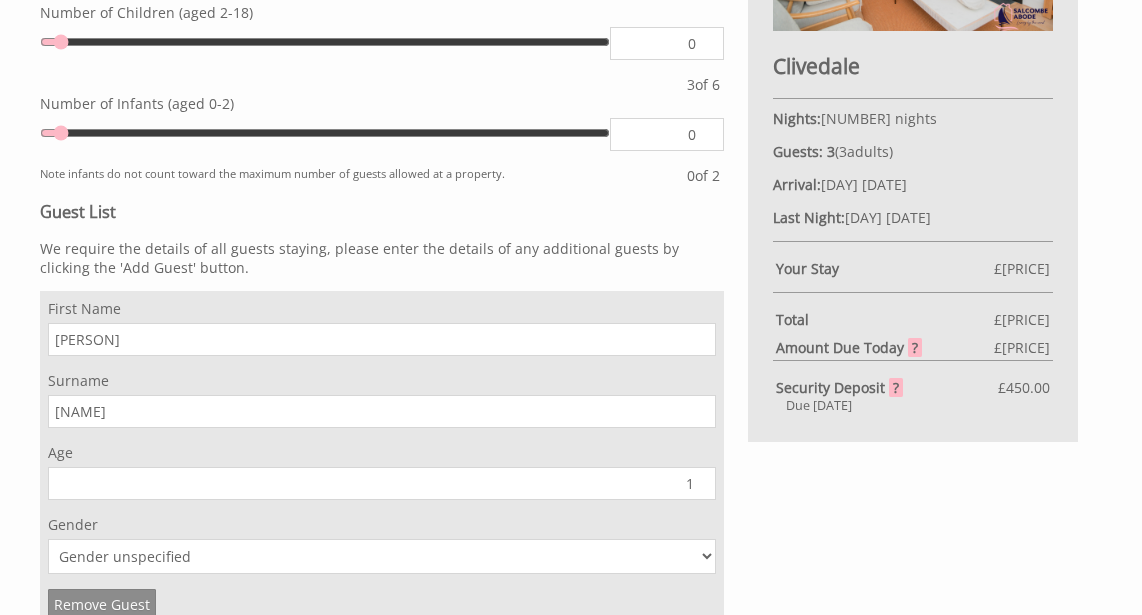 click on "1" at bounding box center [382, 483] 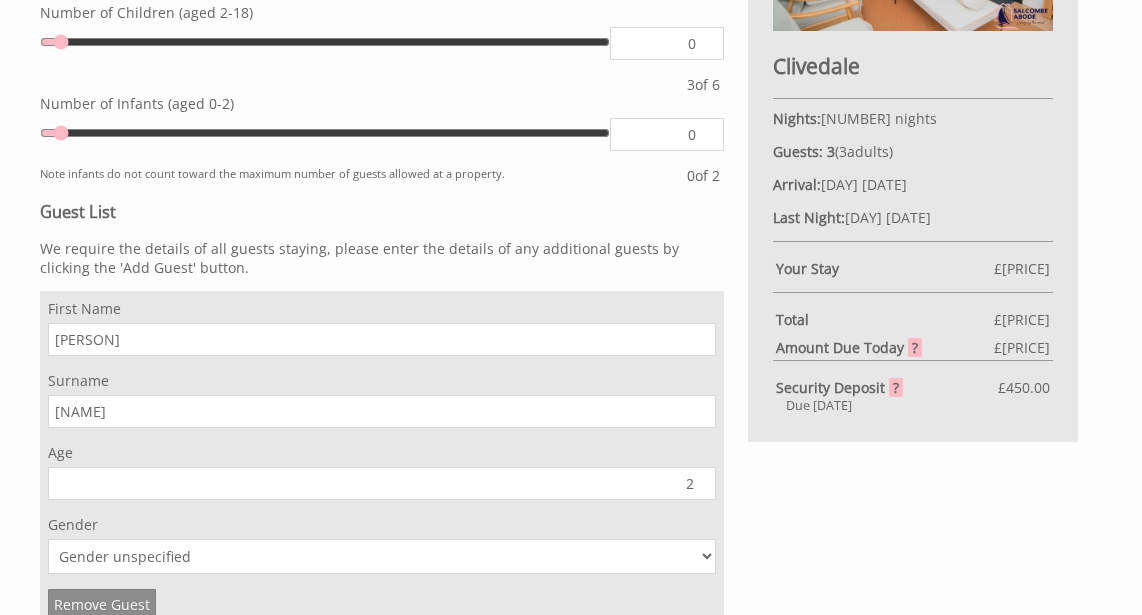 click on "2" at bounding box center [382, 483] 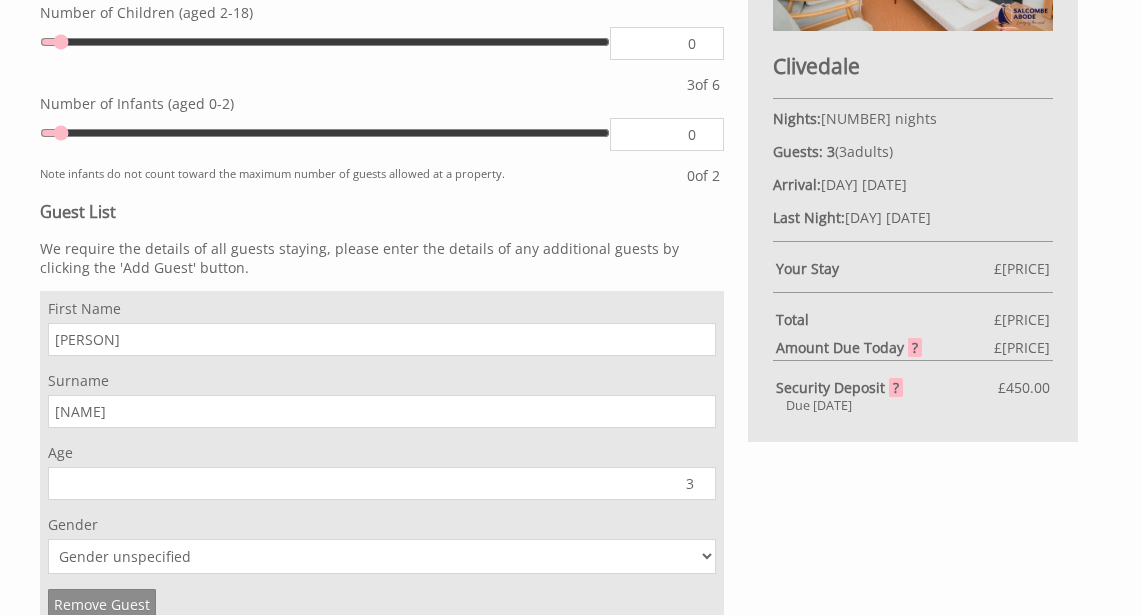 click on "3" at bounding box center (382, 483) 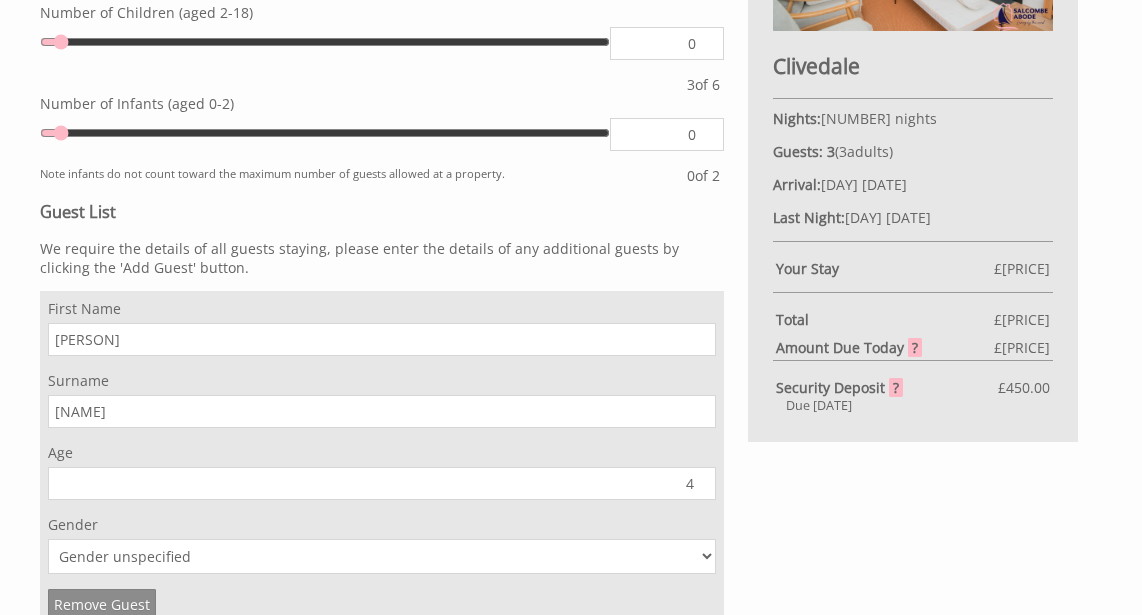 click on "4" at bounding box center [382, 483] 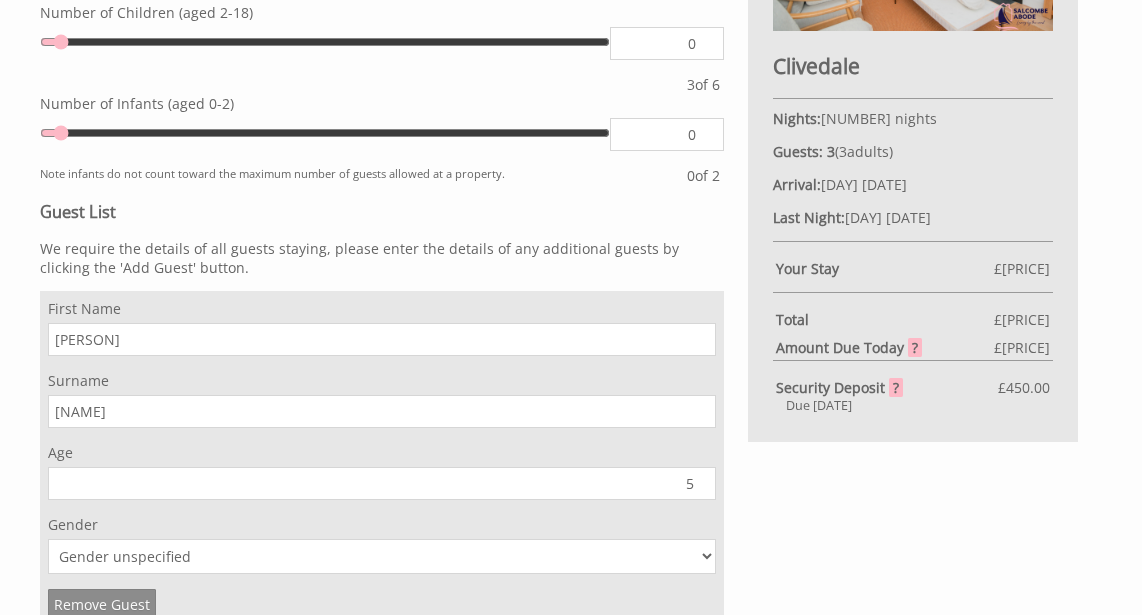 click on "5" at bounding box center (382, 483) 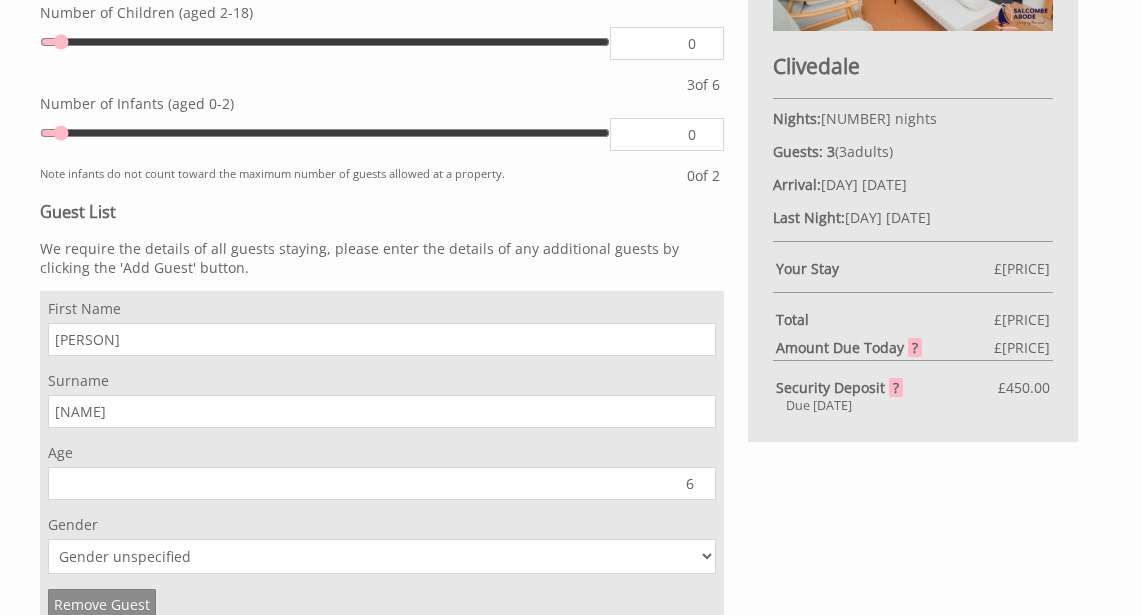 click on "6" at bounding box center [382, 483] 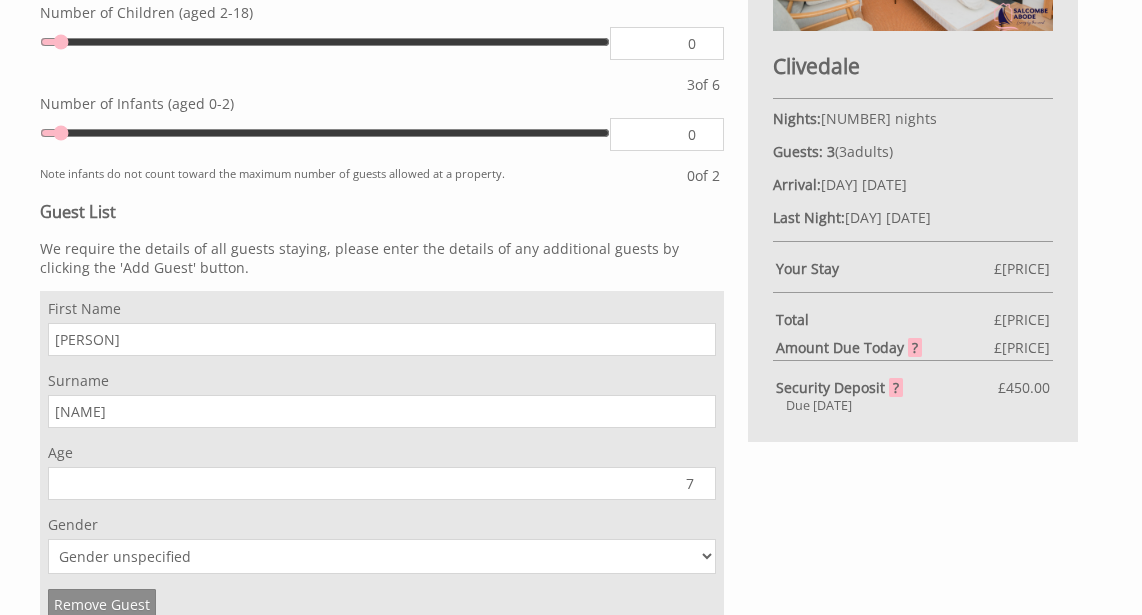 click on "7" at bounding box center (382, 483) 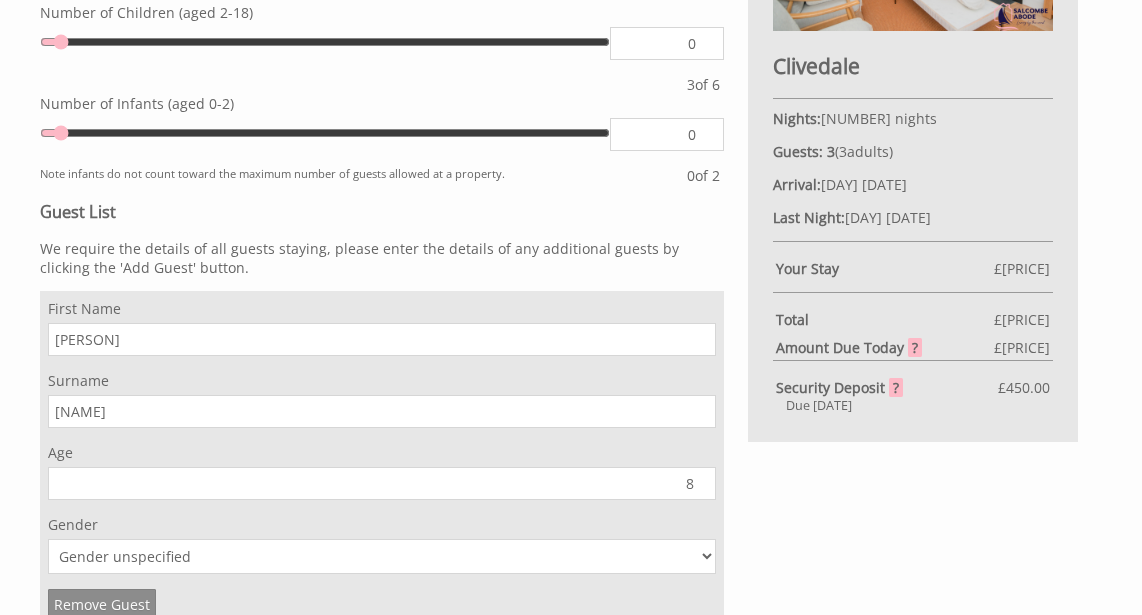 click on "8" at bounding box center [382, 483] 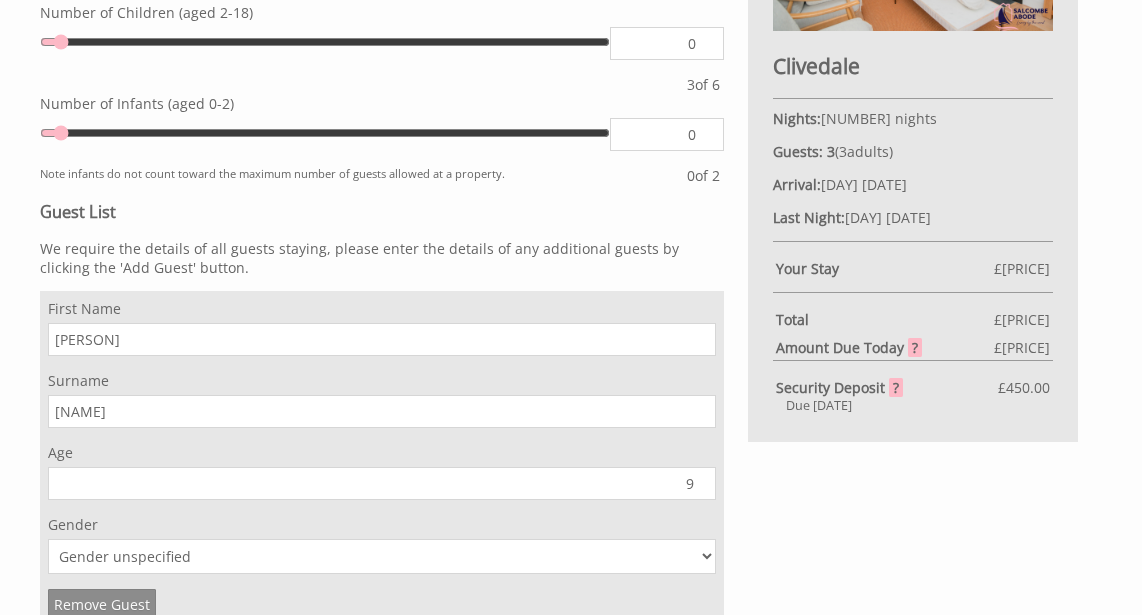 click on "9" at bounding box center [382, 483] 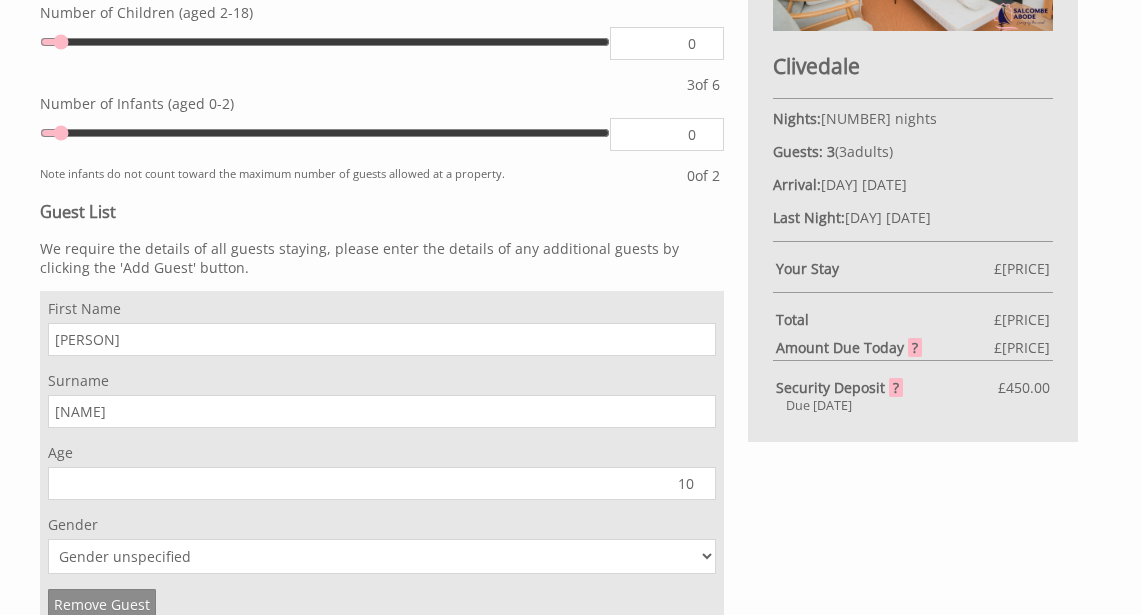 click on "10" at bounding box center (382, 483) 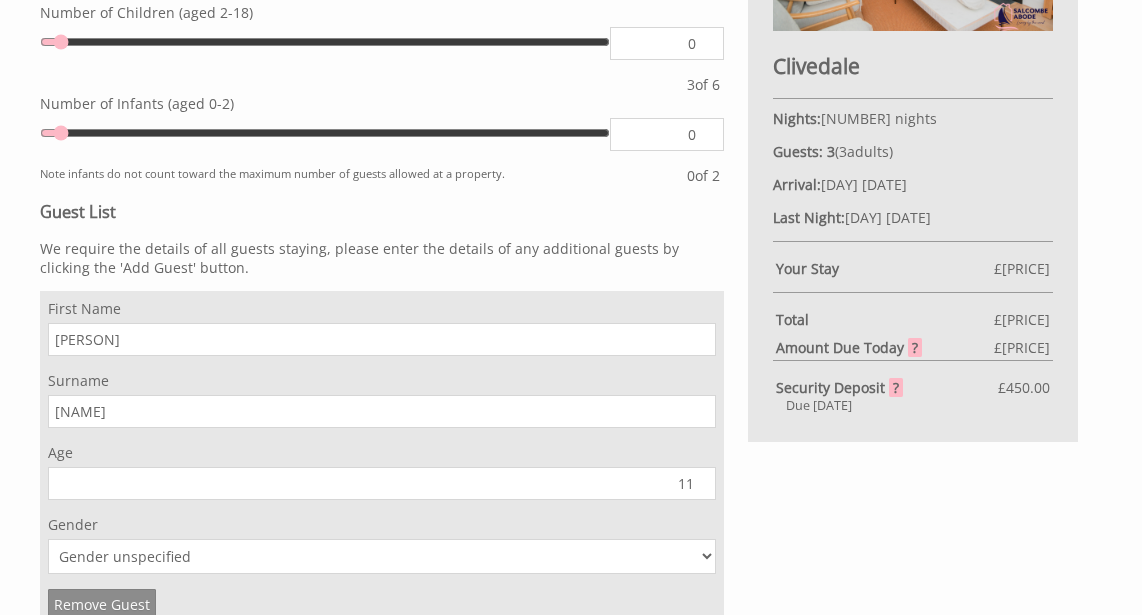 click on "11" at bounding box center [382, 483] 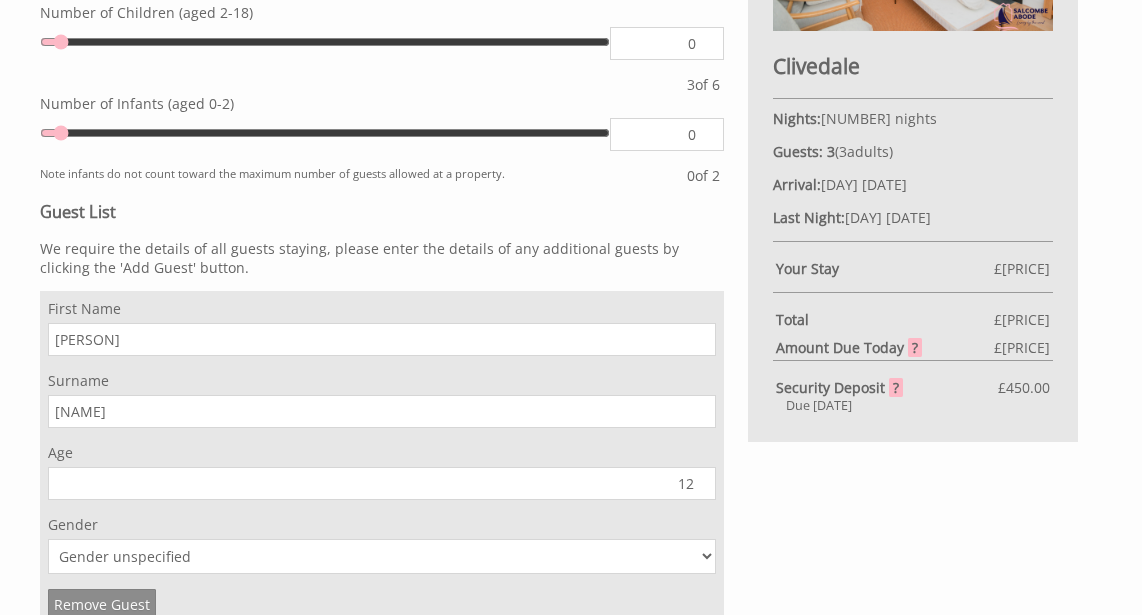 click on "12" at bounding box center (382, 483) 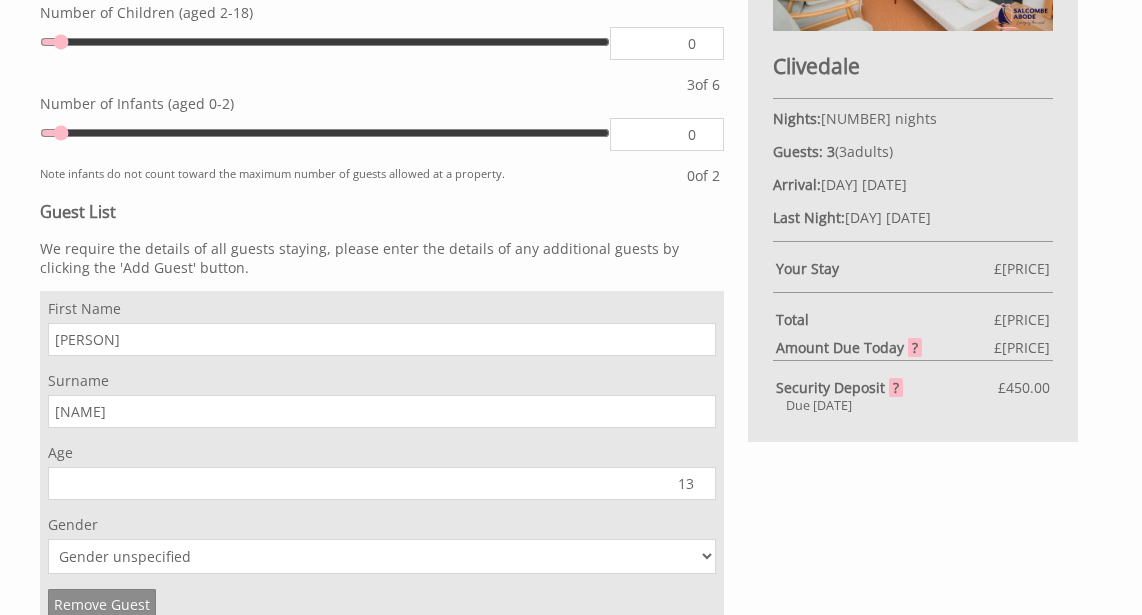 click on "13" at bounding box center [382, 483] 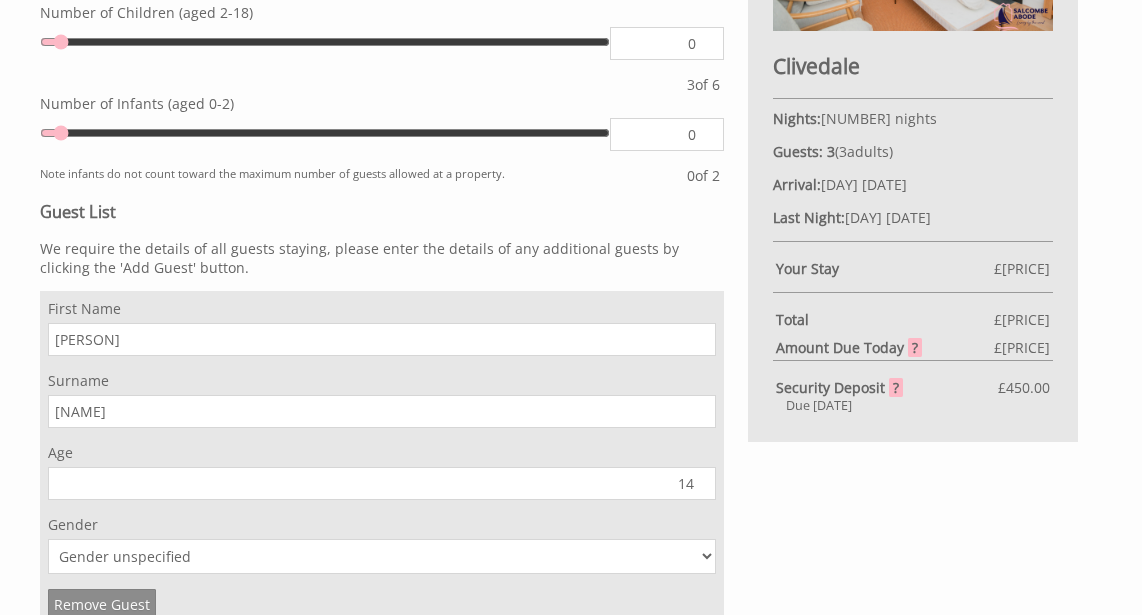 click on "14" at bounding box center (382, 483) 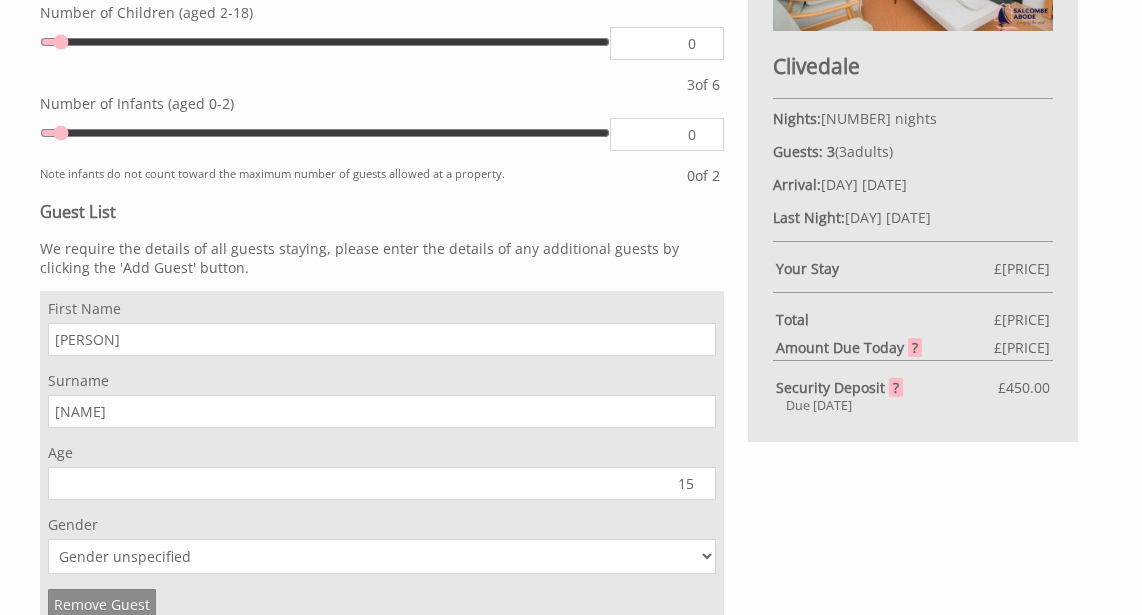 click on "15" at bounding box center [382, 483] 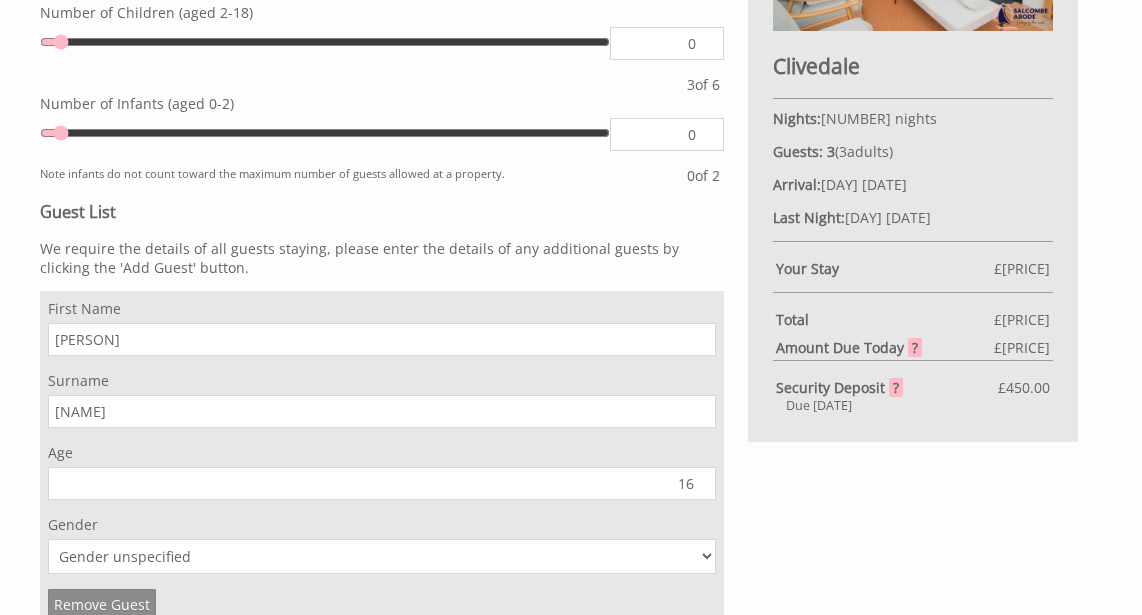 click on "16" at bounding box center (382, 483) 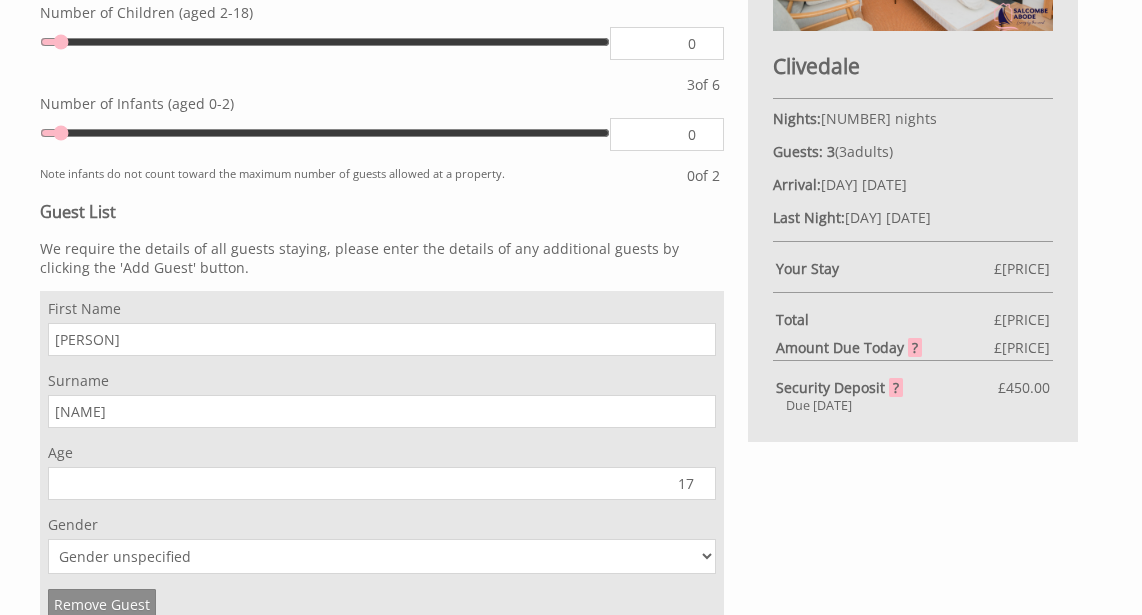 click on "17" at bounding box center [382, 483] 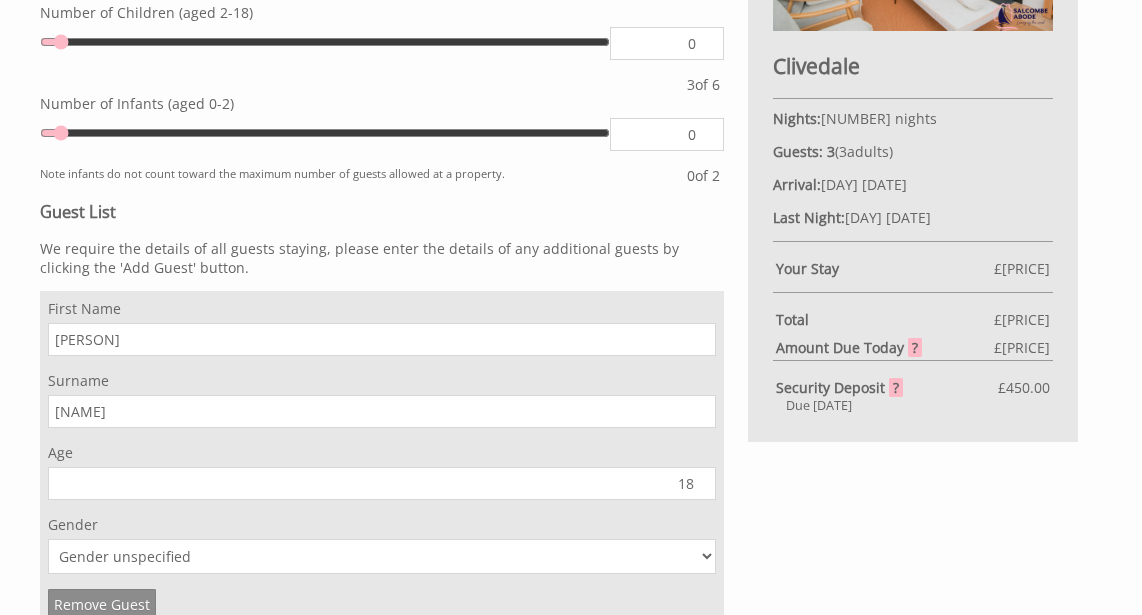click on "18" at bounding box center [382, 483] 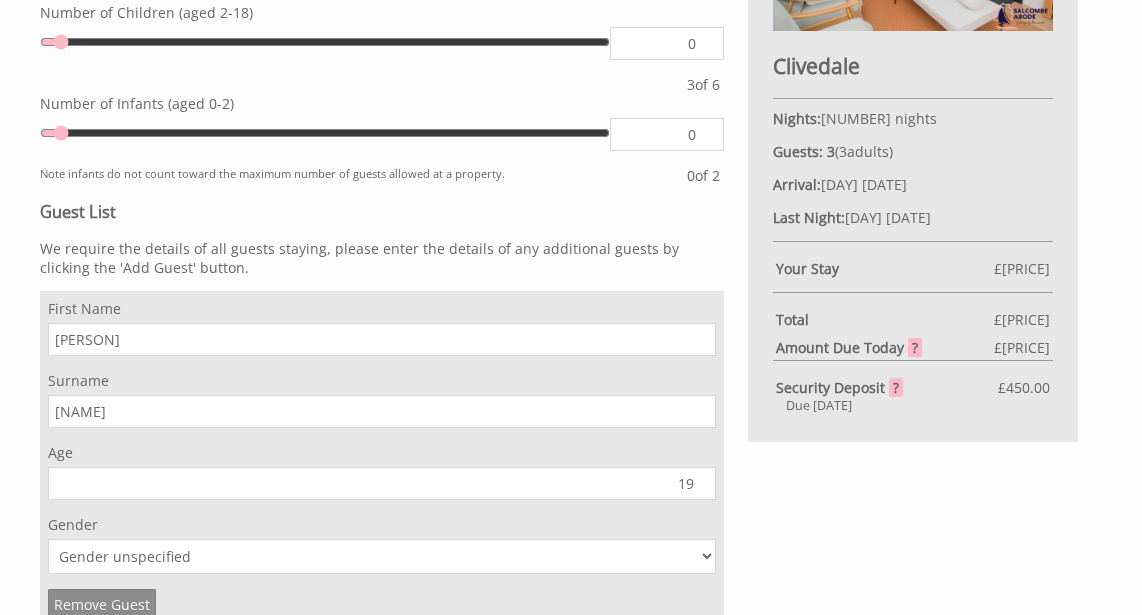 click on "19" at bounding box center (382, 483) 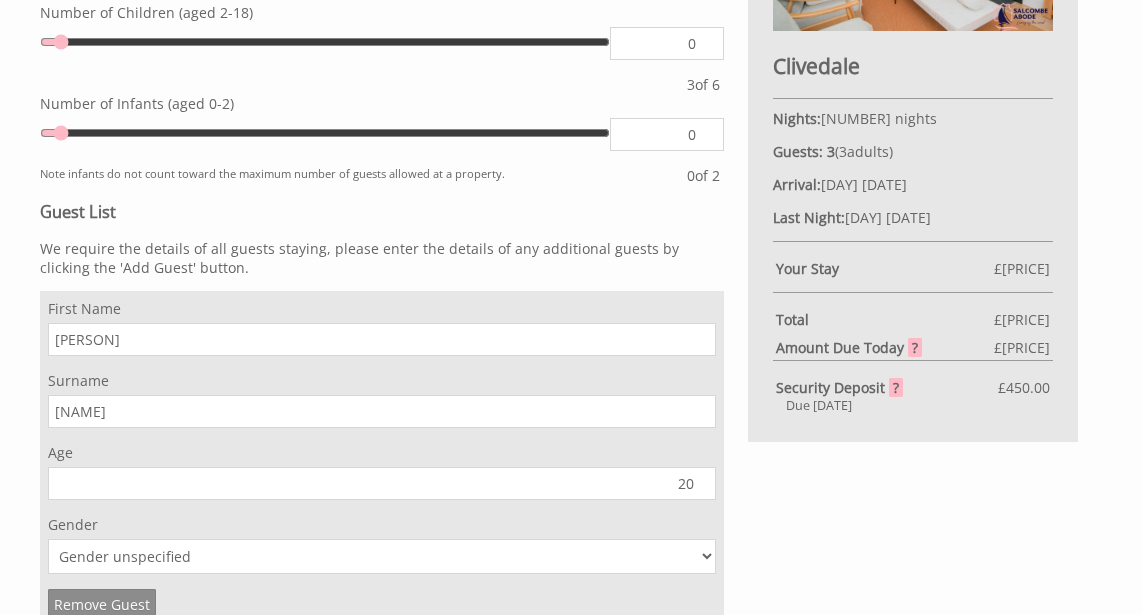 click on "20" at bounding box center (382, 483) 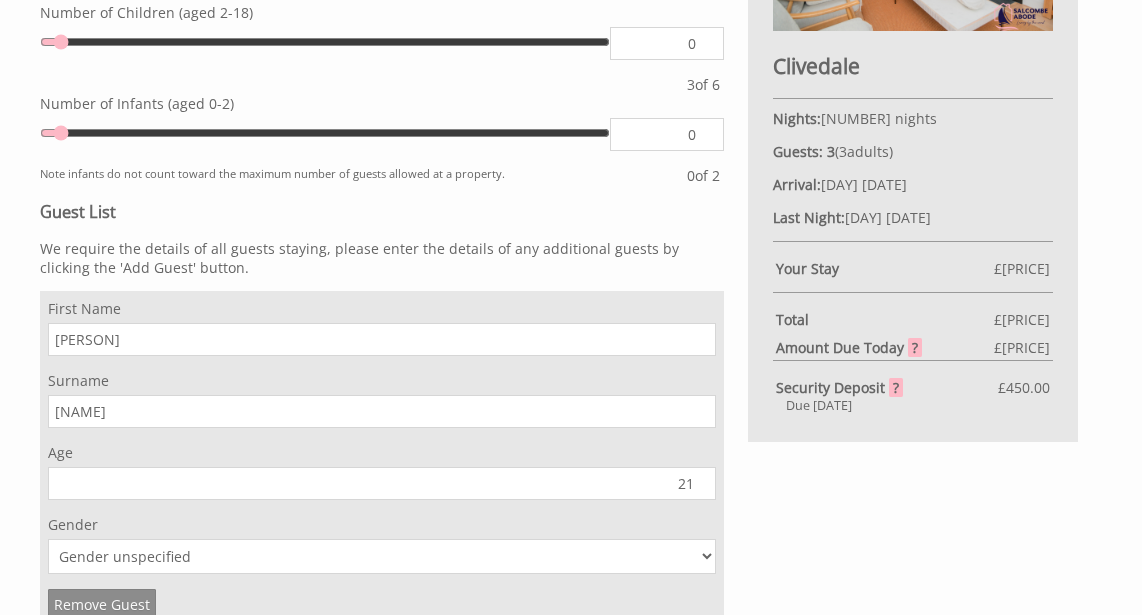click on "21" at bounding box center (382, 483) 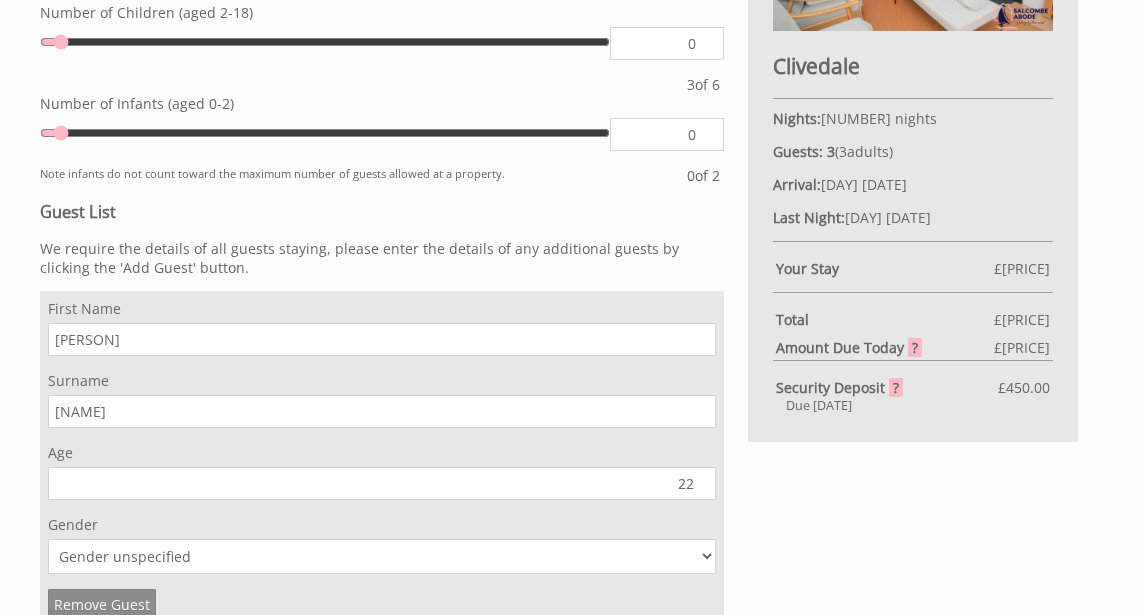 click on "22" at bounding box center [382, 483] 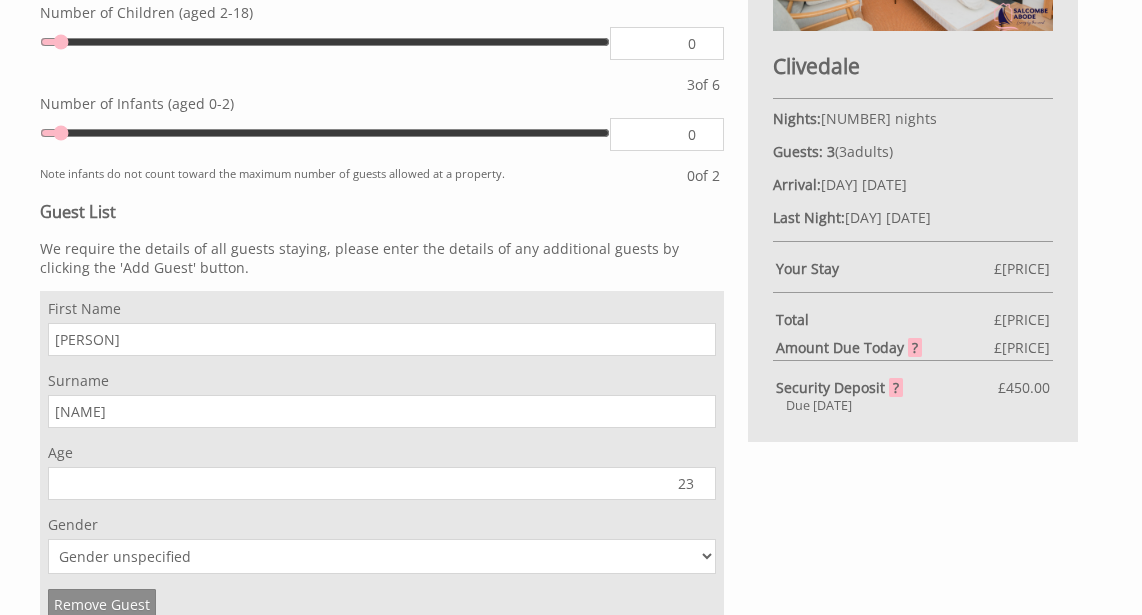 click on "23" at bounding box center (382, 483) 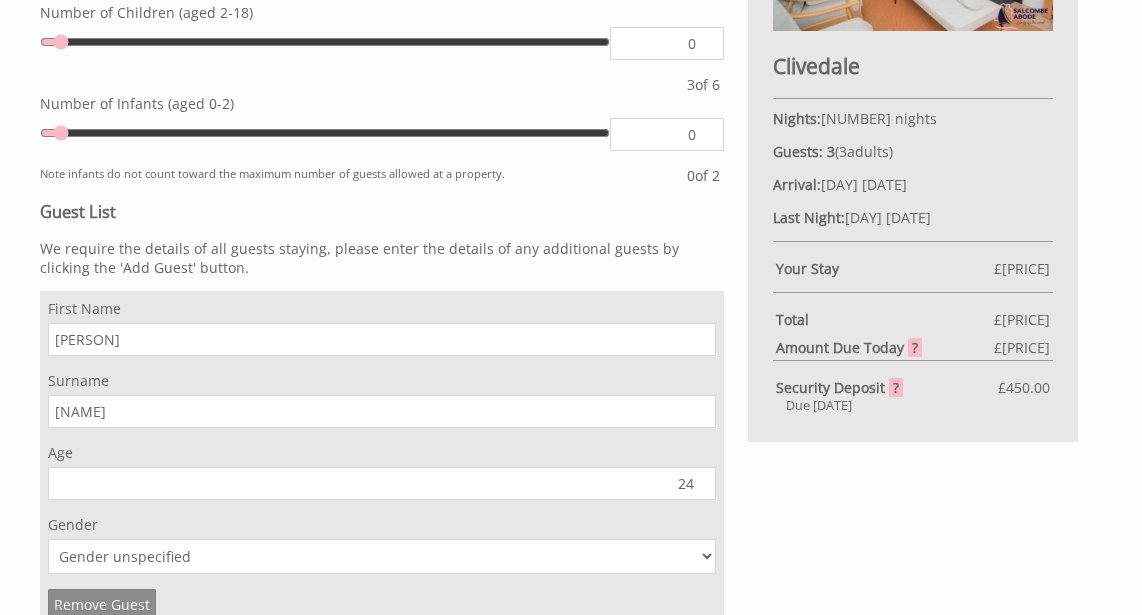 click on "24" at bounding box center [382, 483] 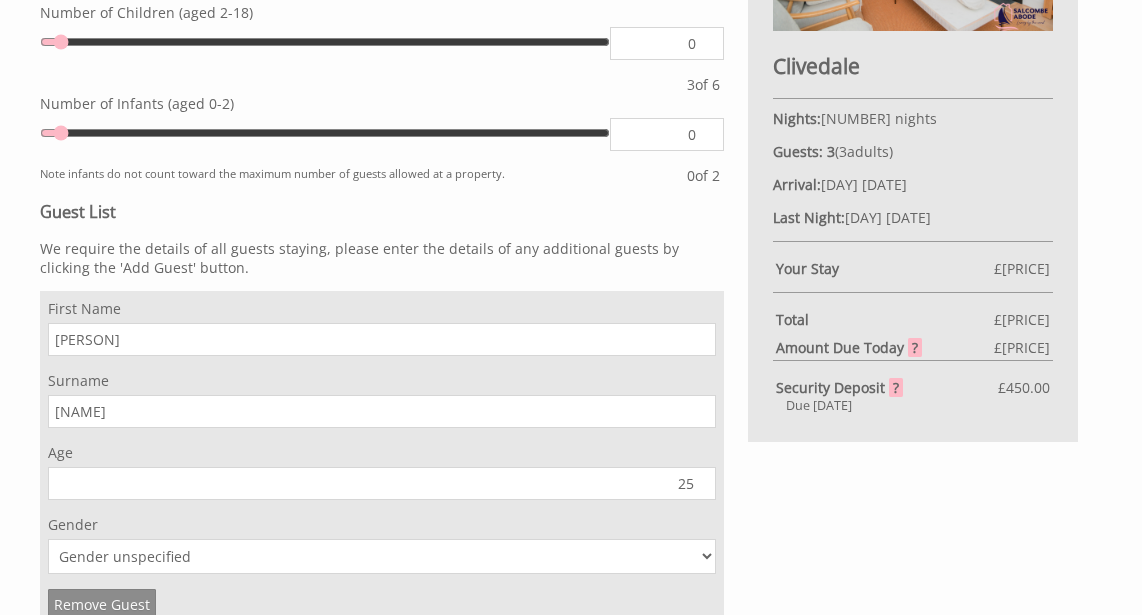 click on "25" at bounding box center (382, 483) 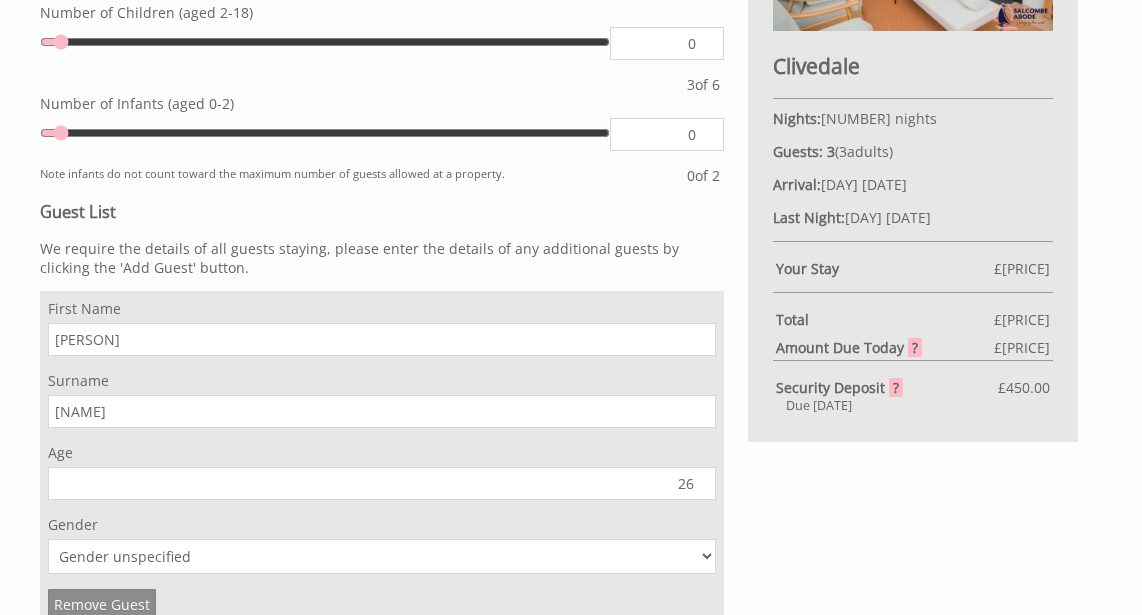 click on "26" at bounding box center [382, 483] 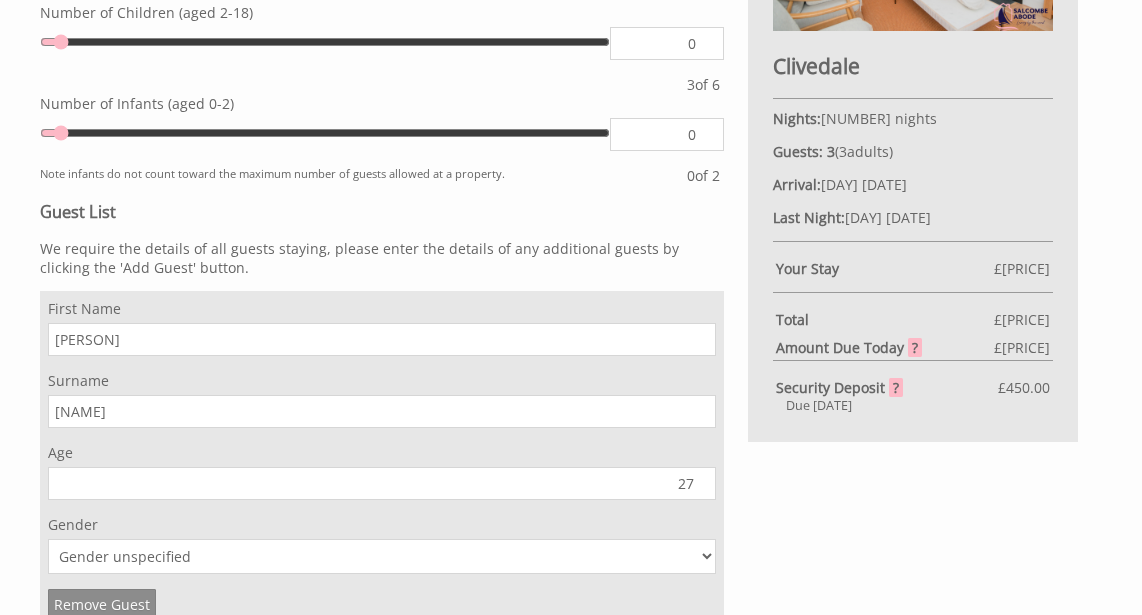 click on "27" at bounding box center [382, 483] 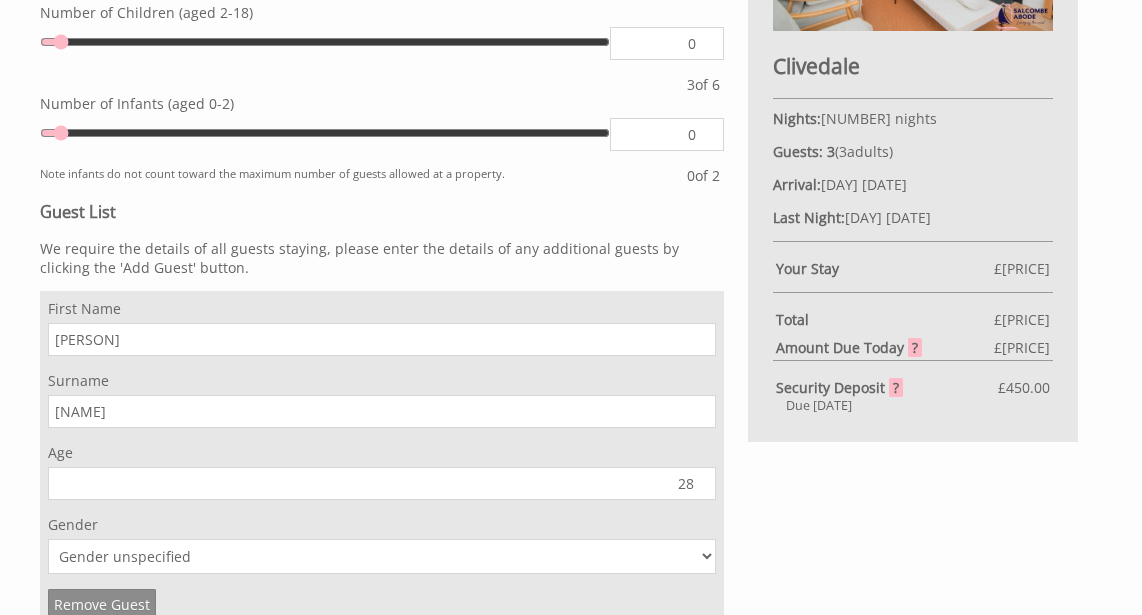 click on "28" at bounding box center [382, 483] 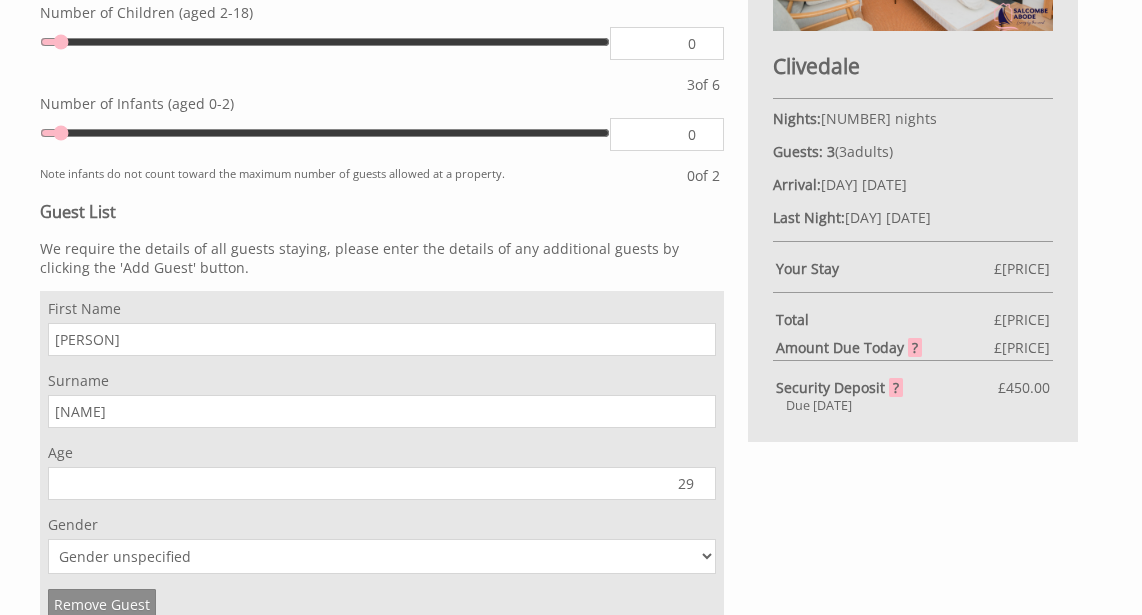 click on "29" at bounding box center [382, 483] 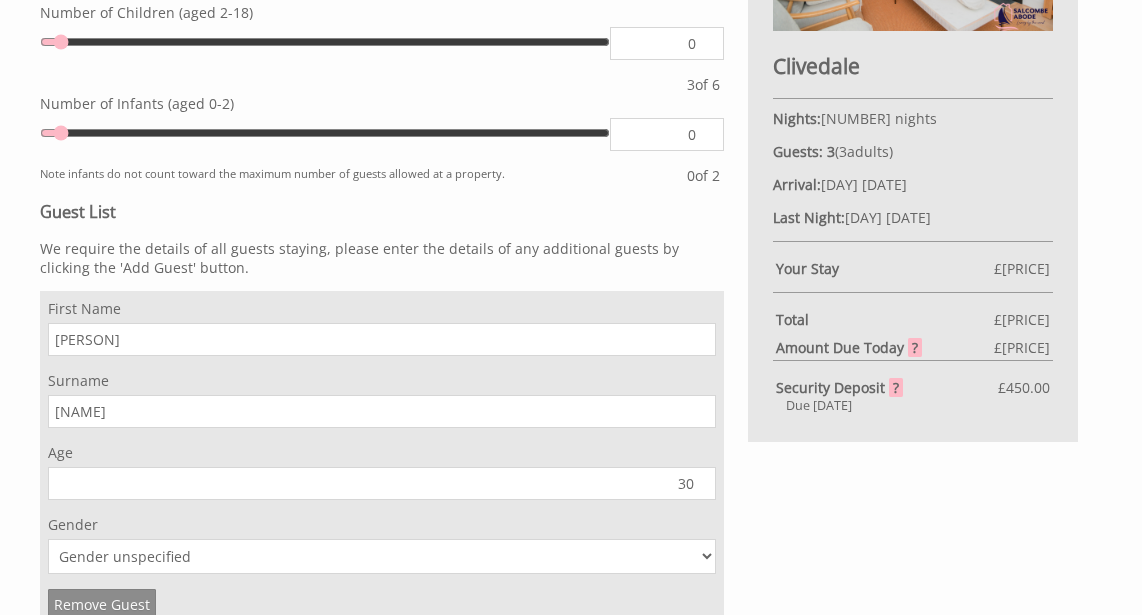 click on "30" at bounding box center (382, 483) 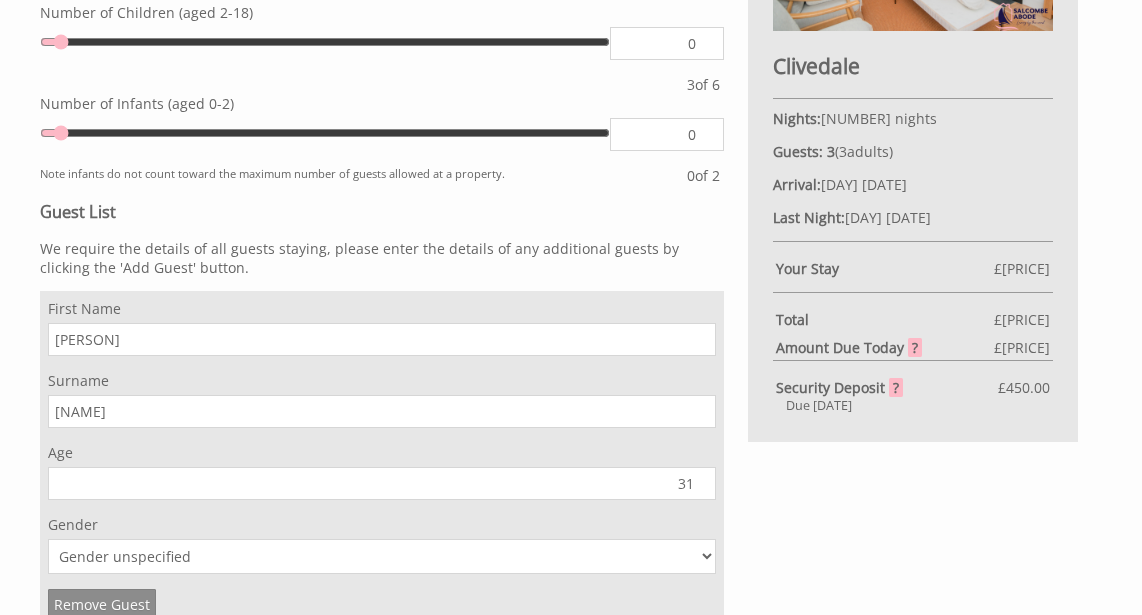 click on "31" at bounding box center [382, 483] 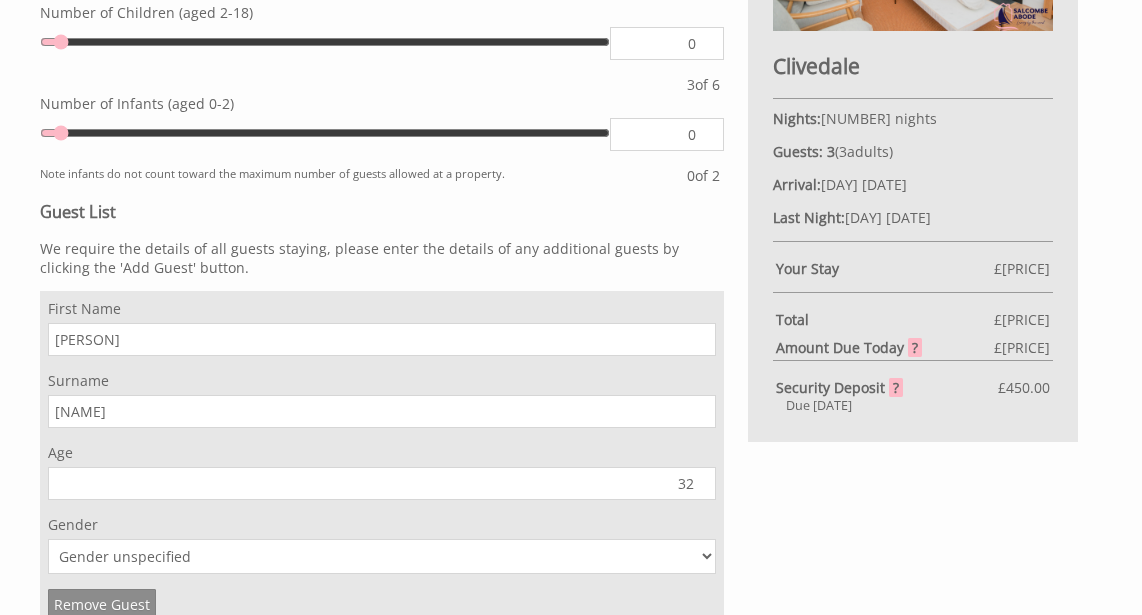 click on "32" at bounding box center (382, 483) 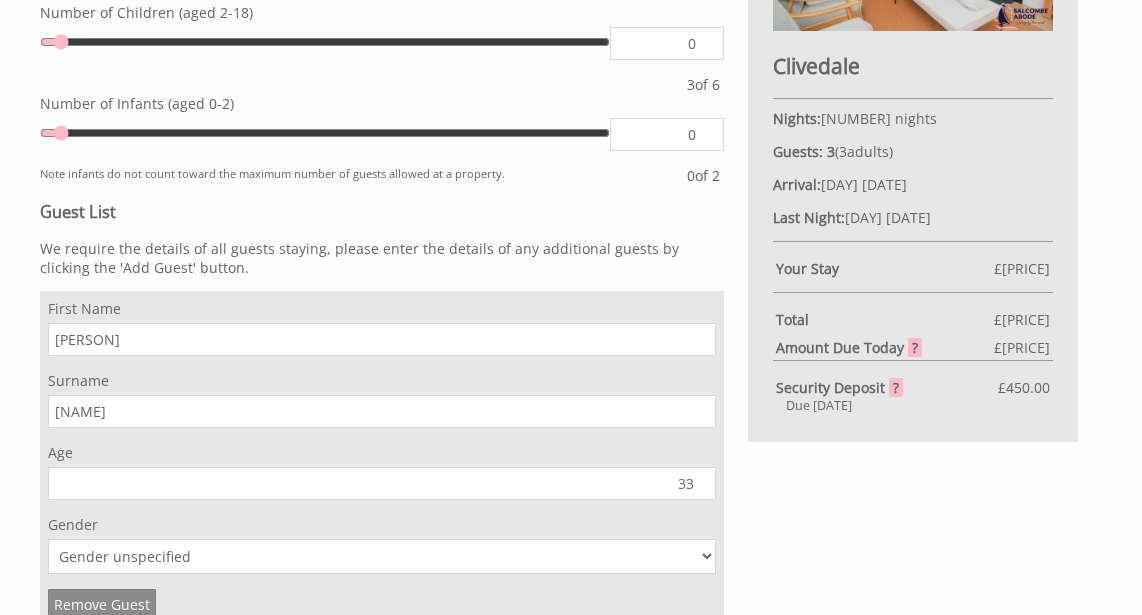 click on "33" at bounding box center [382, 483] 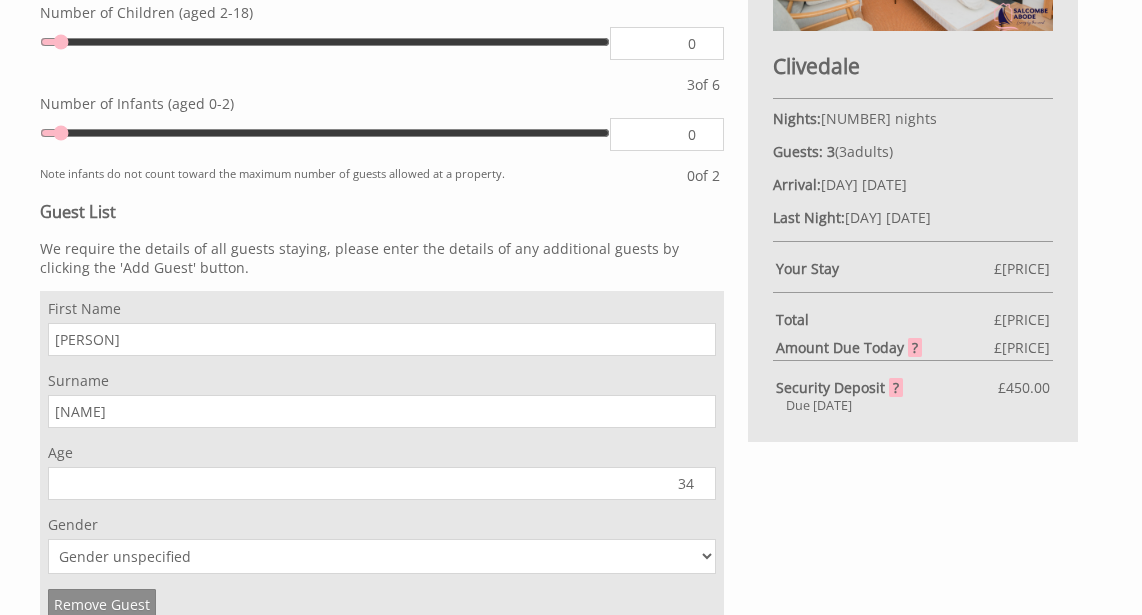 click on "34" at bounding box center [382, 483] 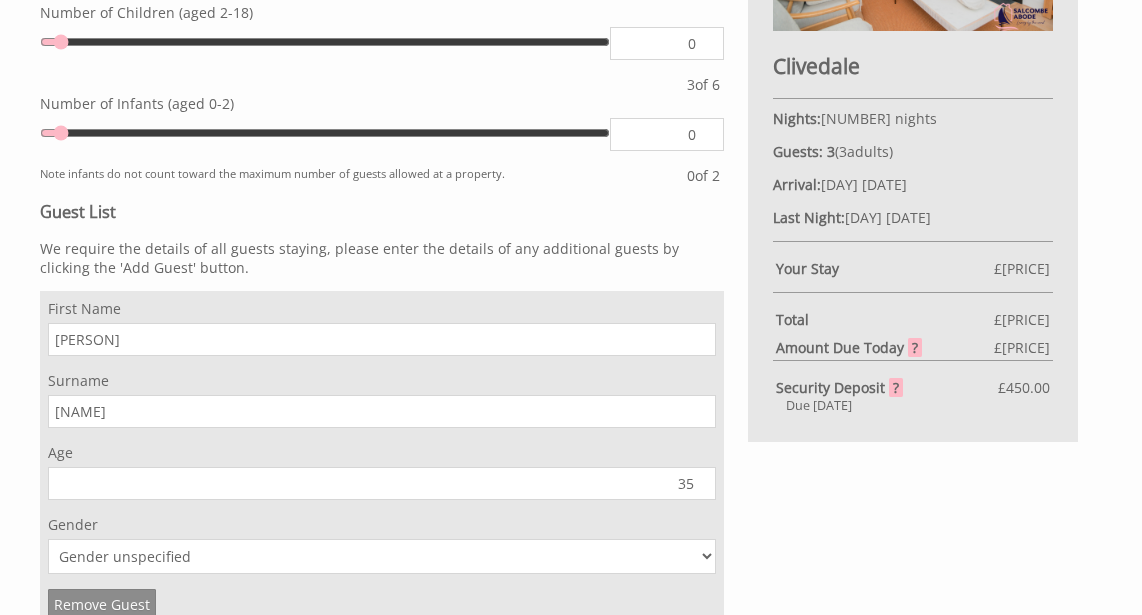 click on "35" at bounding box center [382, 483] 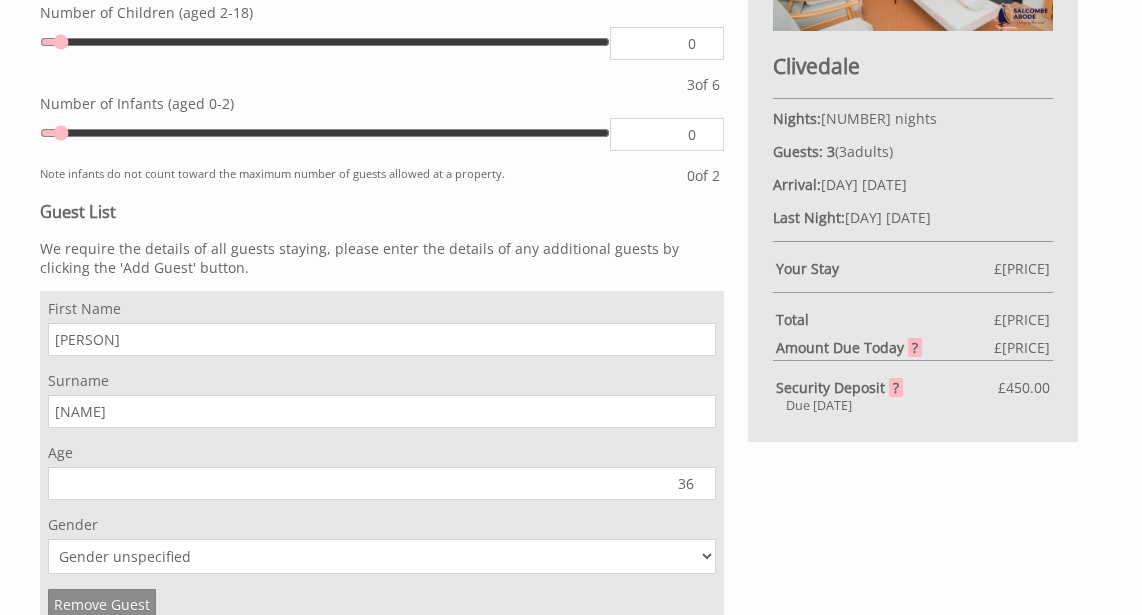 click on "36" at bounding box center (382, 483) 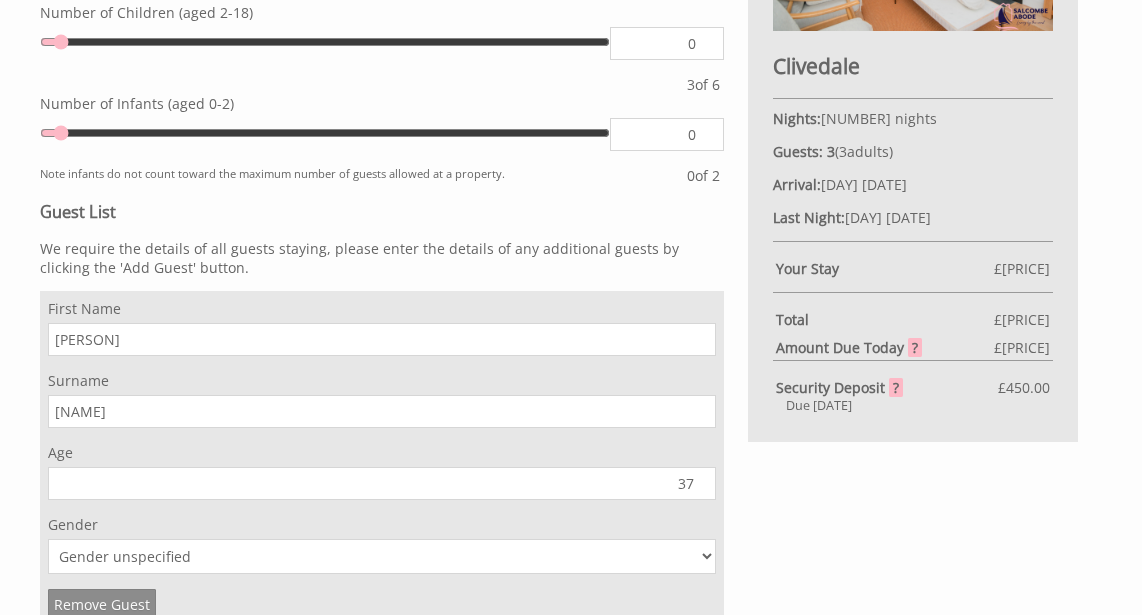 click on "37" at bounding box center (382, 483) 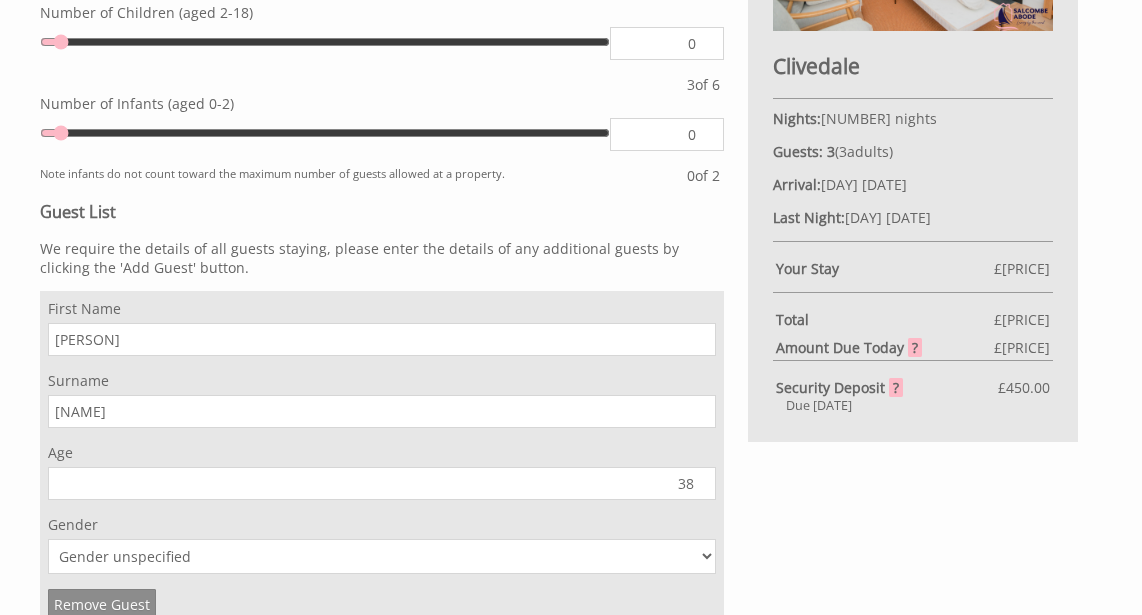 click on "38" at bounding box center [382, 483] 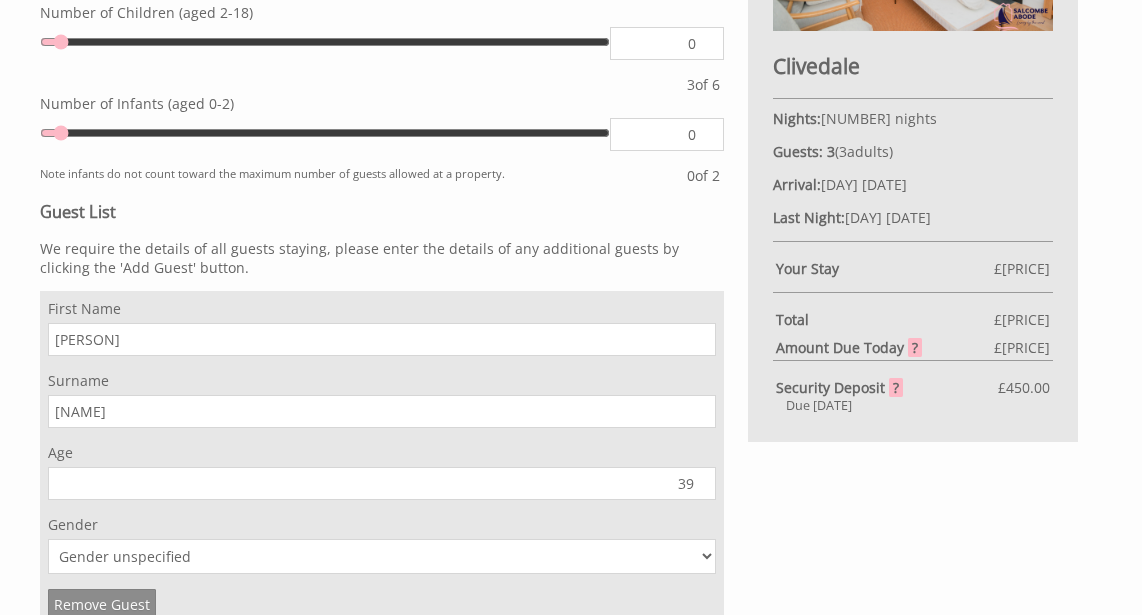 click on "39" at bounding box center [382, 483] 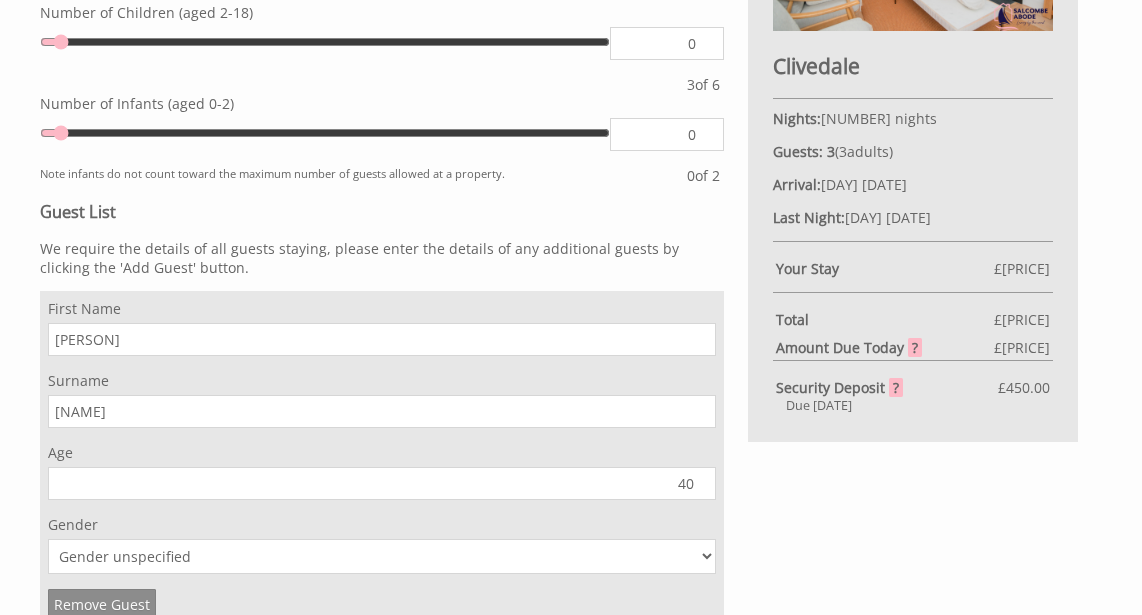 click on "40" at bounding box center [382, 483] 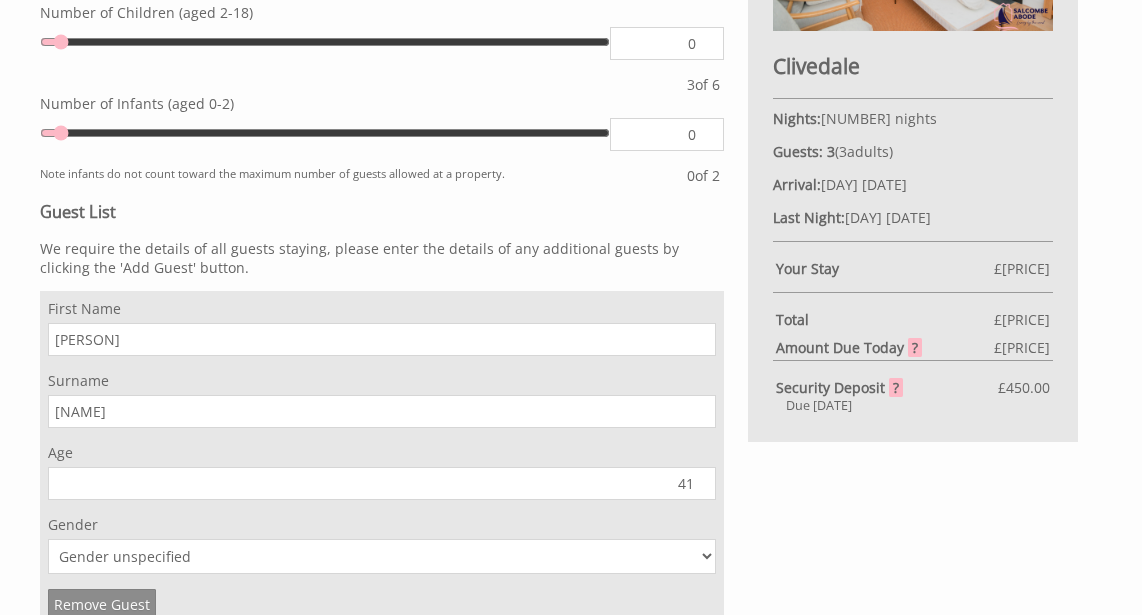 click on "41" at bounding box center [382, 483] 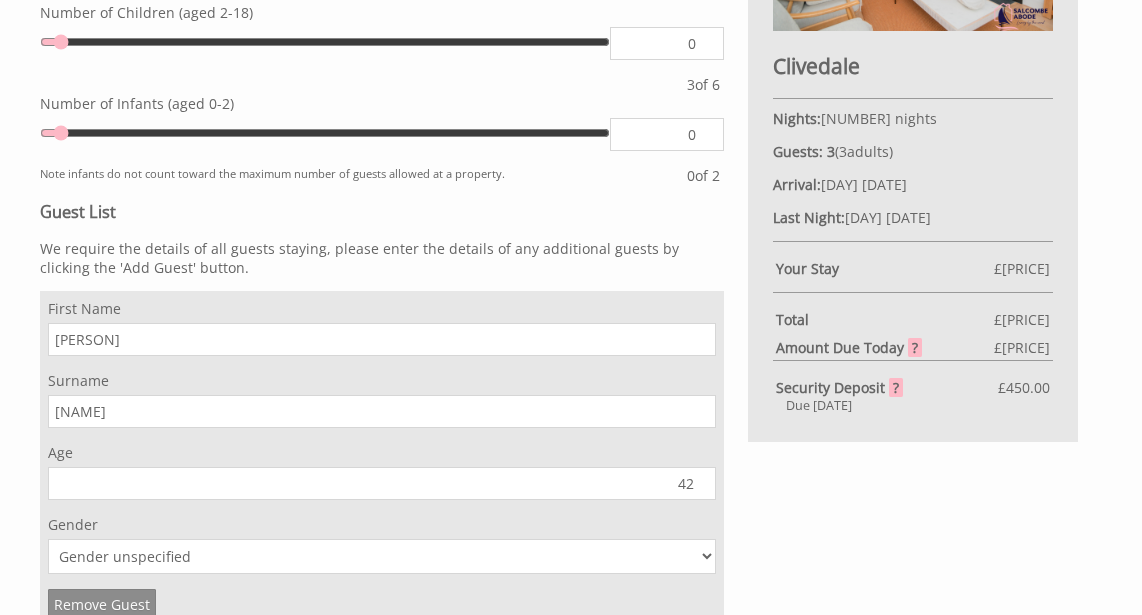click on "42" at bounding box center (382, 483) 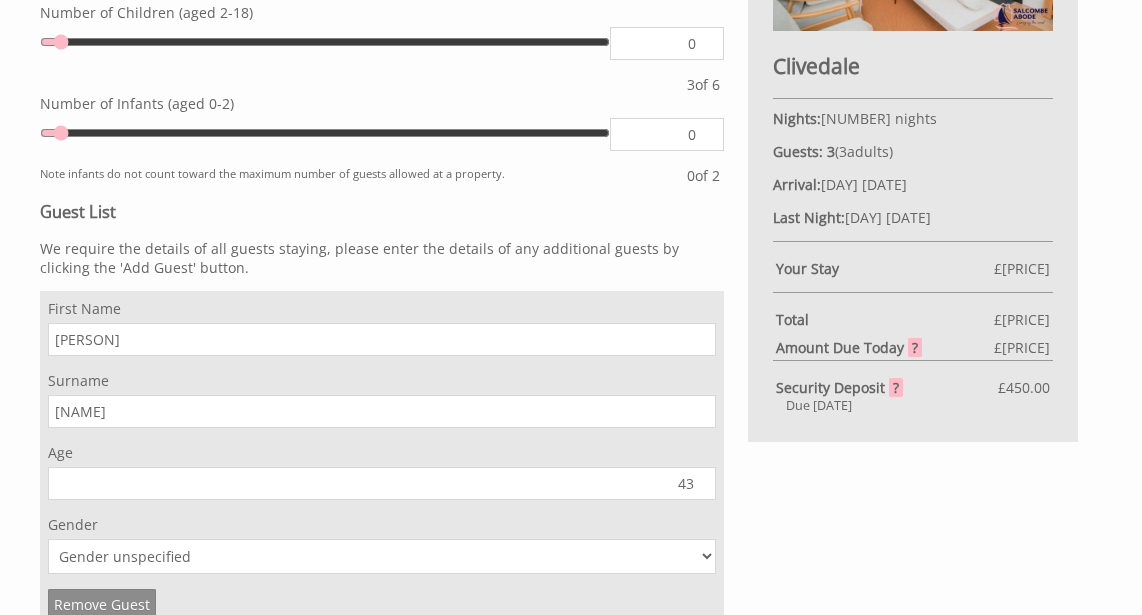 click on "43" at bounding box center (382, 483) 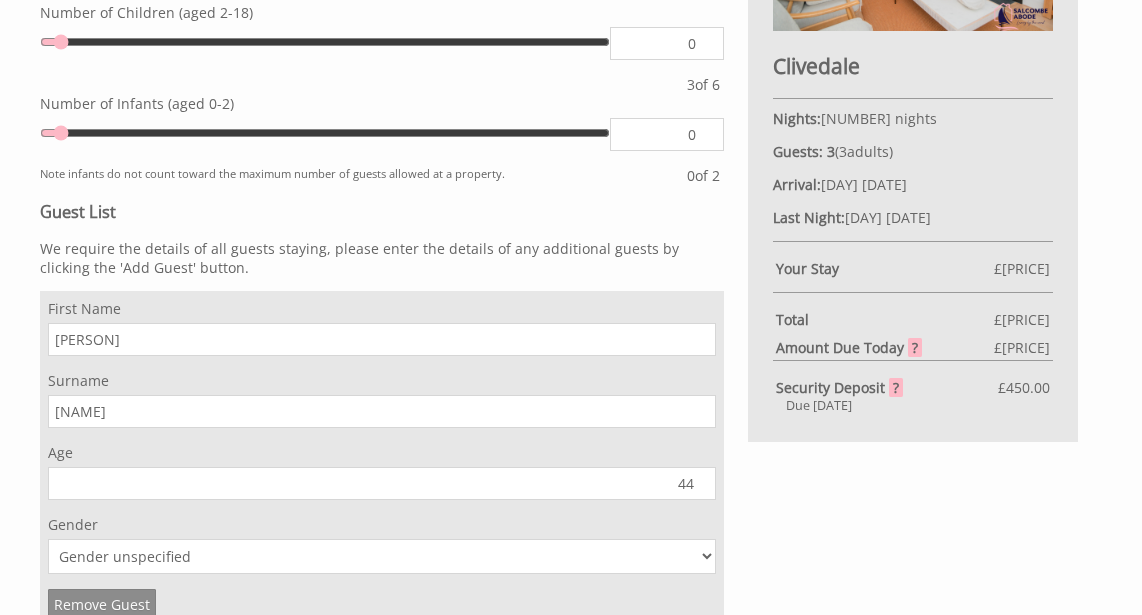 click on "44" at bounding box center [382, 483] 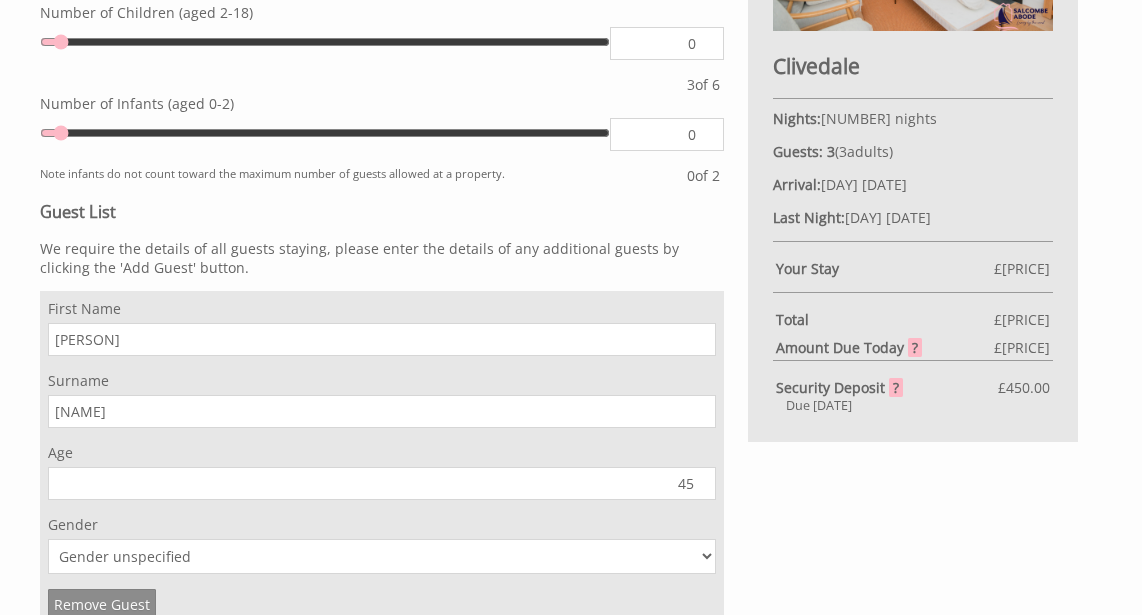 click on "45" at bounding box center (382, 483) 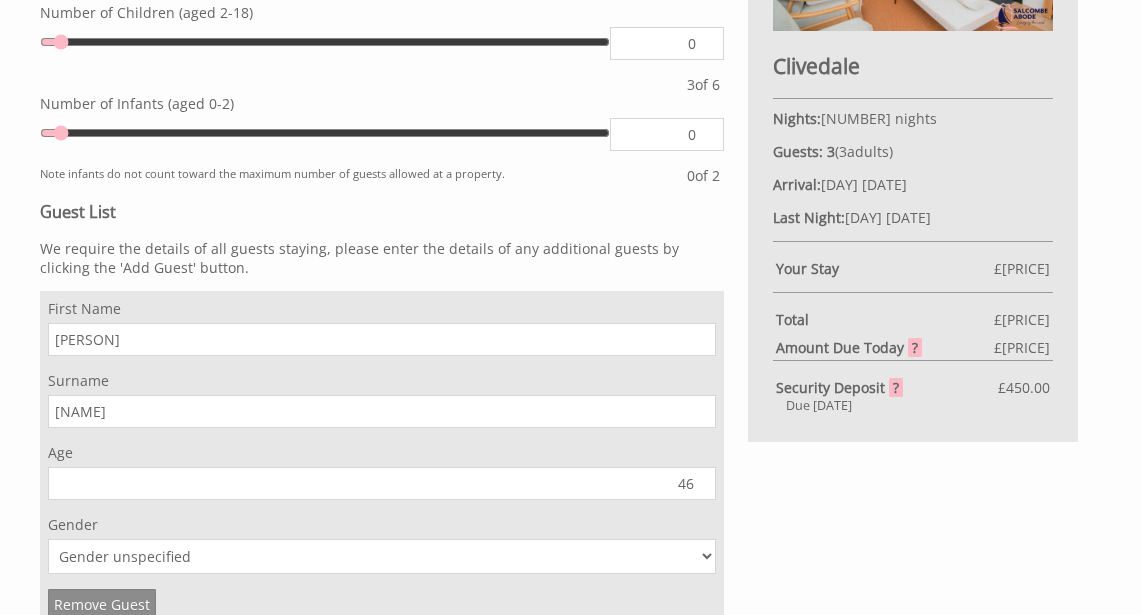 click on "46" at bounding box center (382, 483) 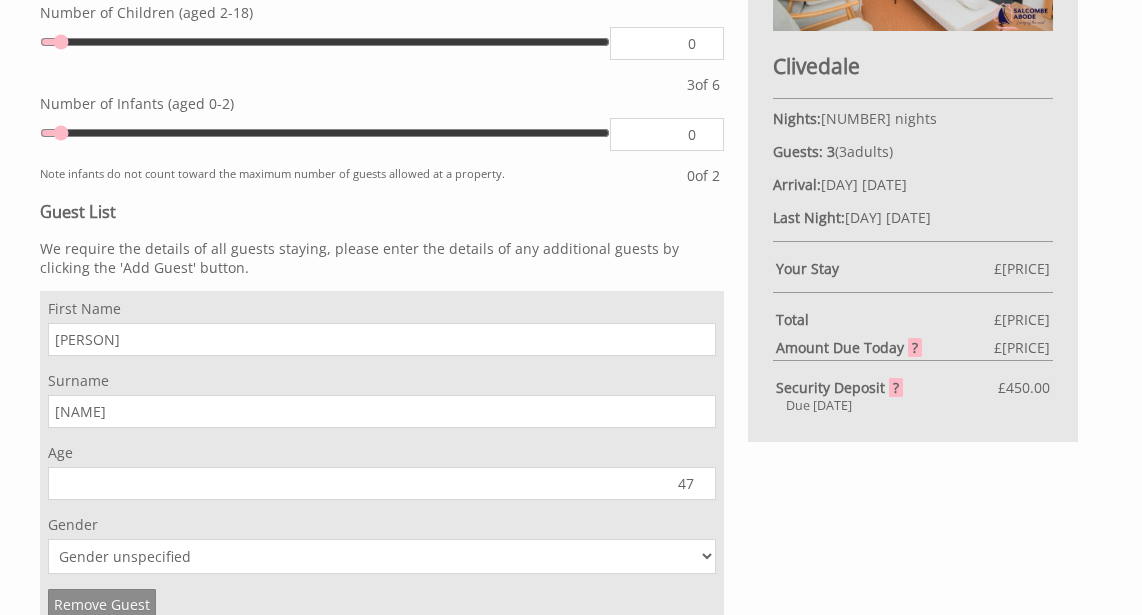 click on "47" at bounding box center [382, 483] 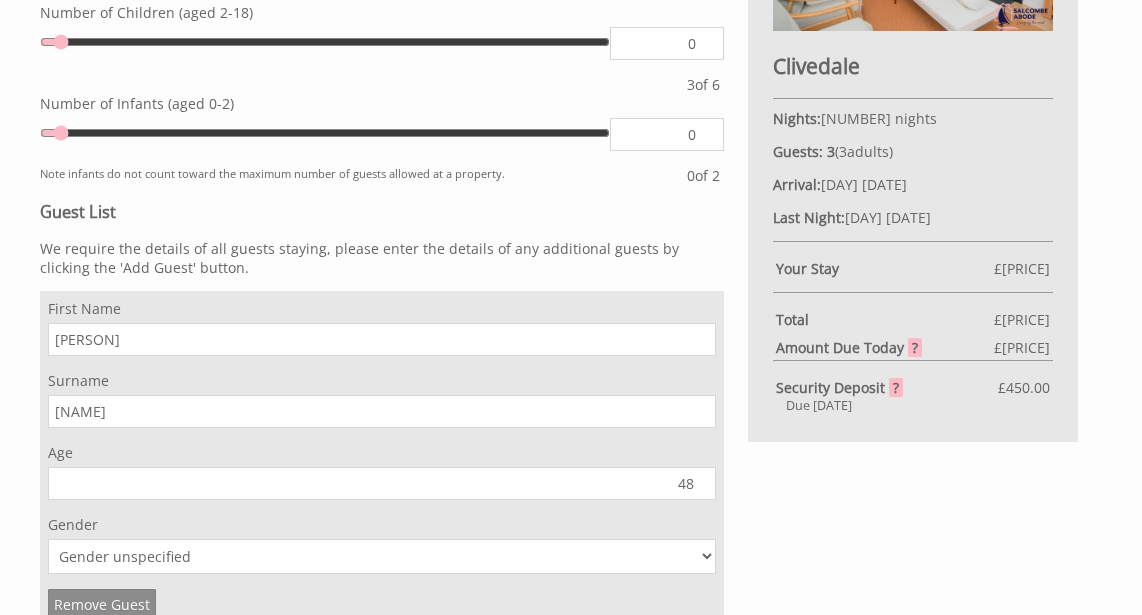 click on "48" at bounding box center (382, 483) 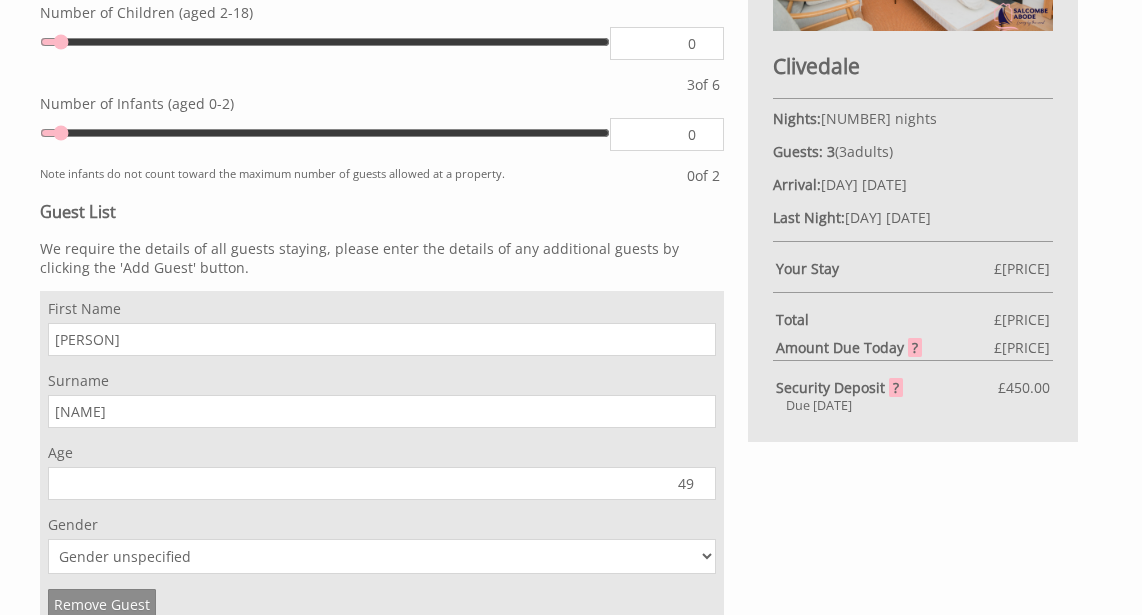 click on "49" at bounding box center [382, 483] 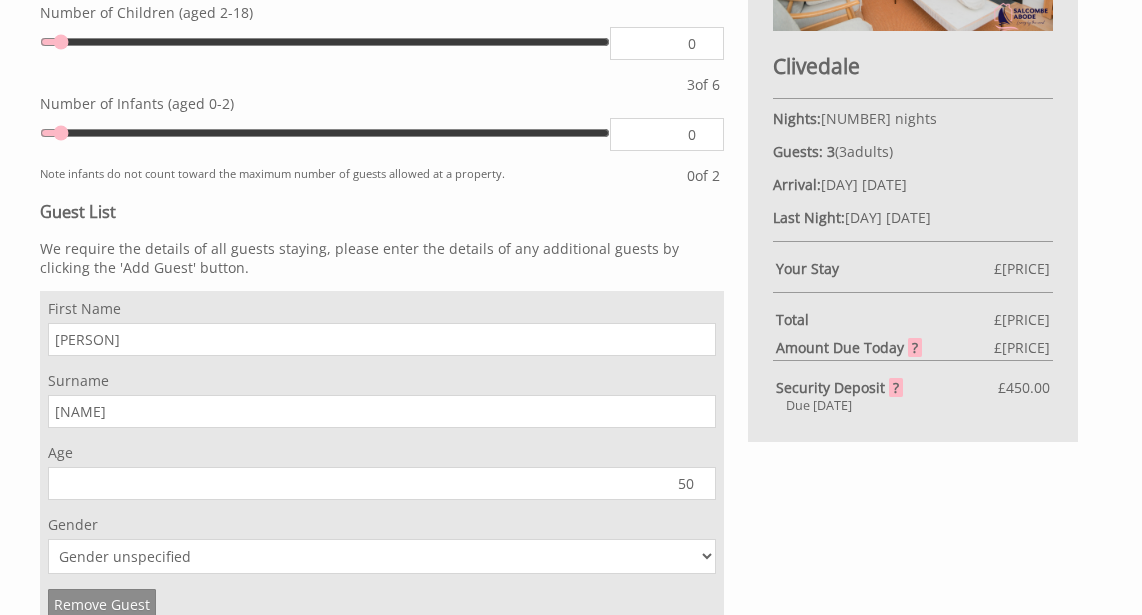 click on "50" at bounding box center (382, 483) 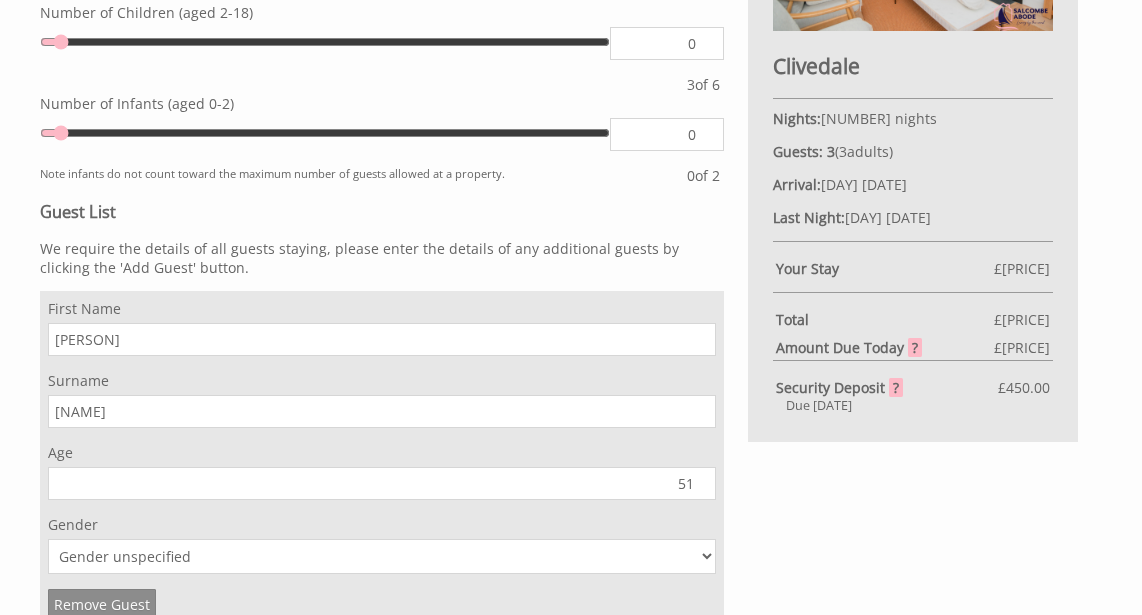 click on "51" at bounding box center (382, 483) 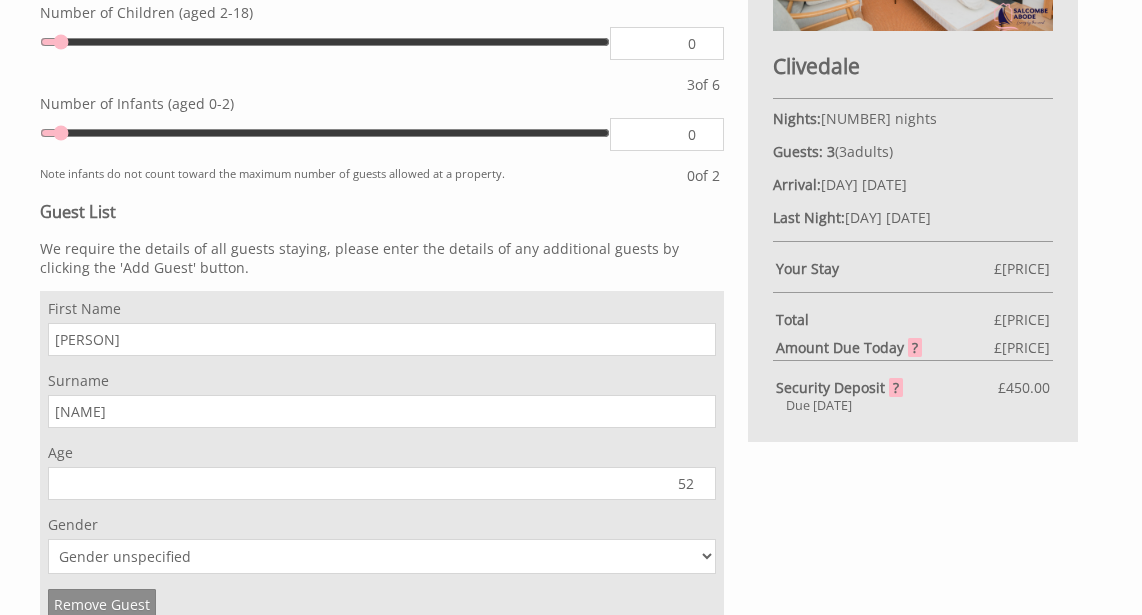 click on "52" at bounding box center (382, 483) 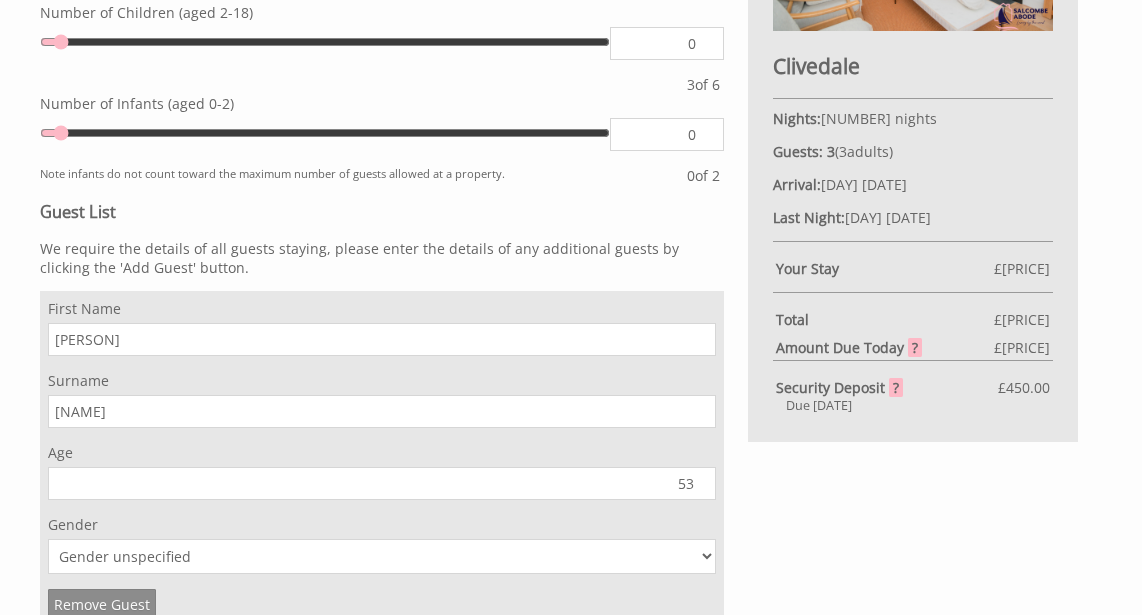 click on "53" at bounding box center [382, 483] 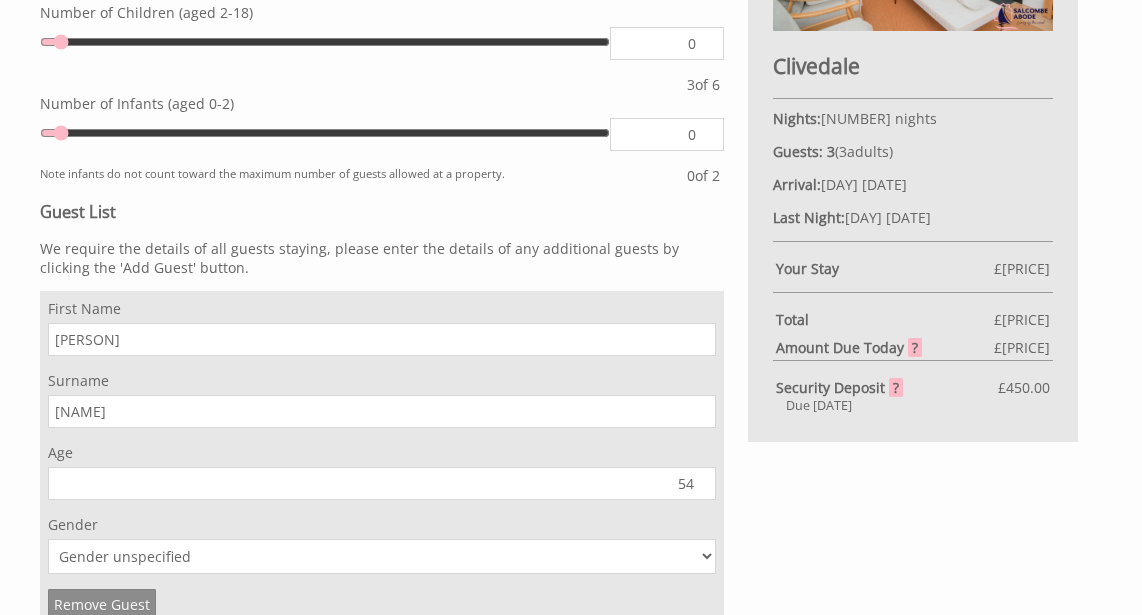click on "54" at bounding box center (382, 483) 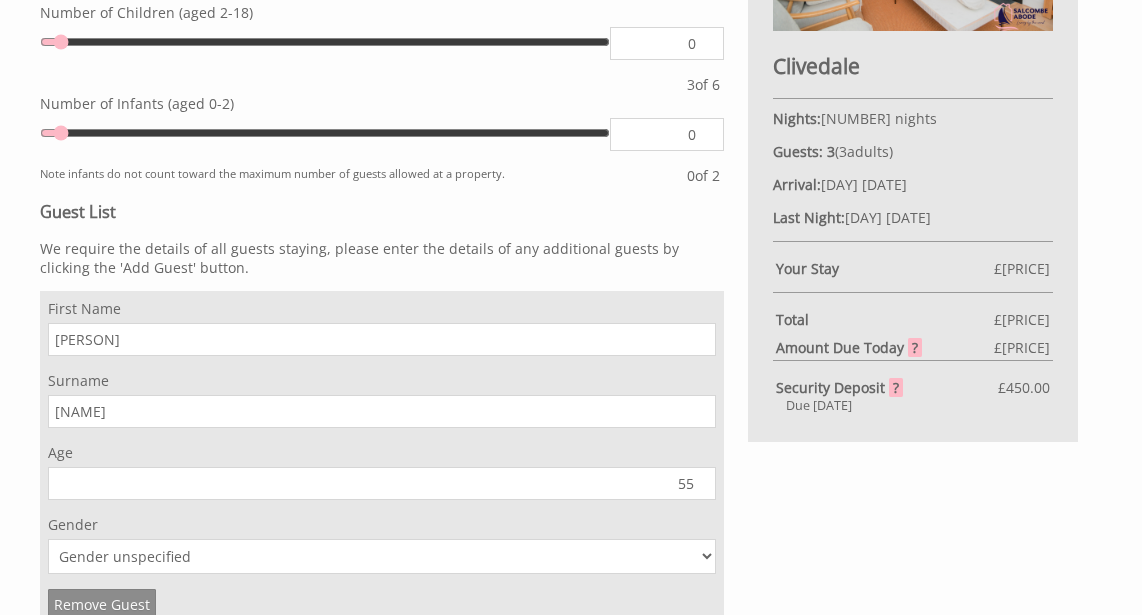 click on "55" at bounding box center (382, 483) 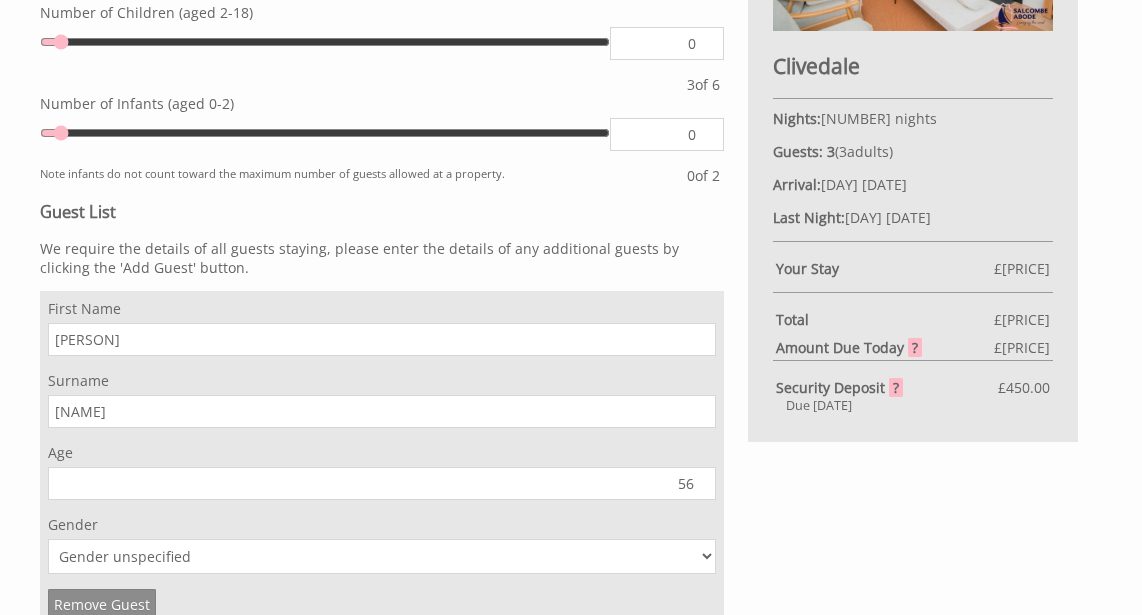 click on "56" at bounding box center [382, 483] 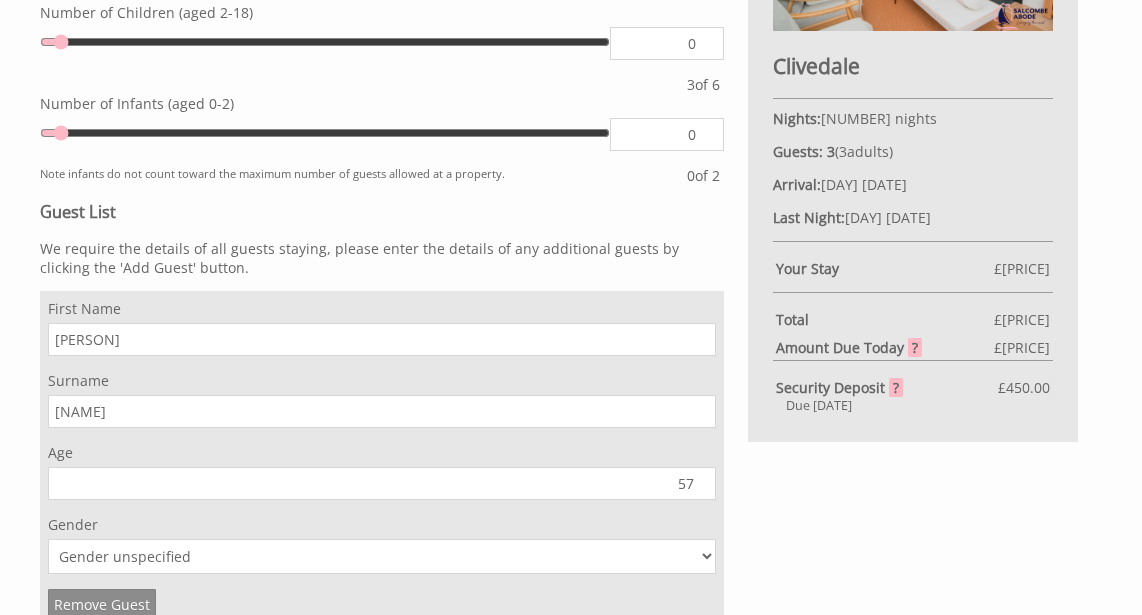 click on "57" at bounding box center (382, 483) 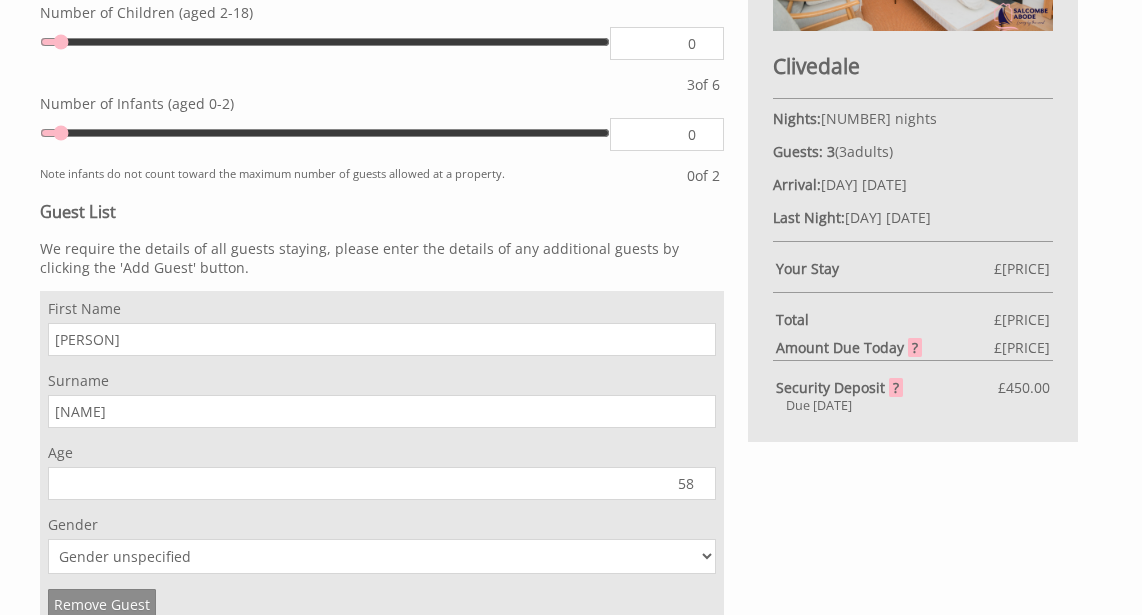 click on "58" at bounding box center [382, 483] 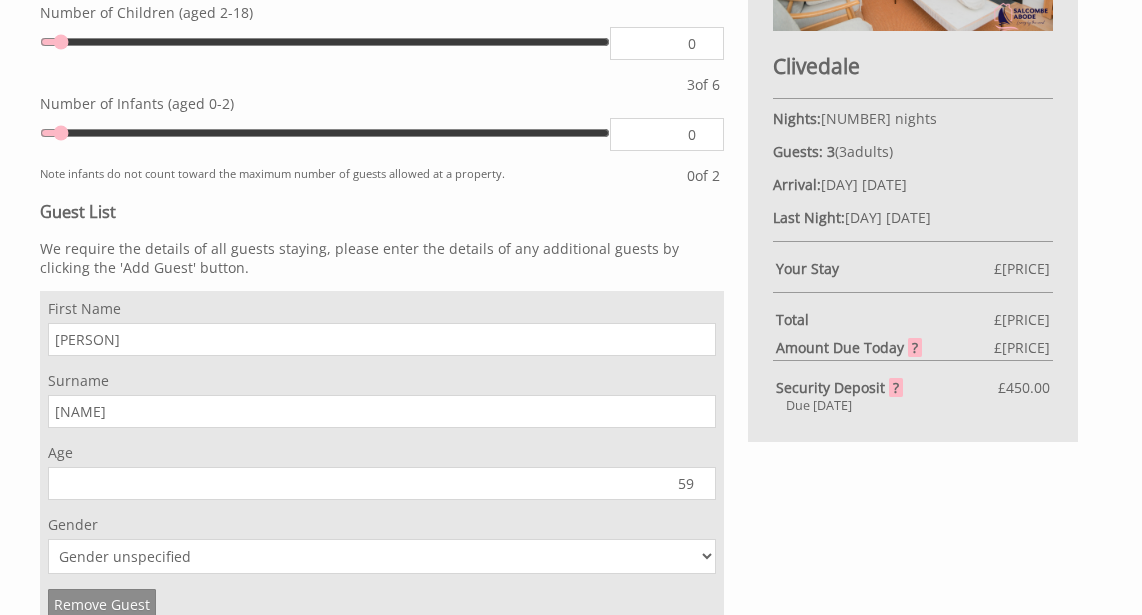 click on "59" at bounding box center (382, 483) 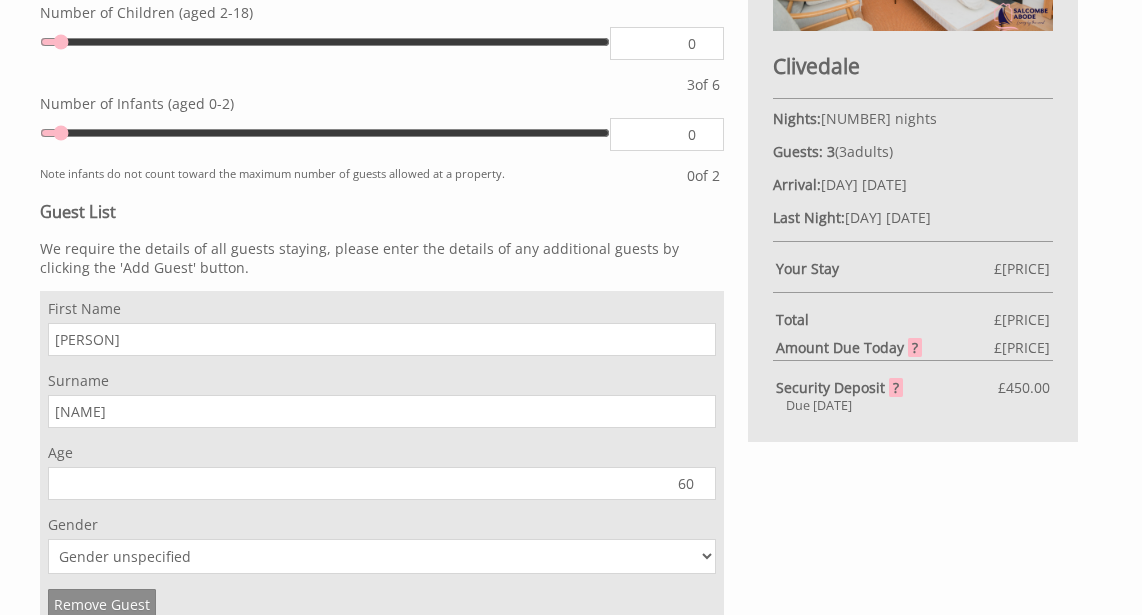 type on "60" 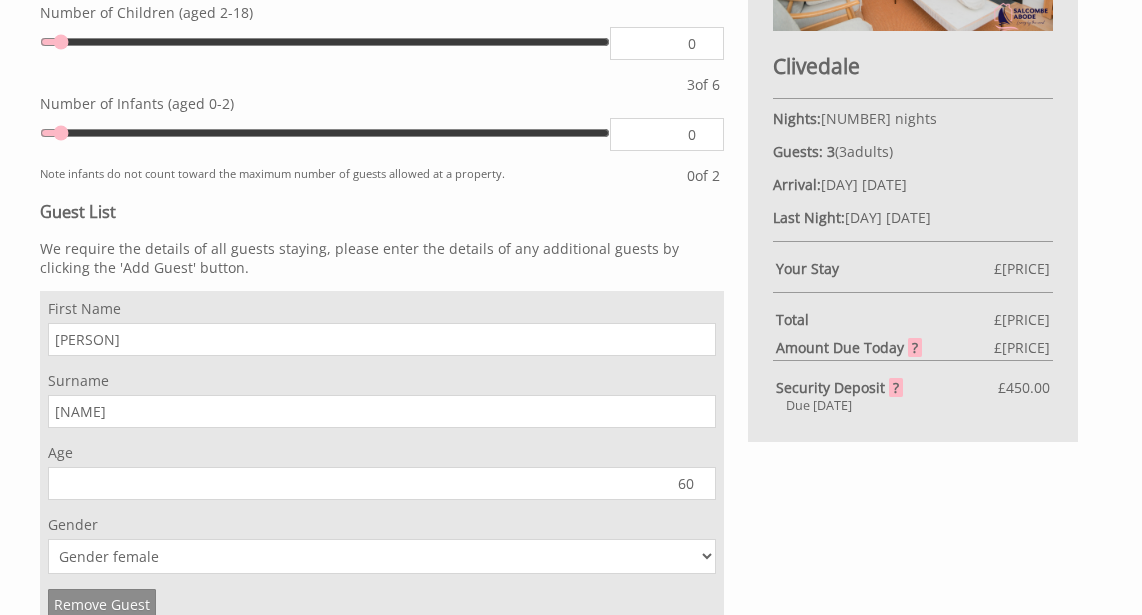 click on "Gender unspecified
Gender male
Gender female" at bounding box center (382, 556) 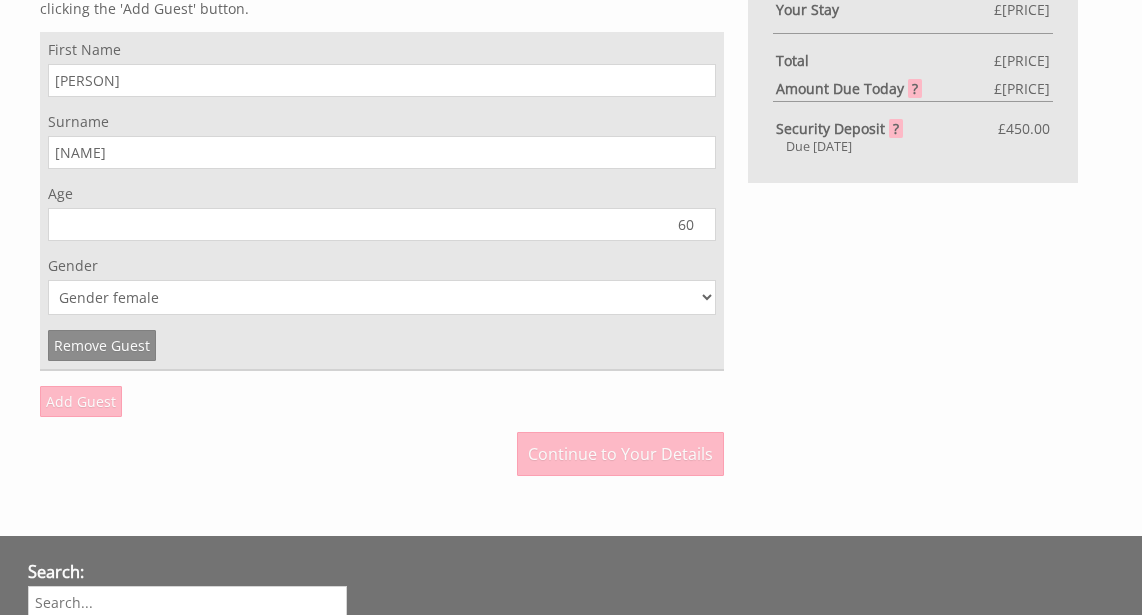 scroll, scrollTop: 1042, scrollLeft: 0, axis: vertical 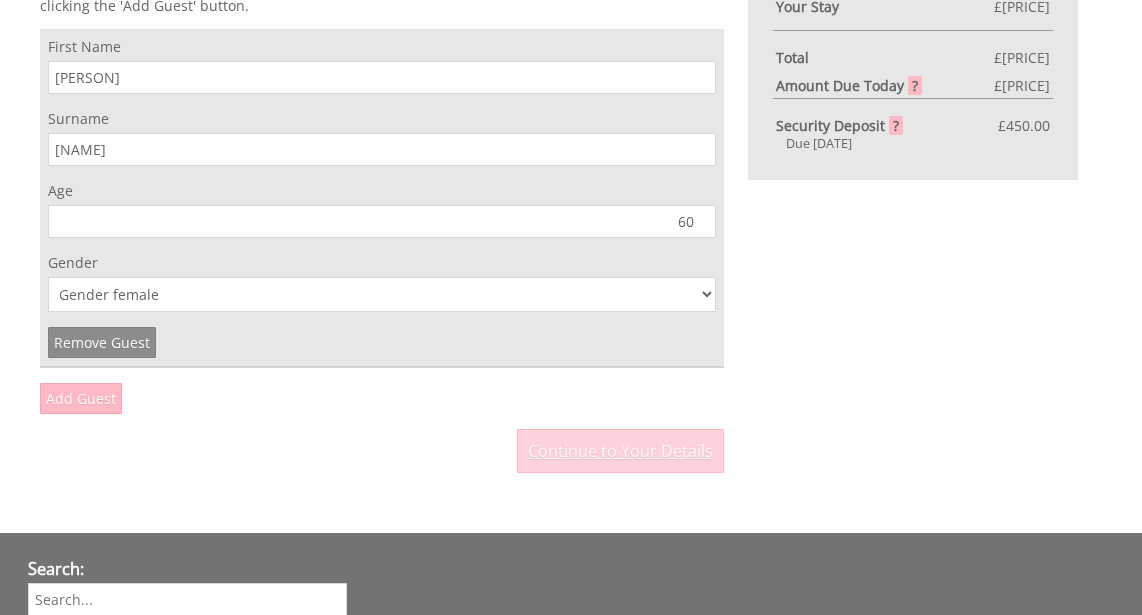 click on "Continue to Your Details" at bounding box center [620, 451] 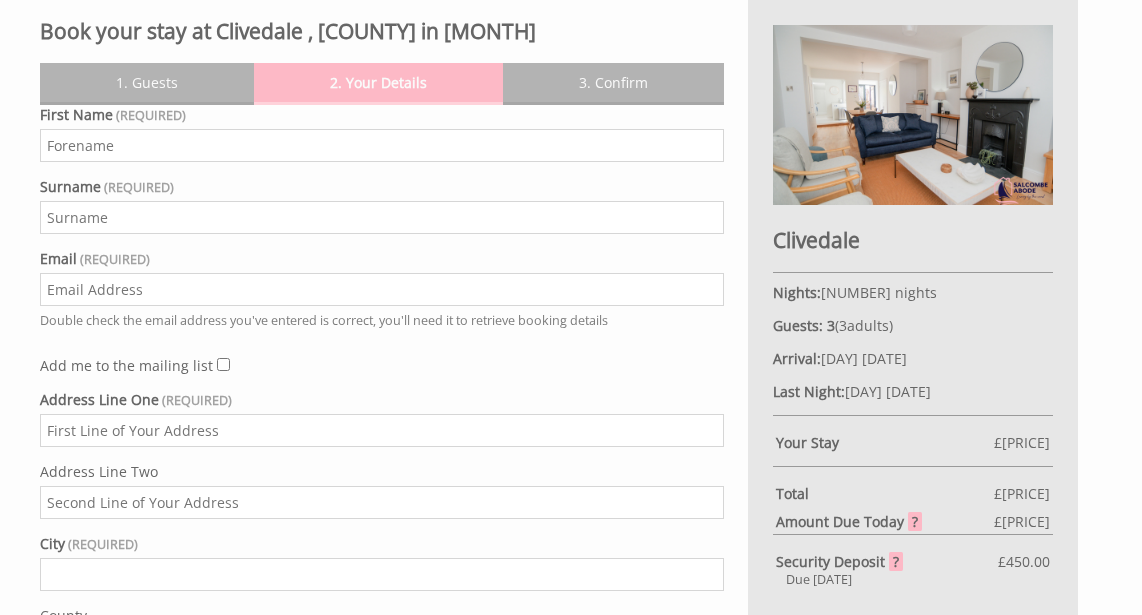 click on "First Name" at bounding box center [382, 145] 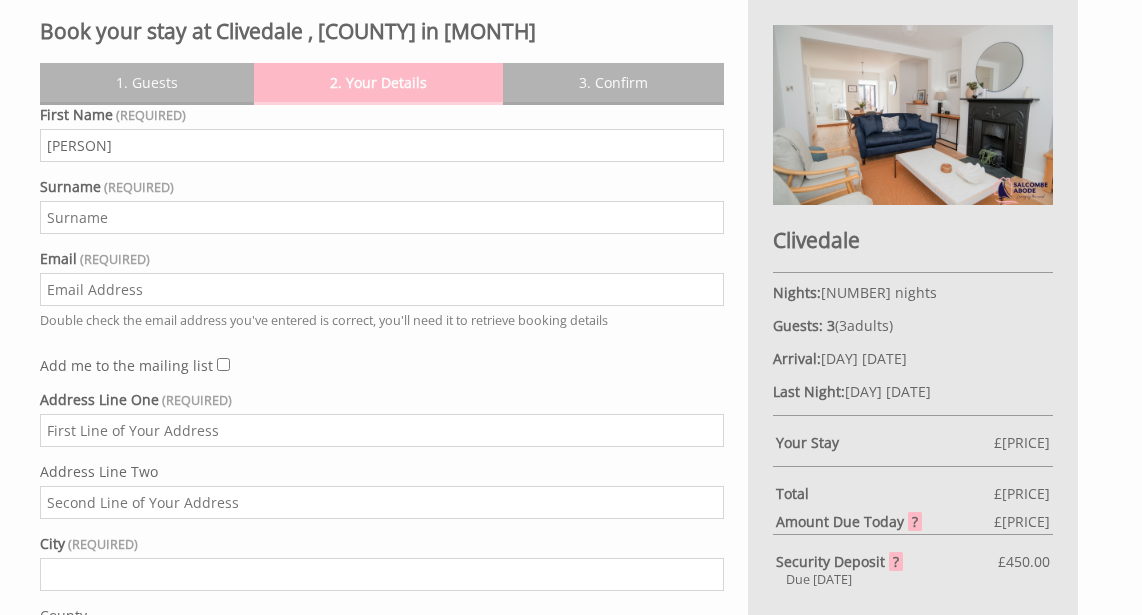 type on "[NAME]" 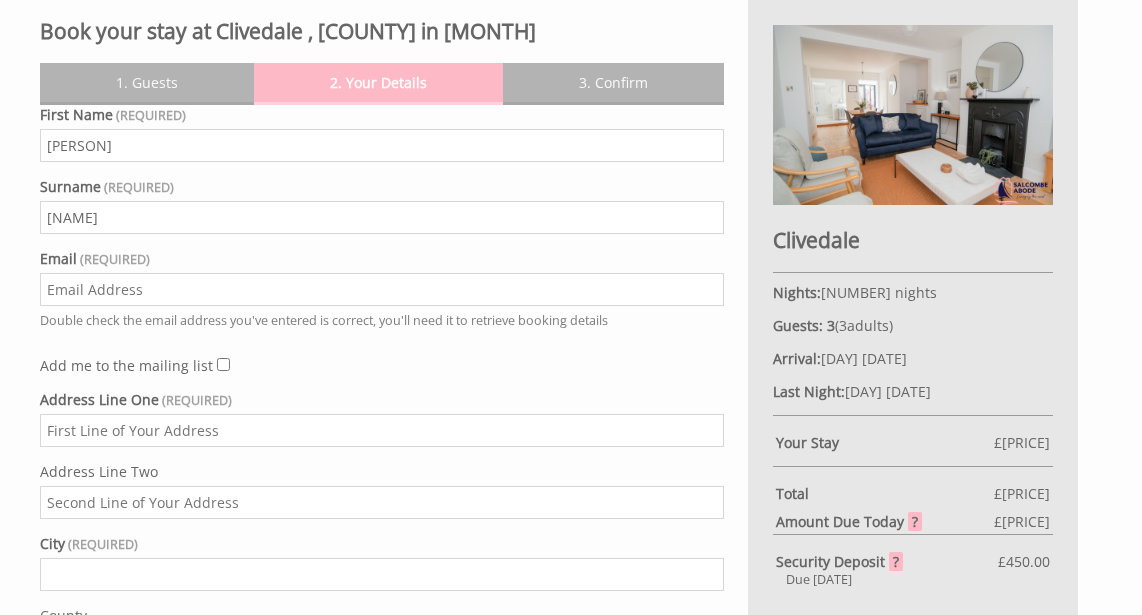 type on "[EMAIL]" 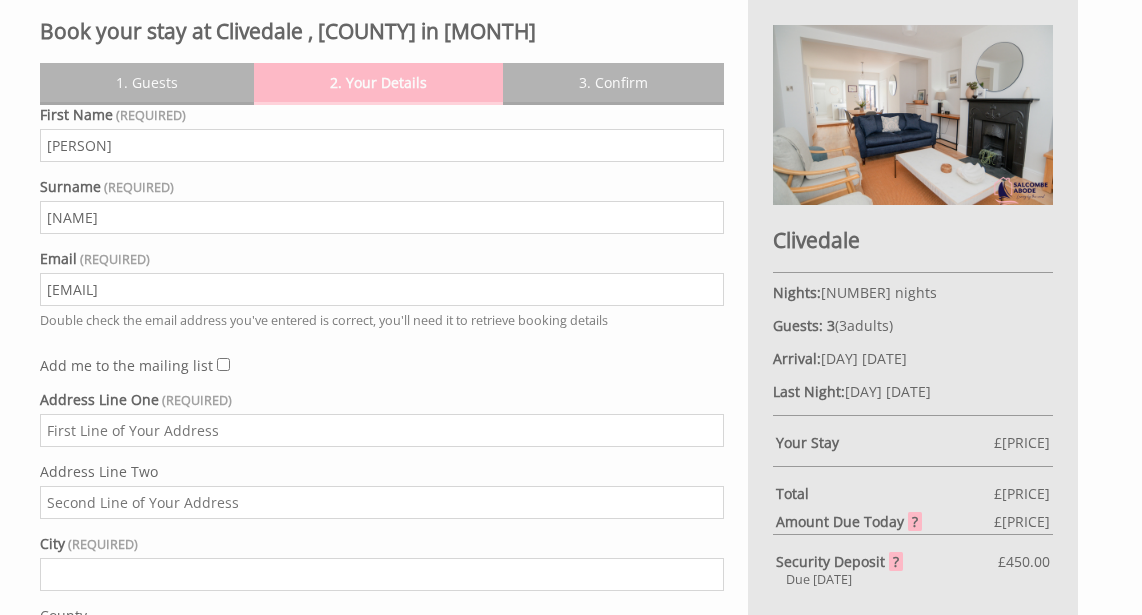 type on "[NUMBER] [STREET]" 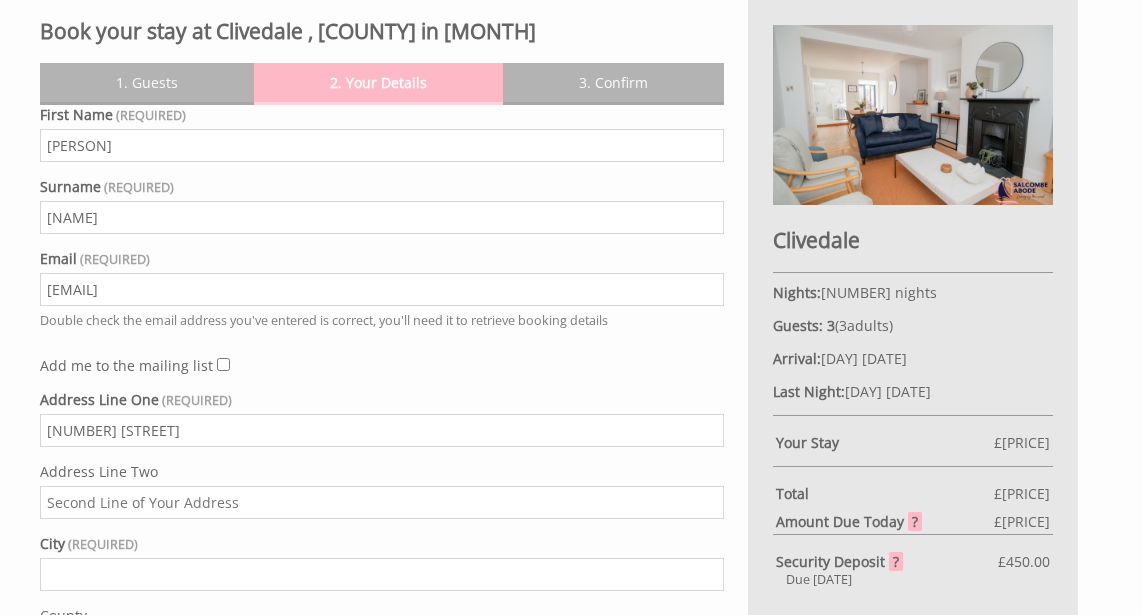 type on "[CITY]" 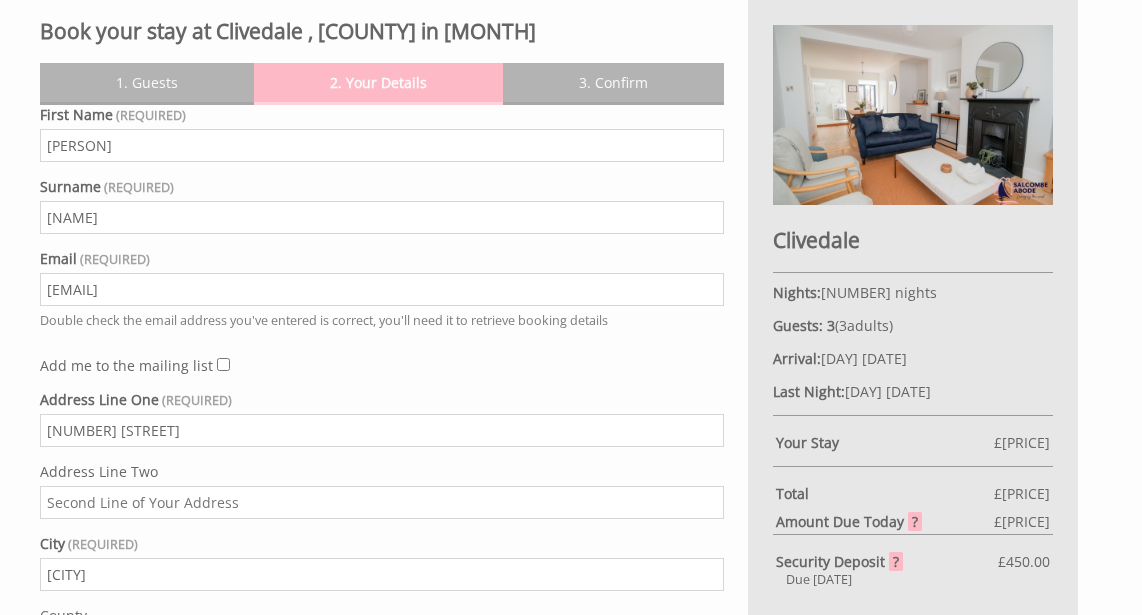 type on "[STATE]" 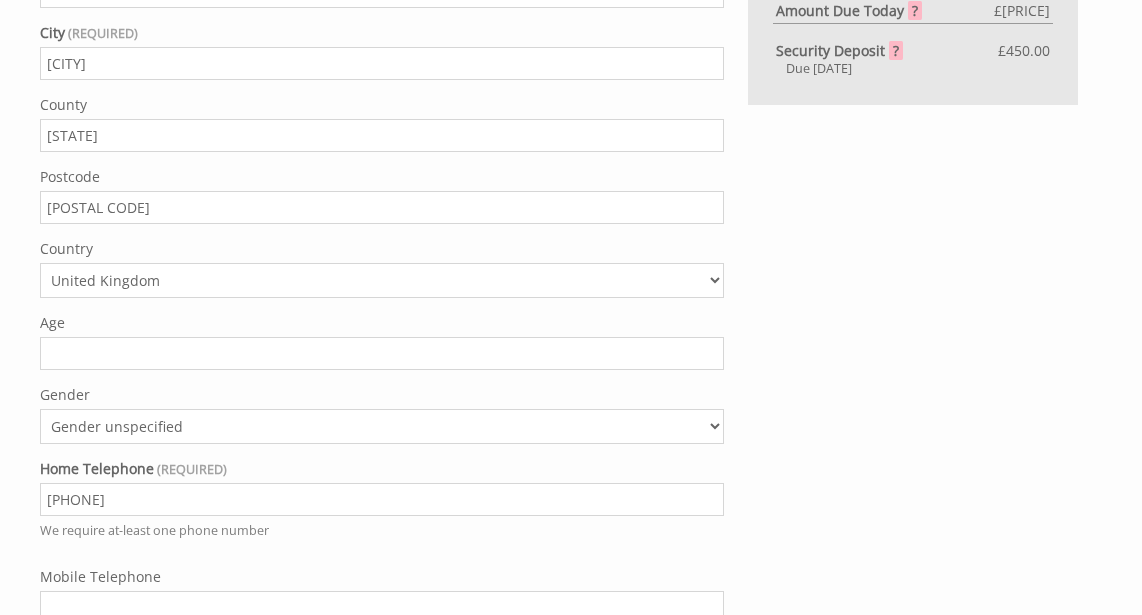 scroll, scrollTop: 1125, scrollLeft: 0, axis: vertical 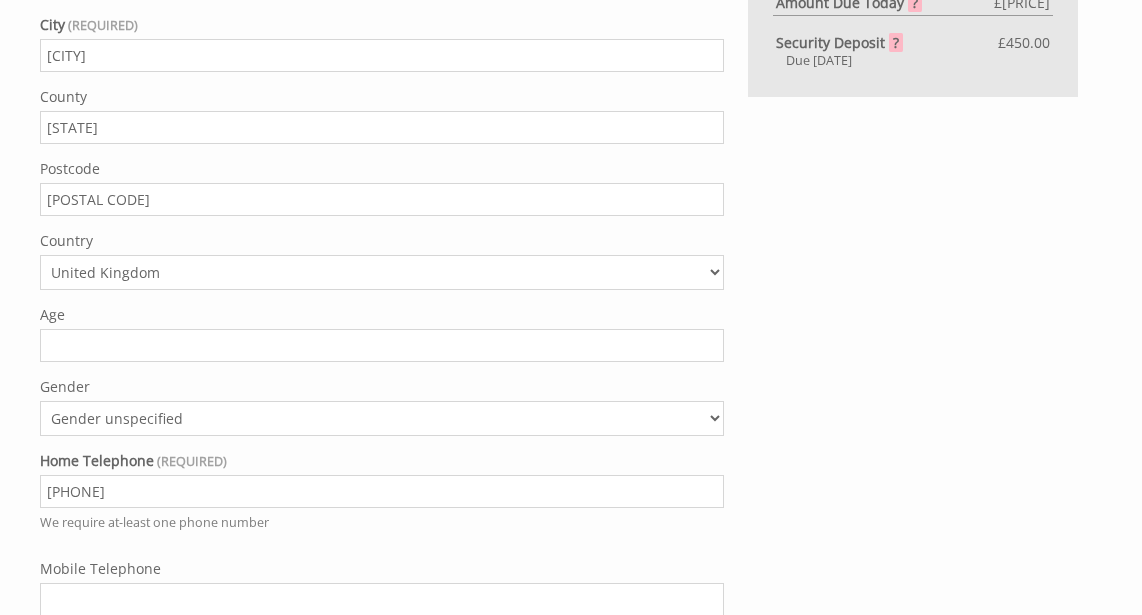 click on "Age" at bounding box center (382, 345) 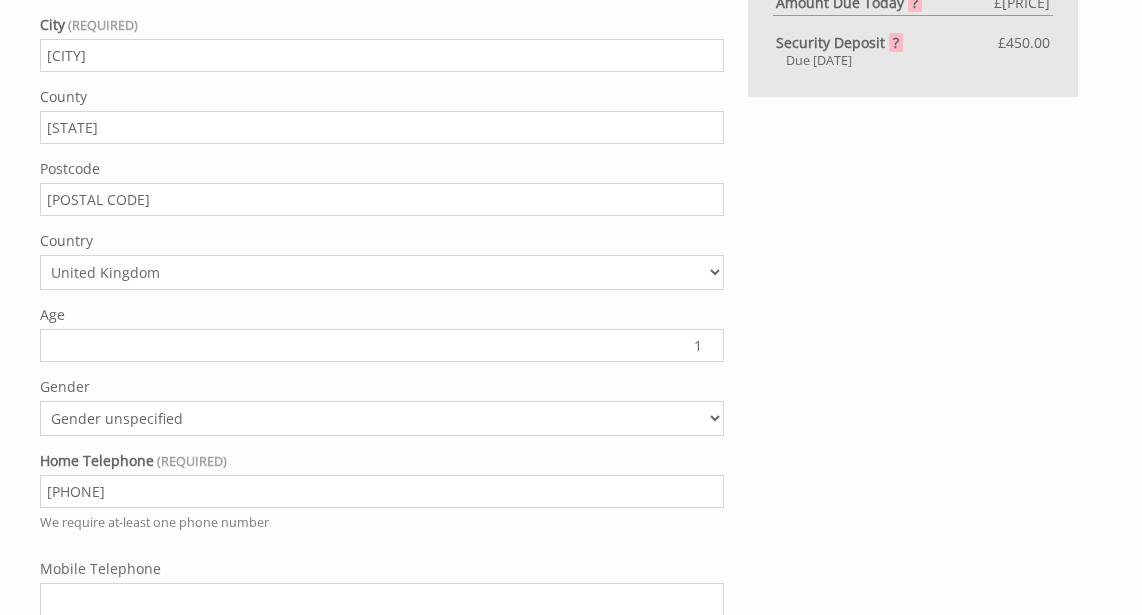 click on "1" at bounding box center (382, 345) 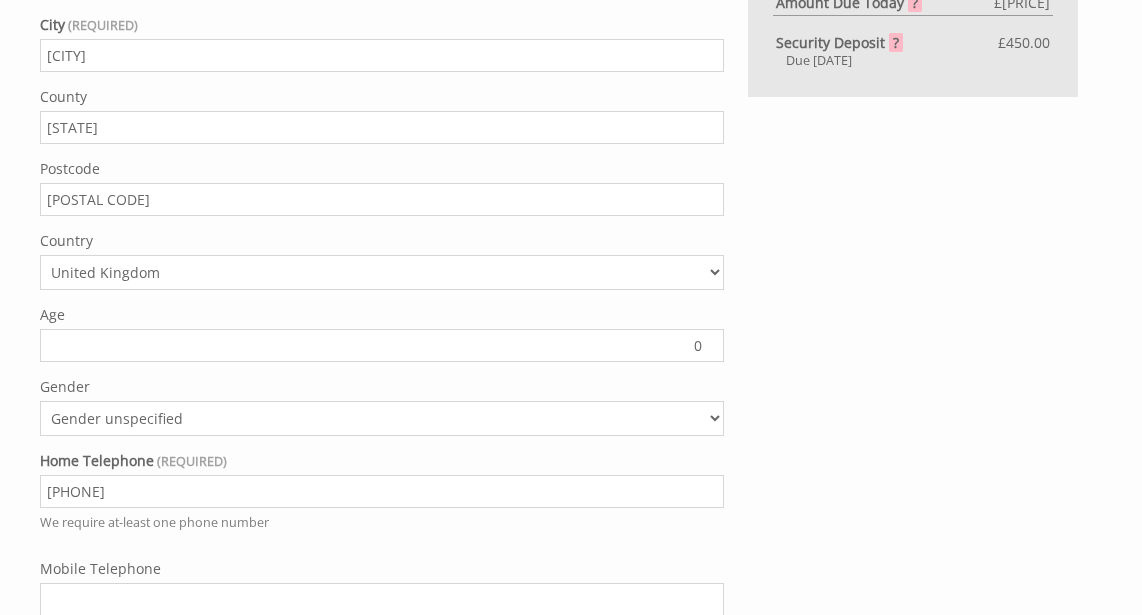 click on "0" at bounding box center (382, 345) 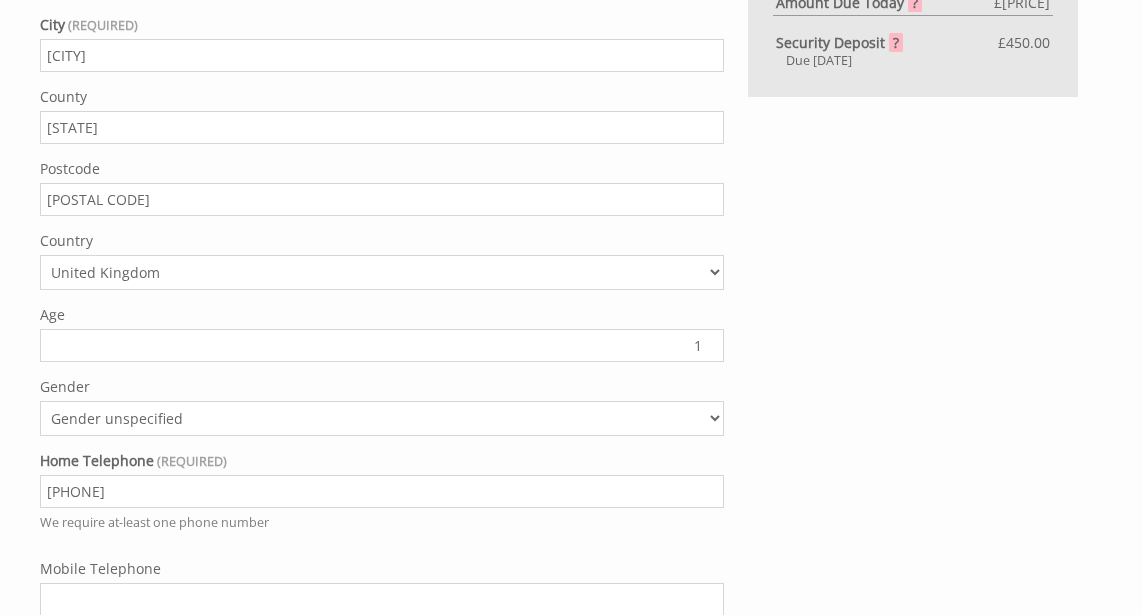 click on "1" at bounding box center [382, 345] 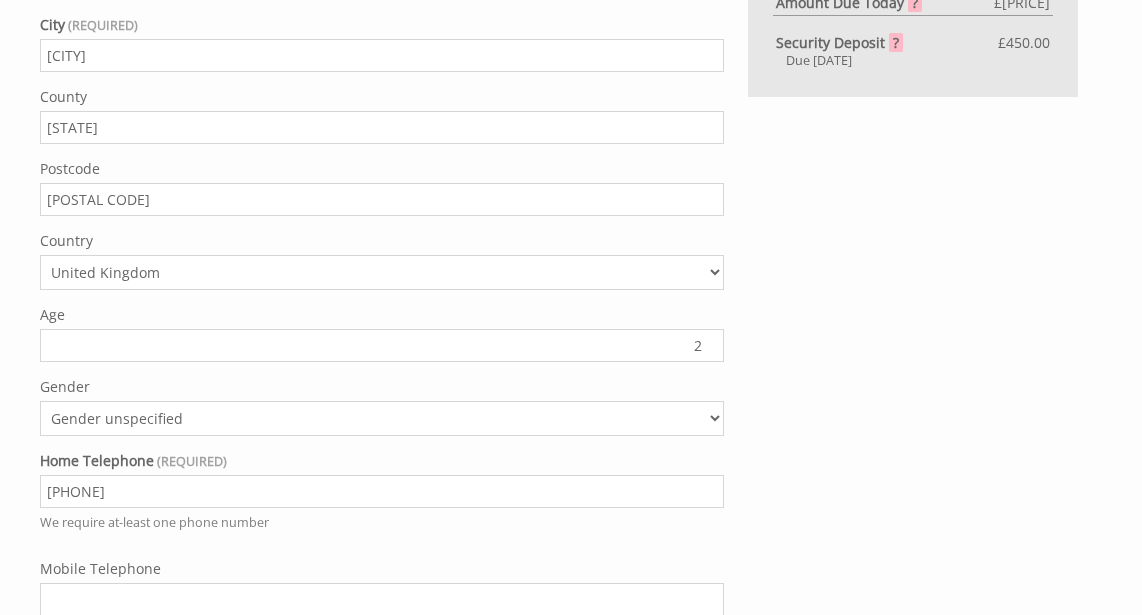 click on "2" at bounding box center [382, 345] 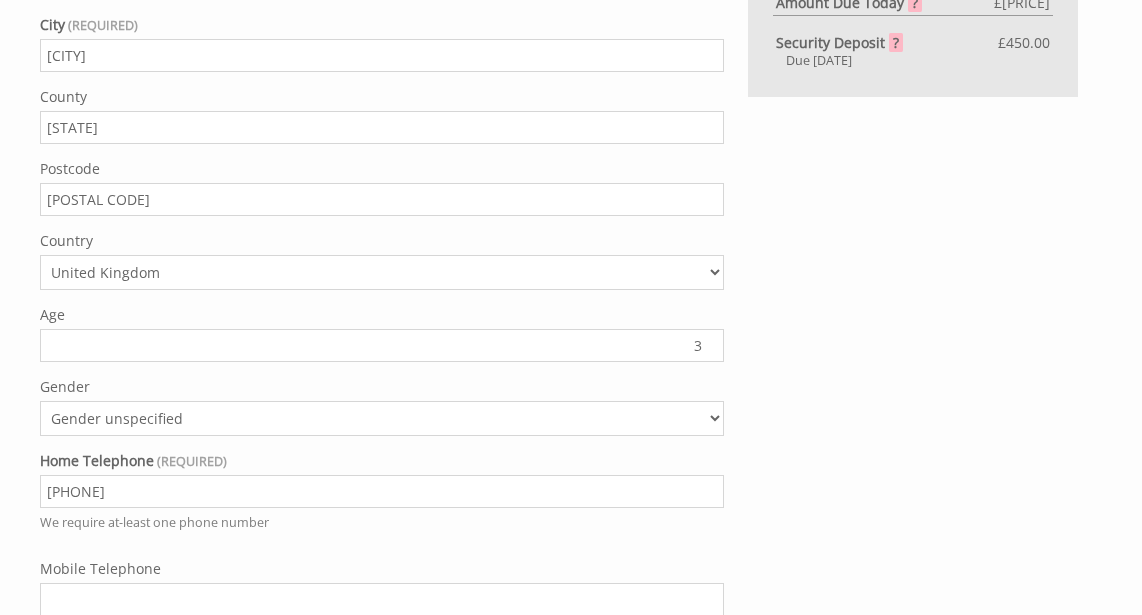 click on "3" at bounding box center (382, 345) 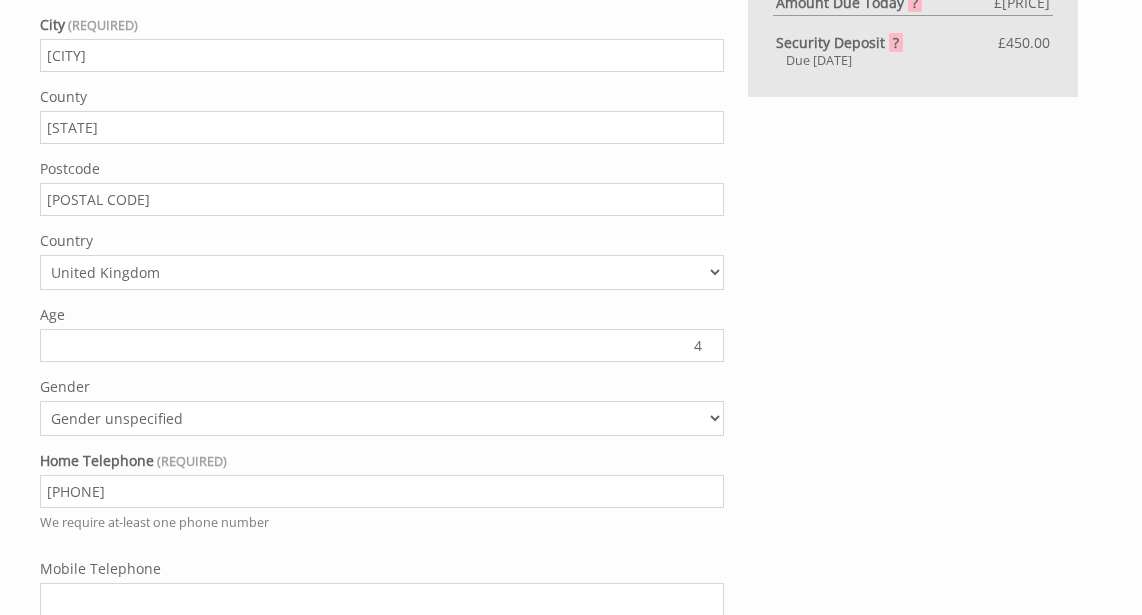 click on "4" at bounding box center [382, 345] 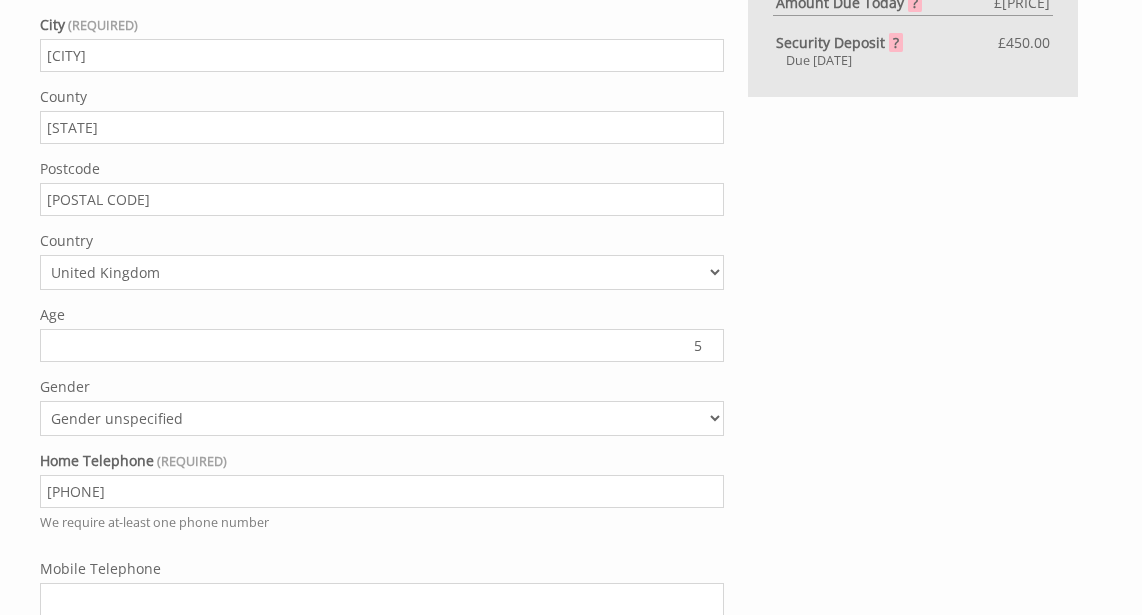 click on "5" at bounding box center [382, 345] 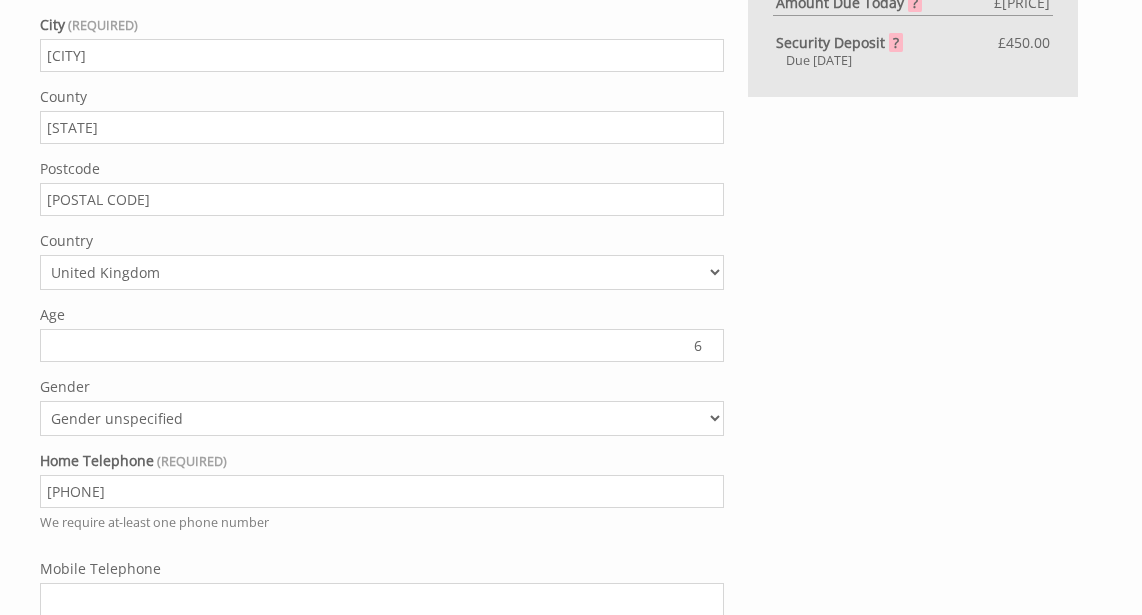 click on "6" at bounding box center (382, 345) 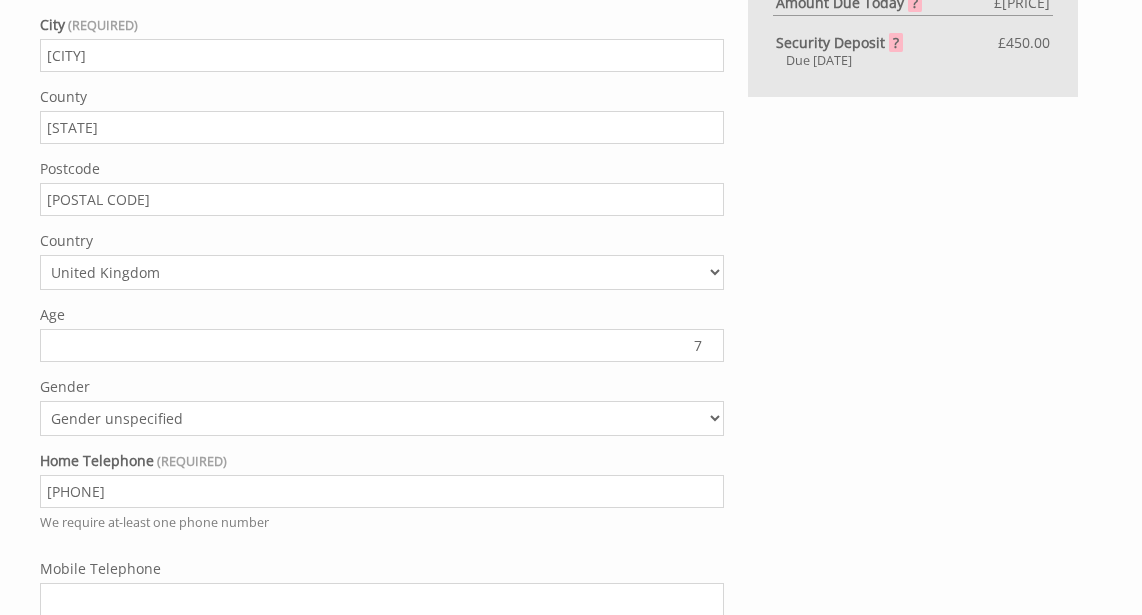 click on "7" at bounding box center (382, 345) 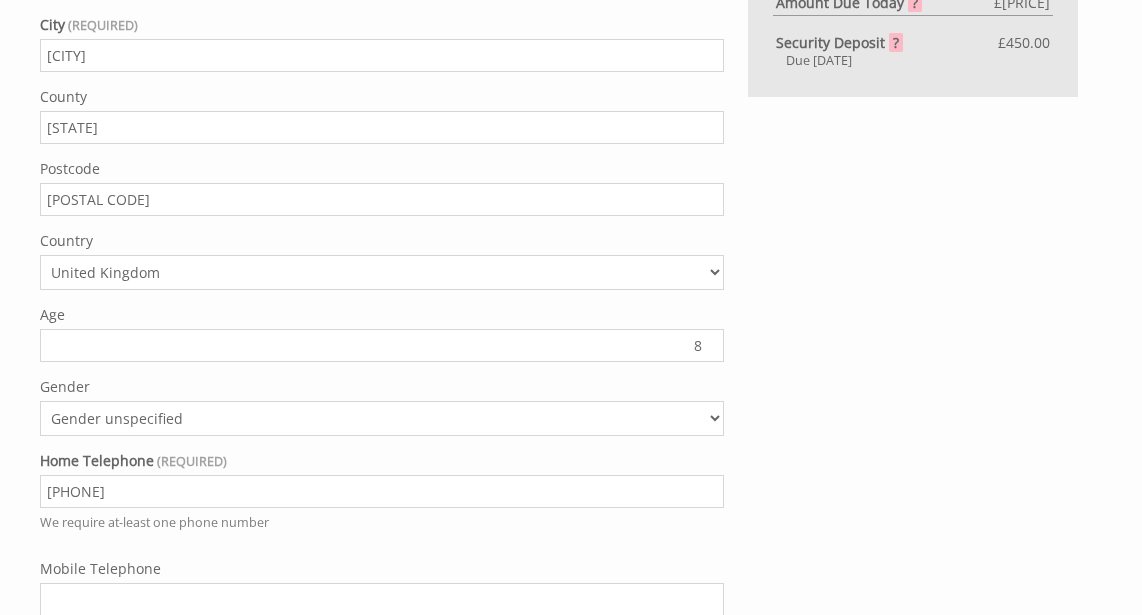click on "8" at bounding box center (382, 345) 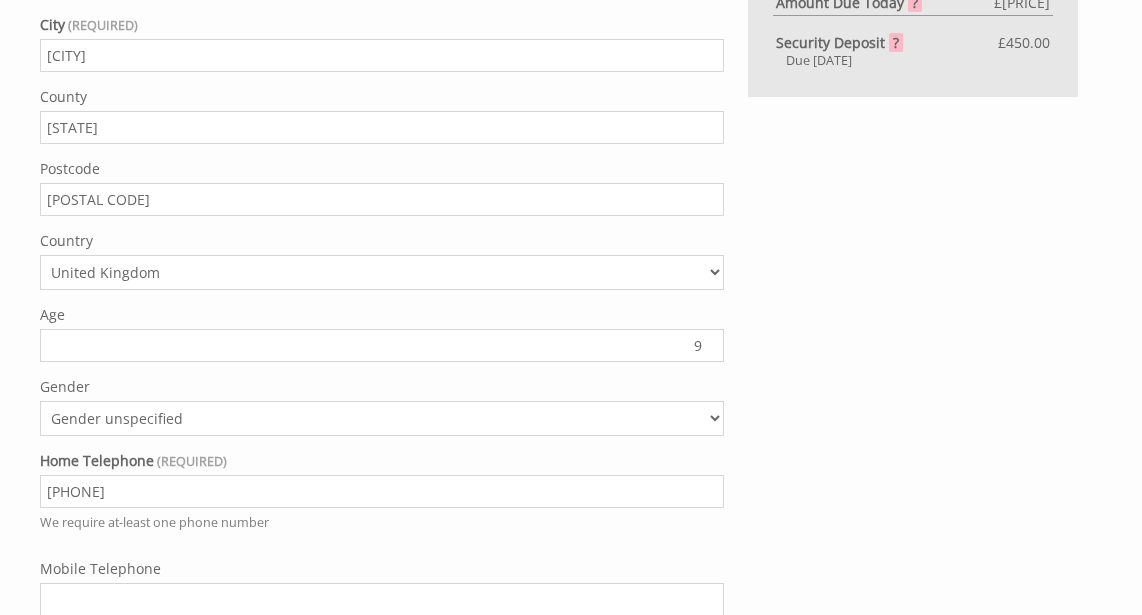click on "9" at bounding box center [382, 345] 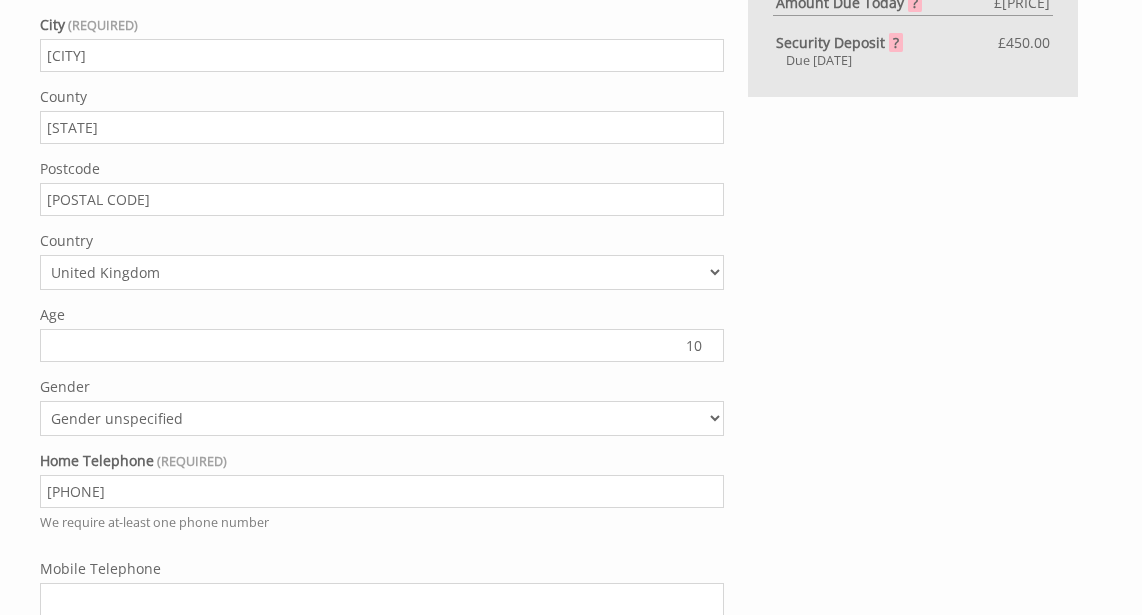 click on "10" at bounding box center [382, 345] 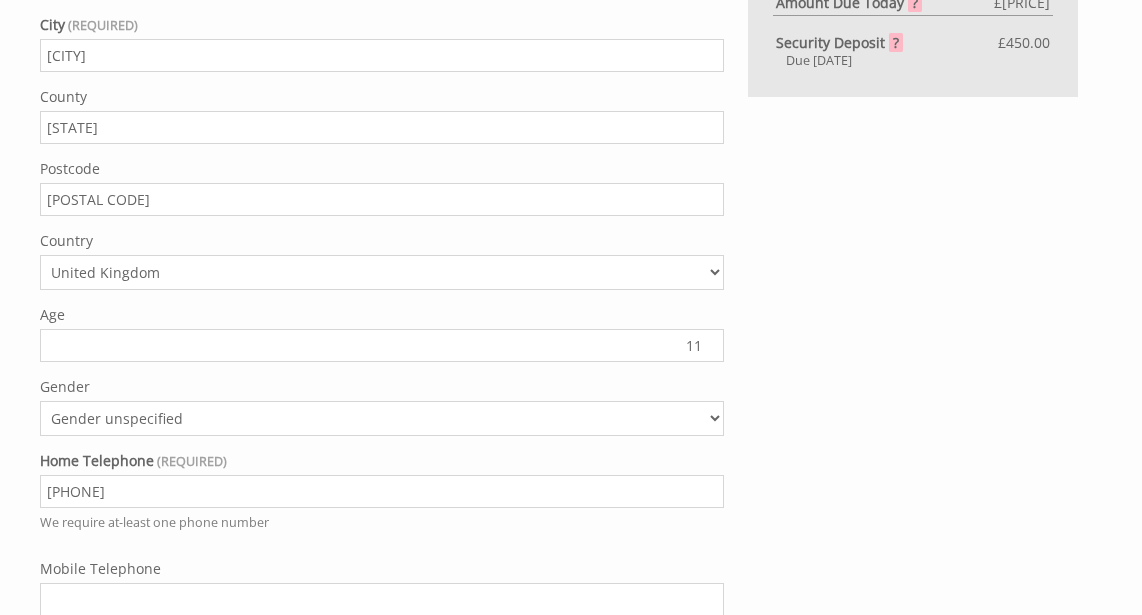 click on "11" at bounding box center (382, 345) 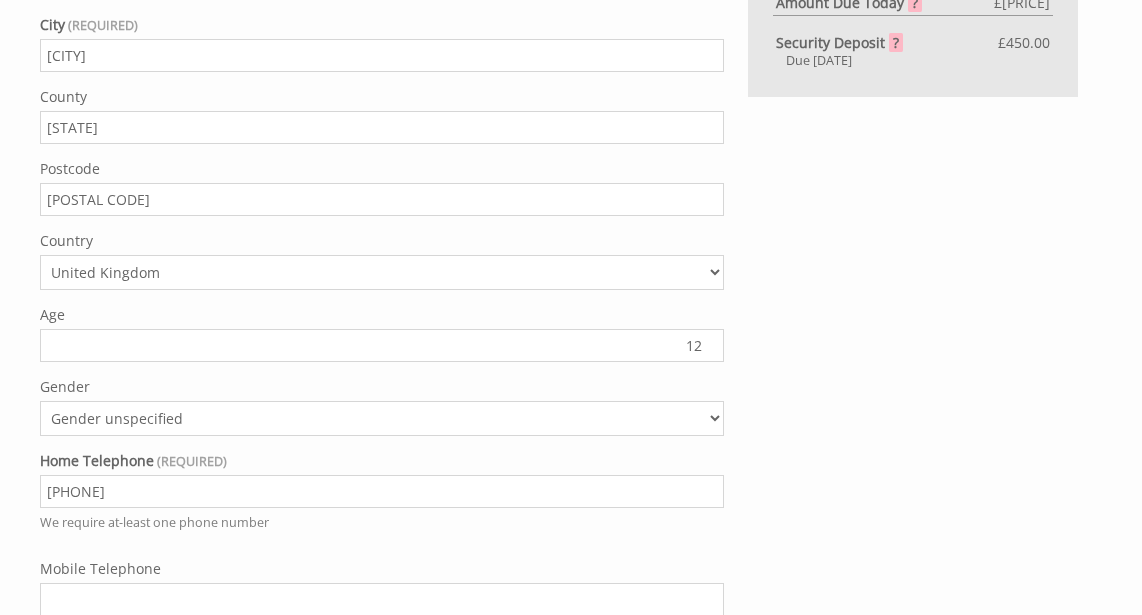 click on "12" at bounding box center [382, 345] 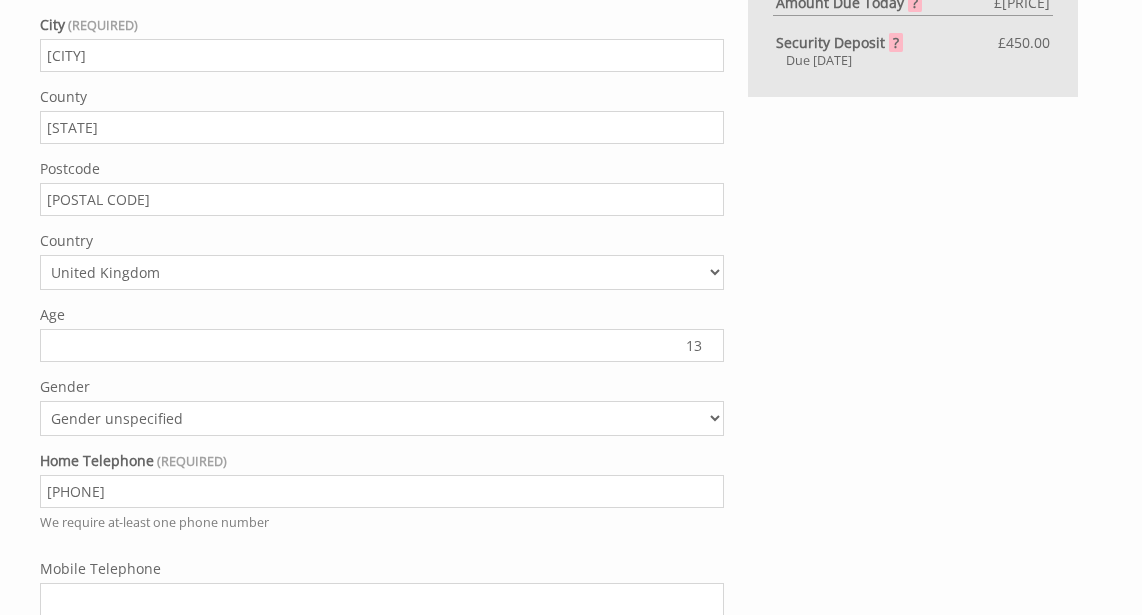 click on "13" at bounding box center [382, 345] 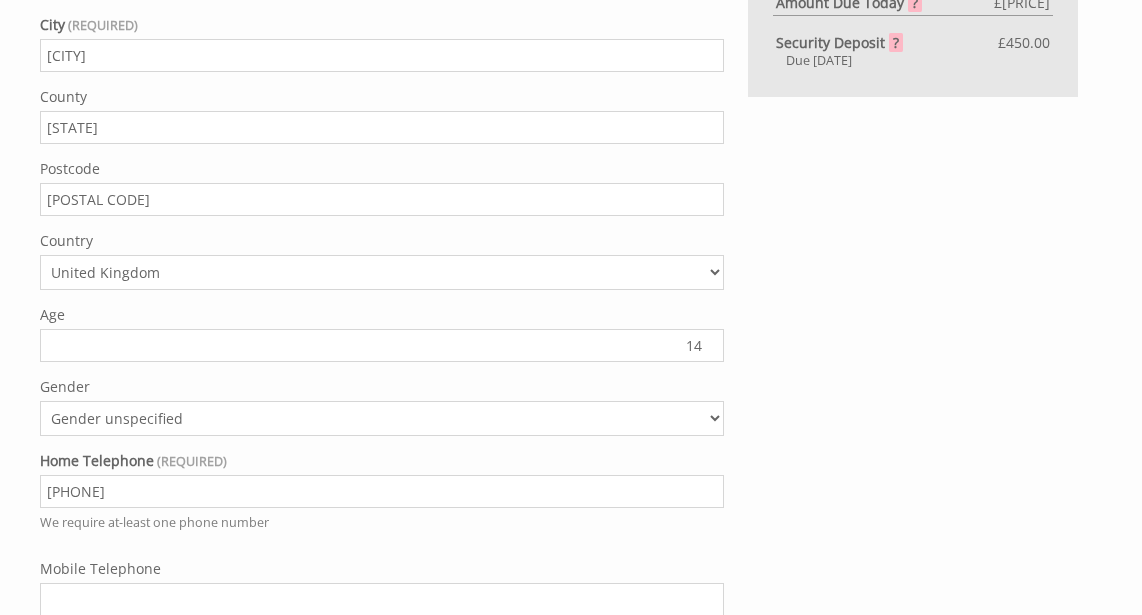 click on "14" at bounding box center [382, 345] 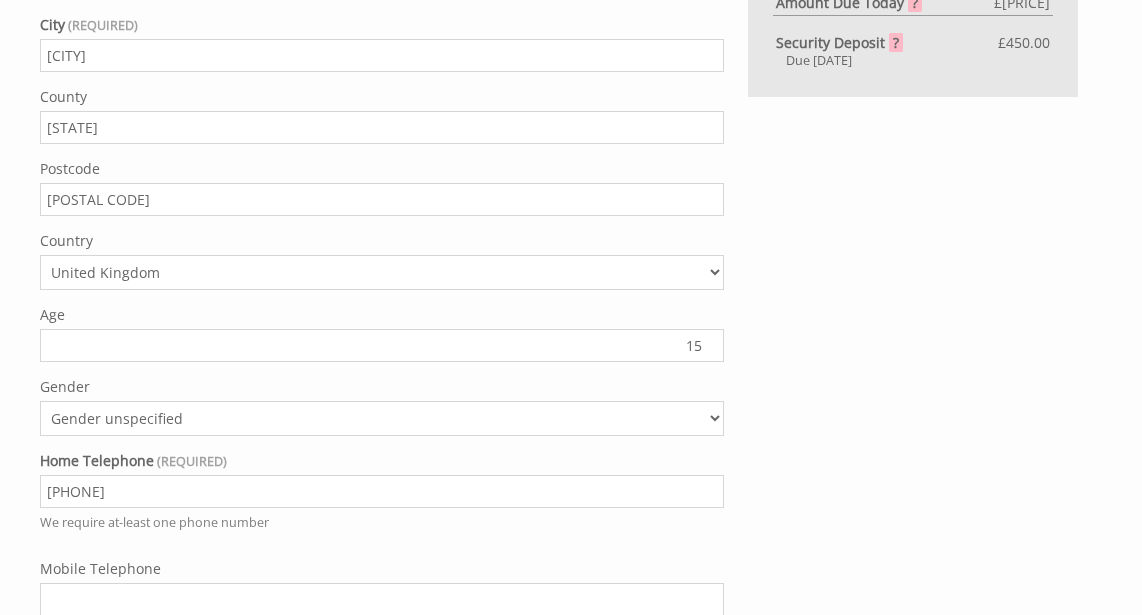 click on "15" at bounding box center [382, 345] 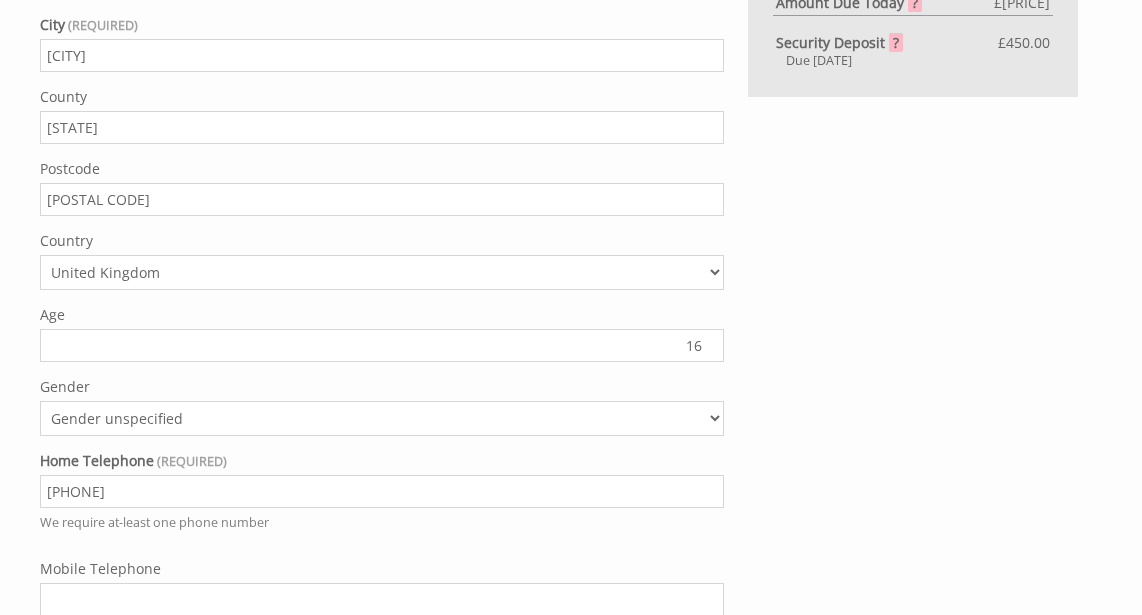 click on "16" at bounding box center (382, 345) 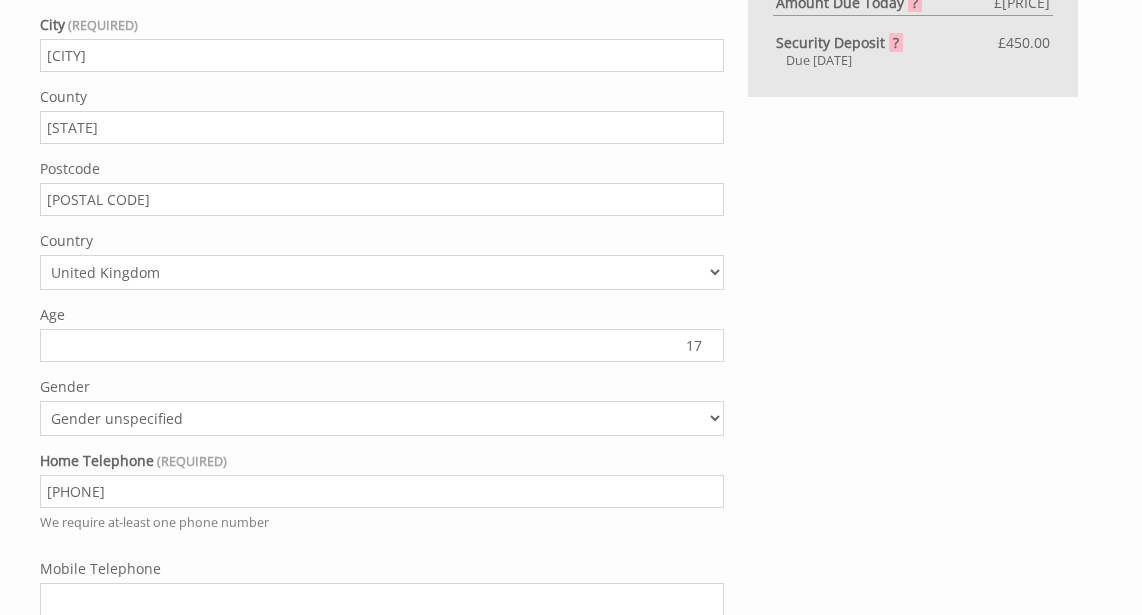 click on "17" at bounding box center (382, 345) 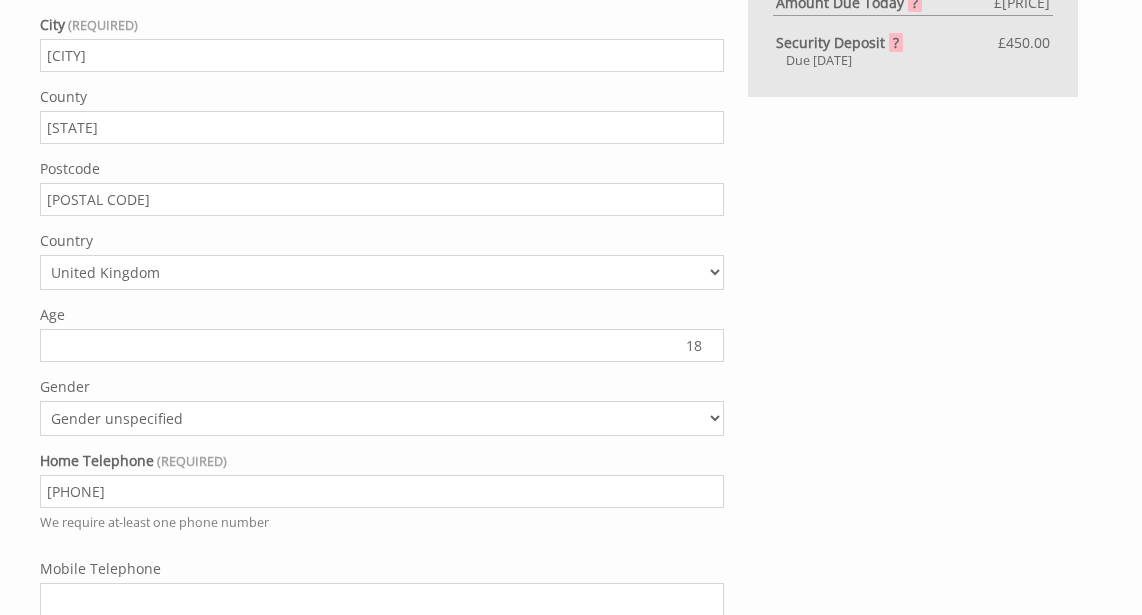 click on "18" at bounding box center (382, 345) 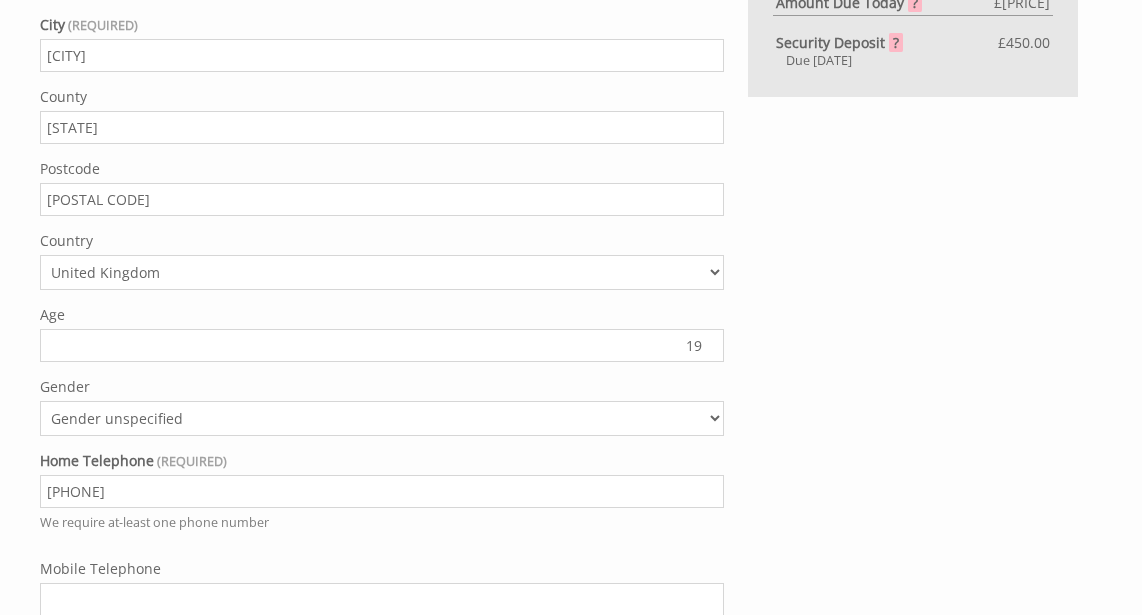 click on "19" at bounding box center [382, 345] 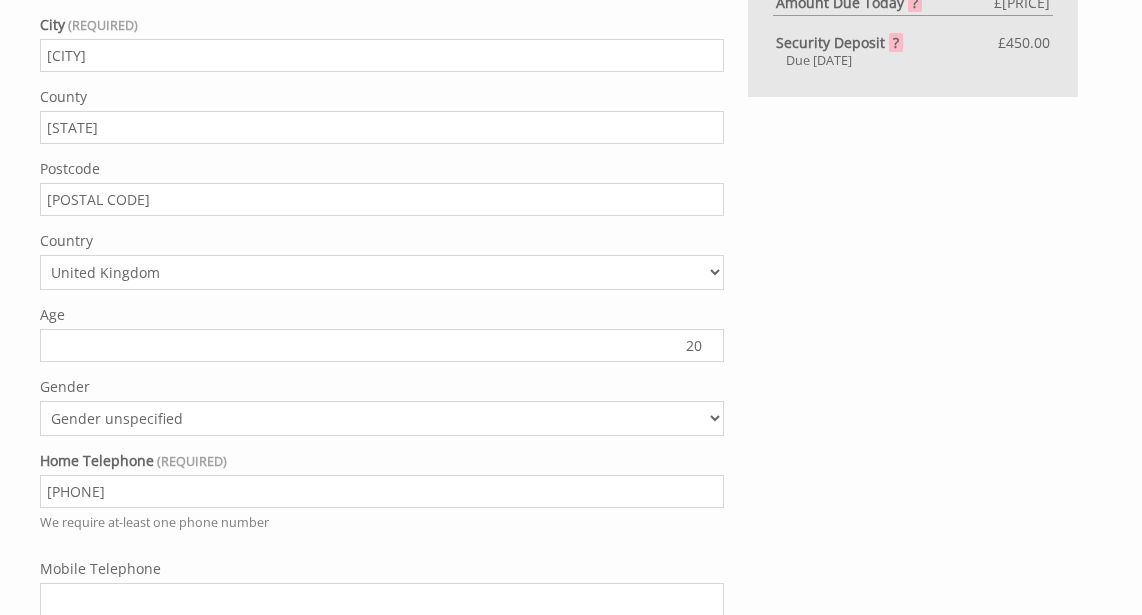 click on "20" at bounding box center [382, 345] 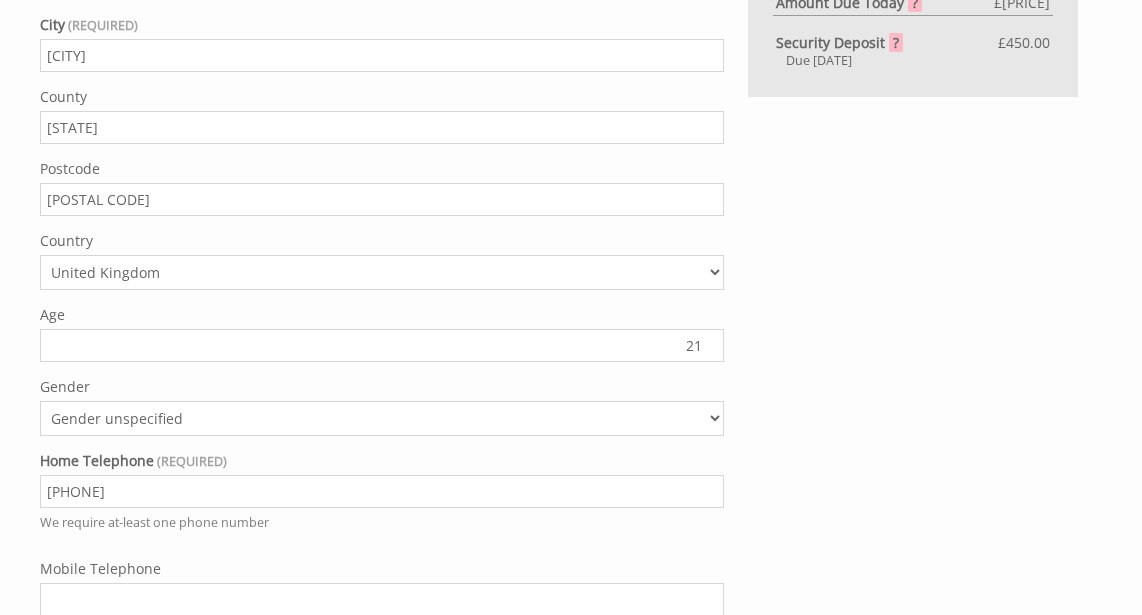click on "21" at bounding box center [382, 345] 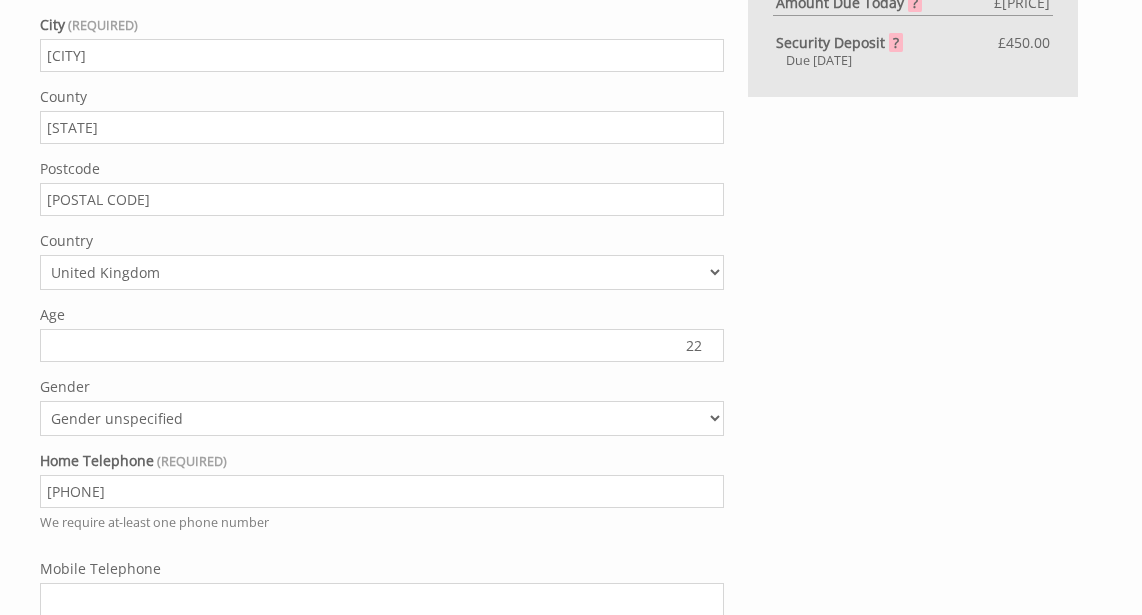 click on "22" at bounding box center [382, 345] 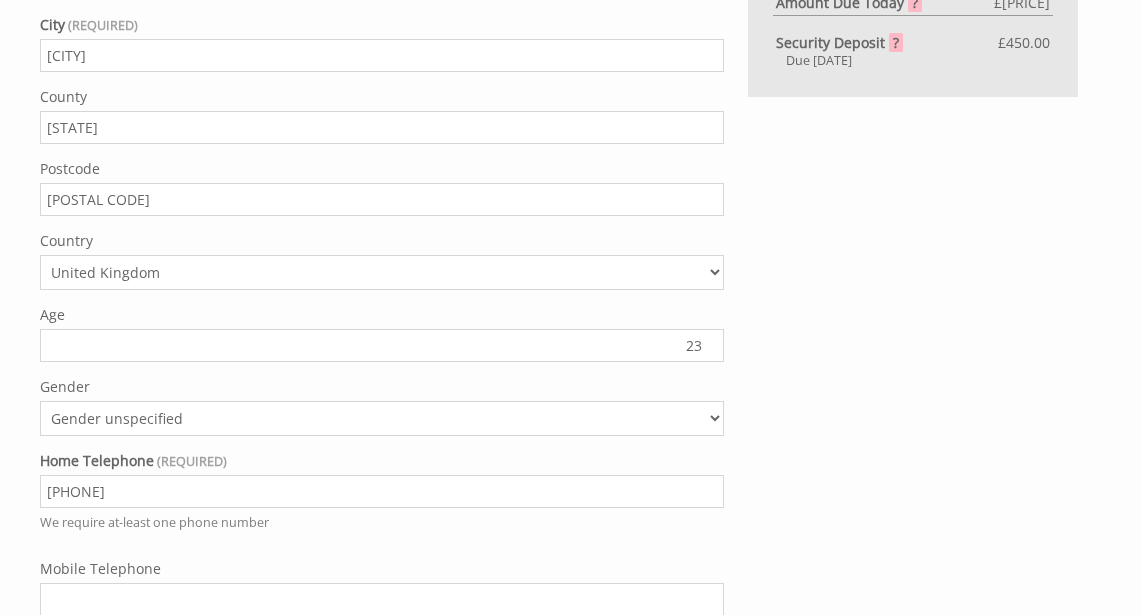 click on "23" at bounding box center [382, 345] 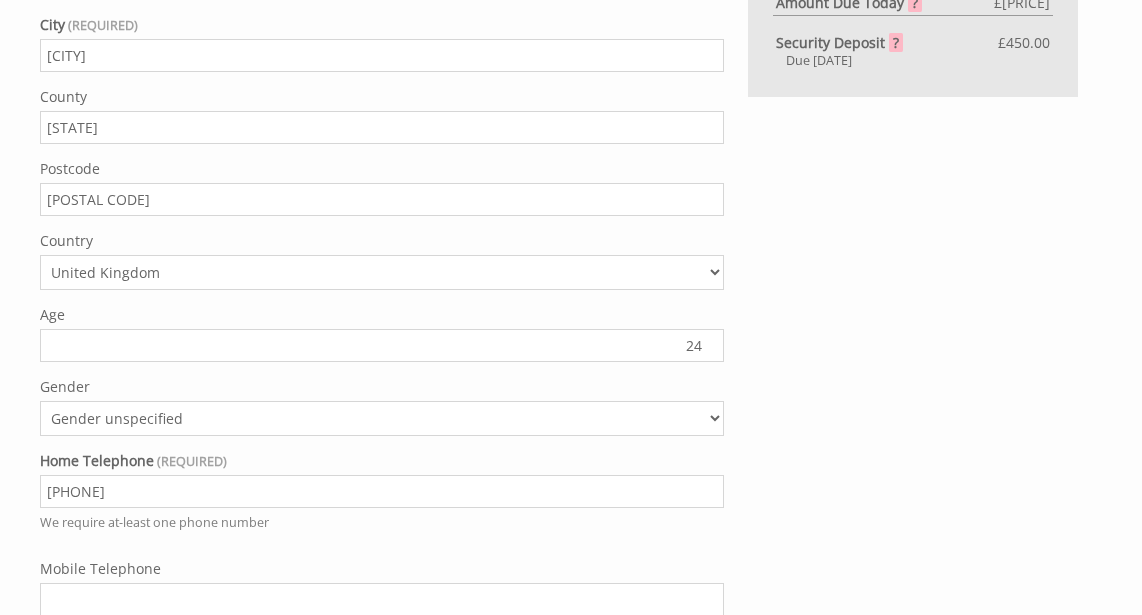 click on "24" at bounding box center [382, 345] 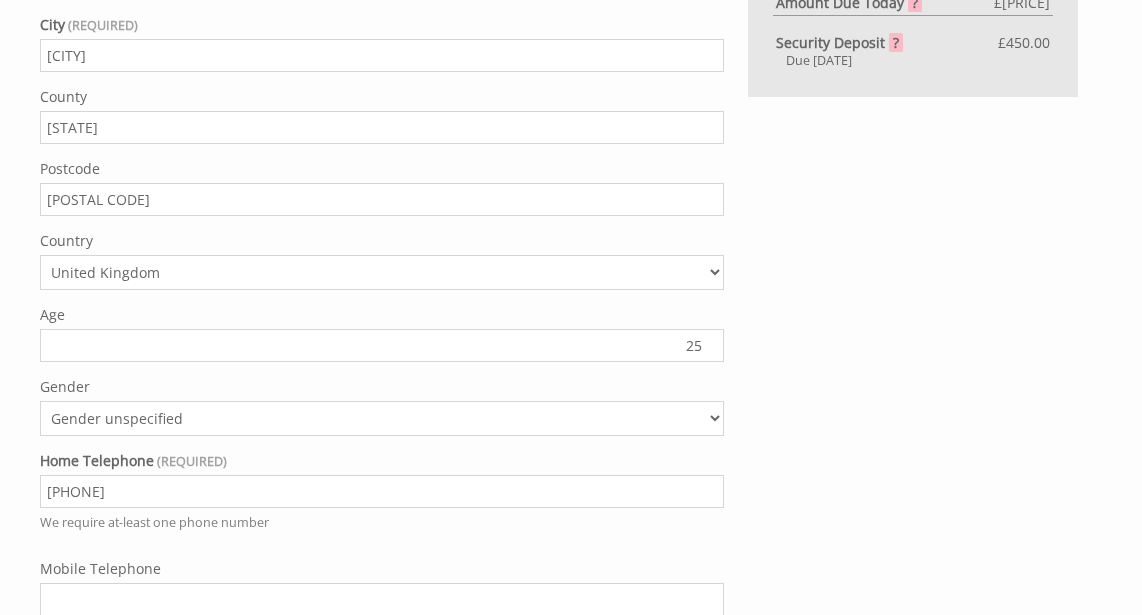 click on "25" at bounding box center [382, 345] 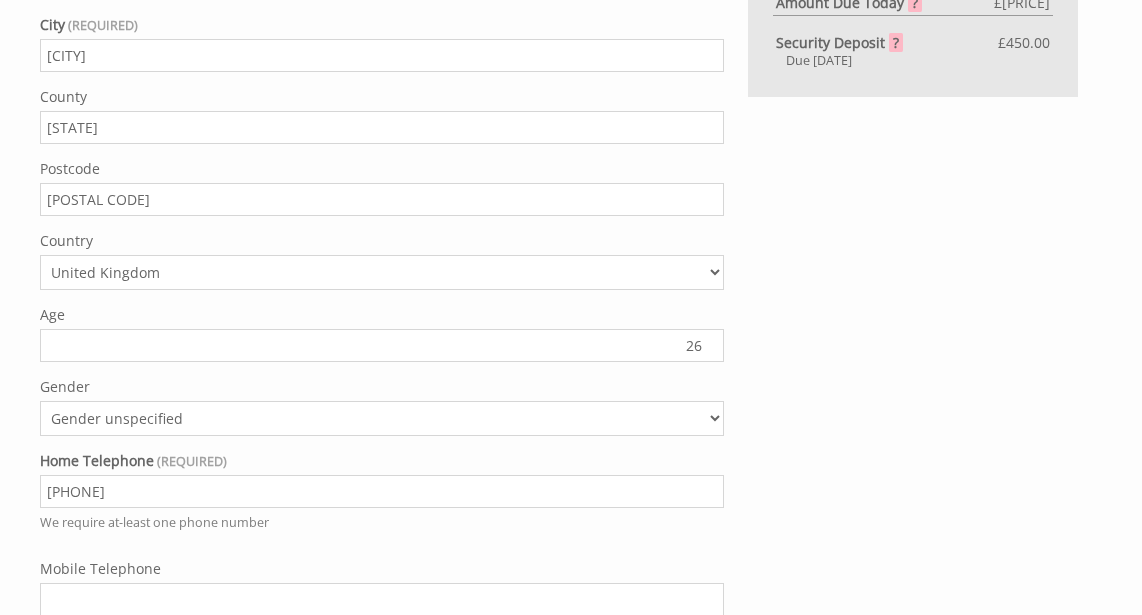 click on "26" at bounding box center (382, 345) 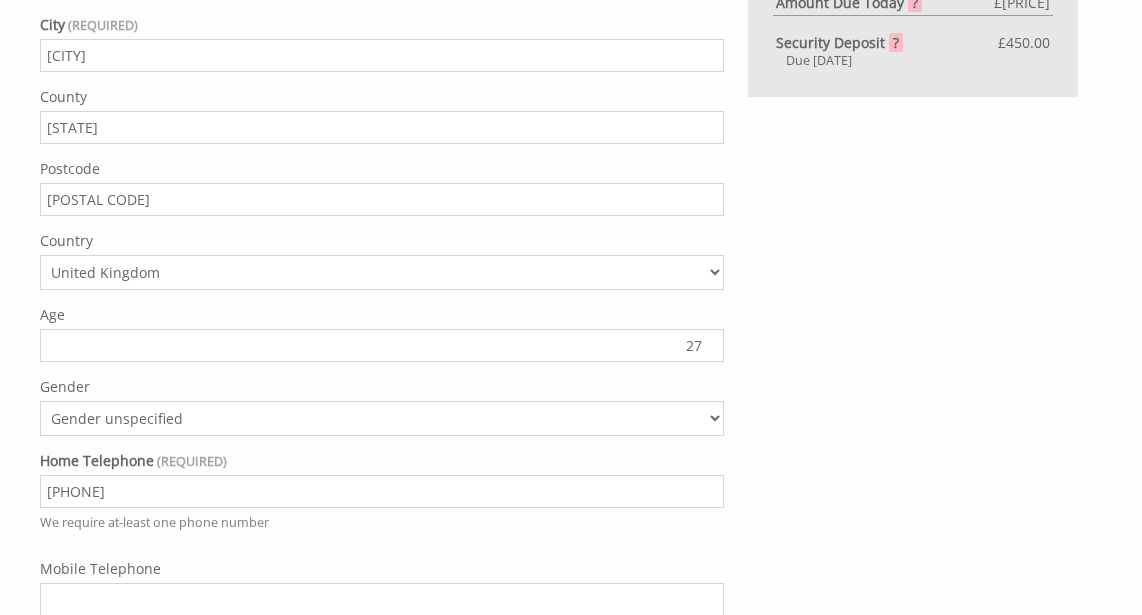 click on "27" at bounding box center [382, 345] 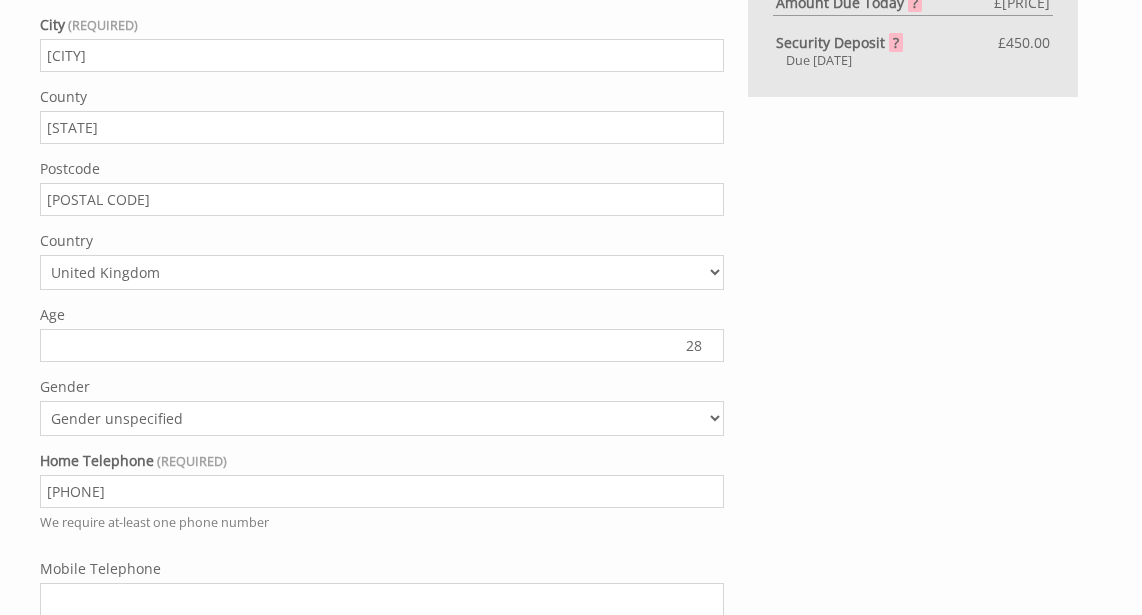 click on "28" at bounding box center (382, 345) 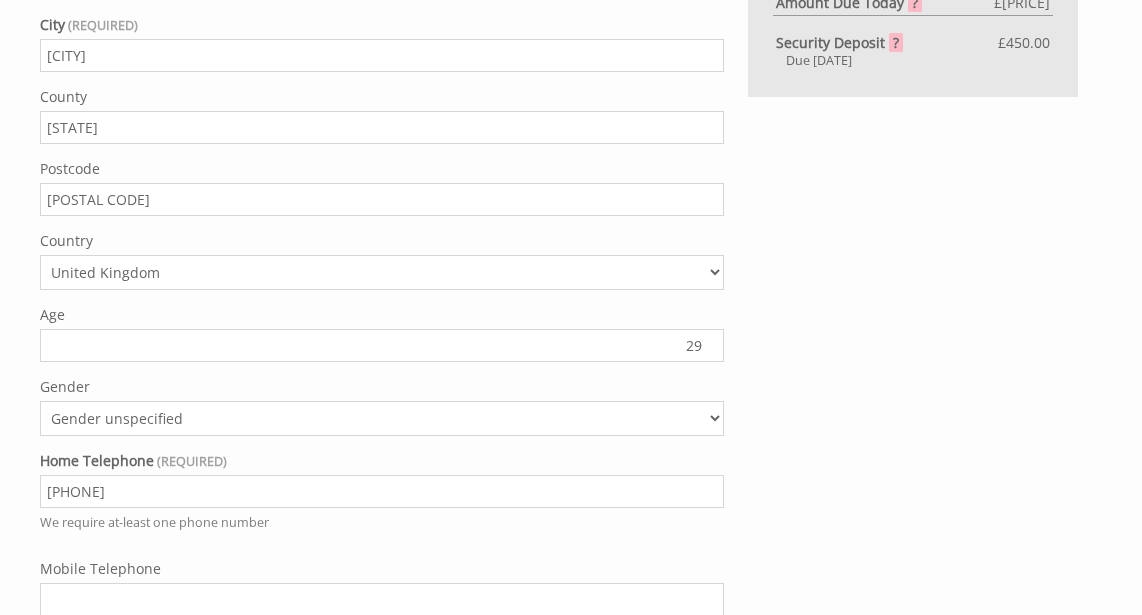 click on "29" at bounding box center [382, 345] 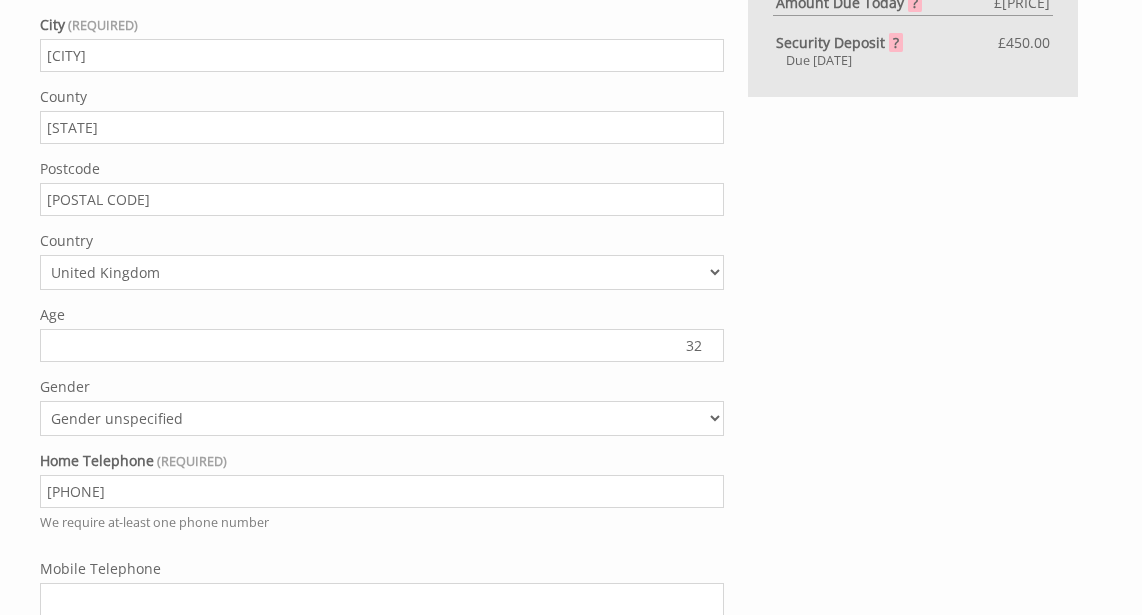 click on "32" at bounding box center [382, 345] 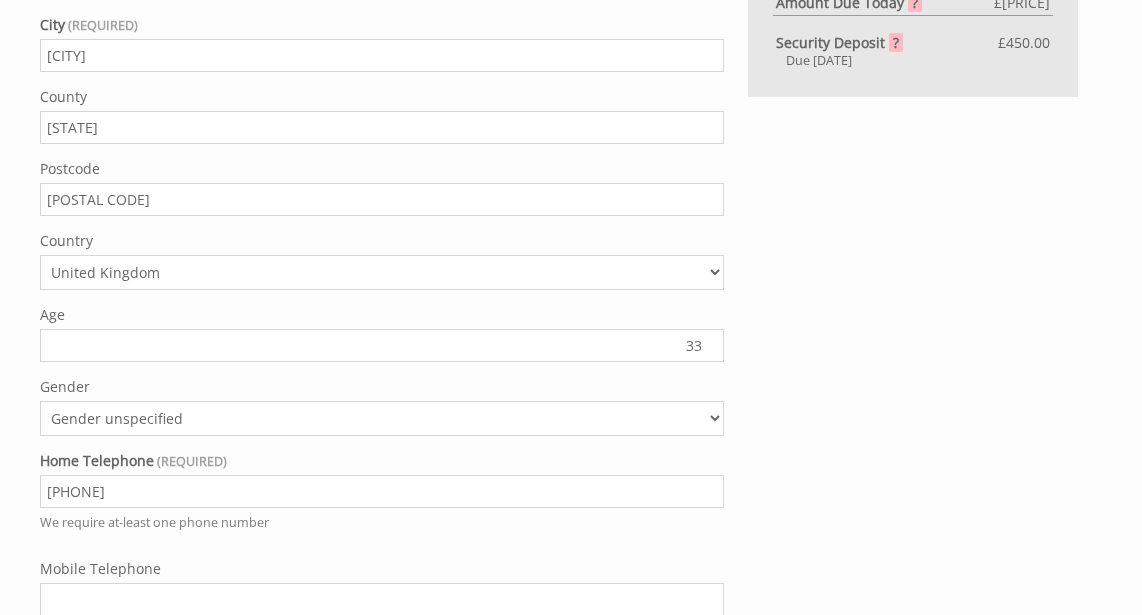 click on "33" at bounding box center (382, 345) 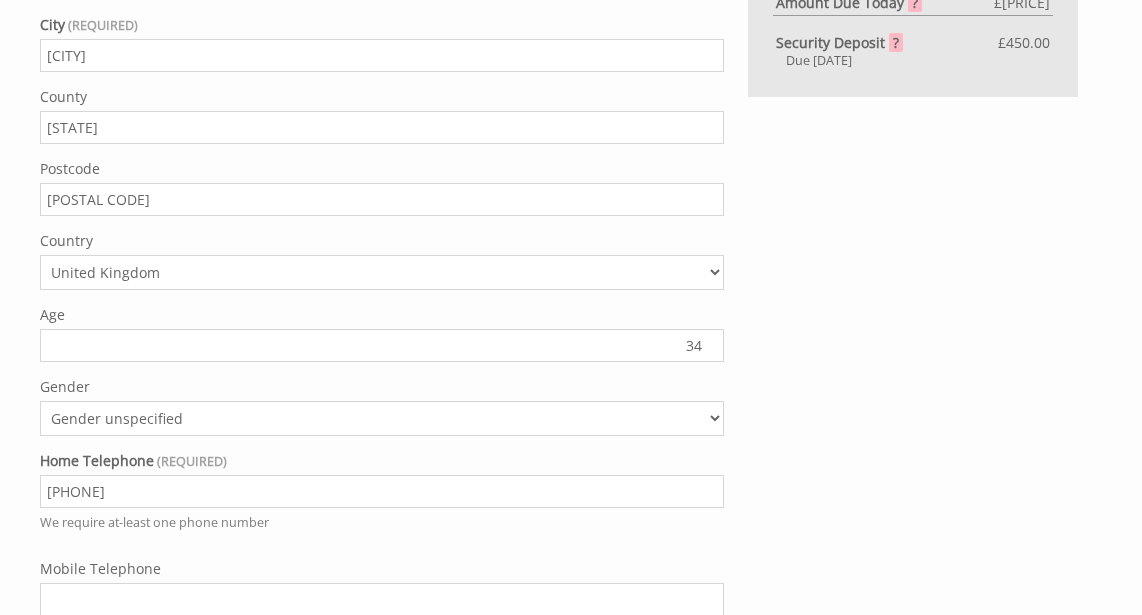 click on "34" at bounding box center [382, 345] 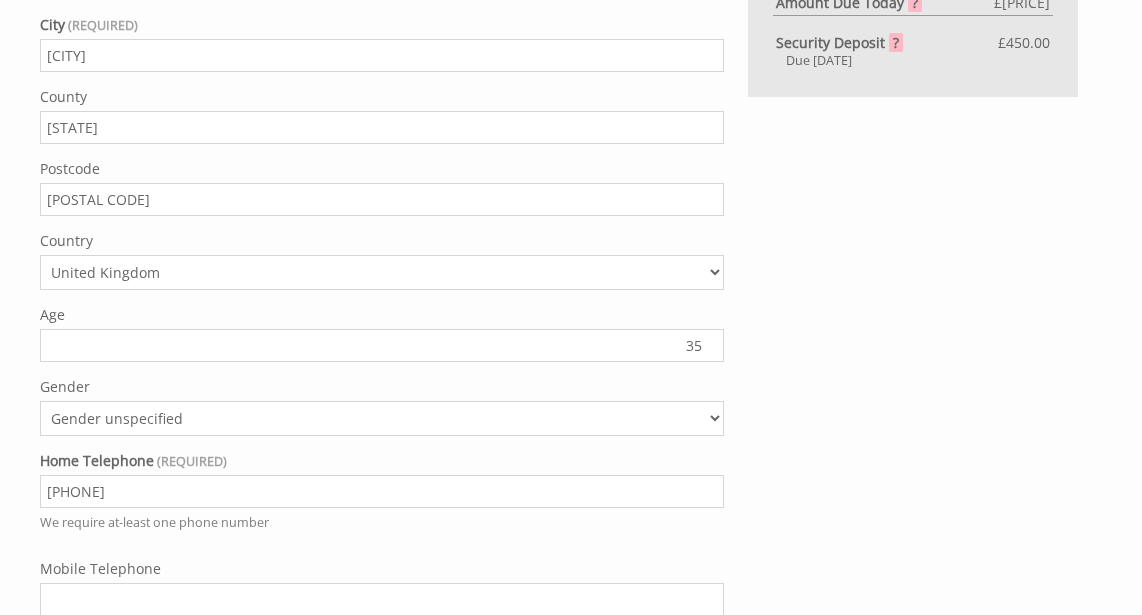 click on "35" at bounding box center (382, 345) 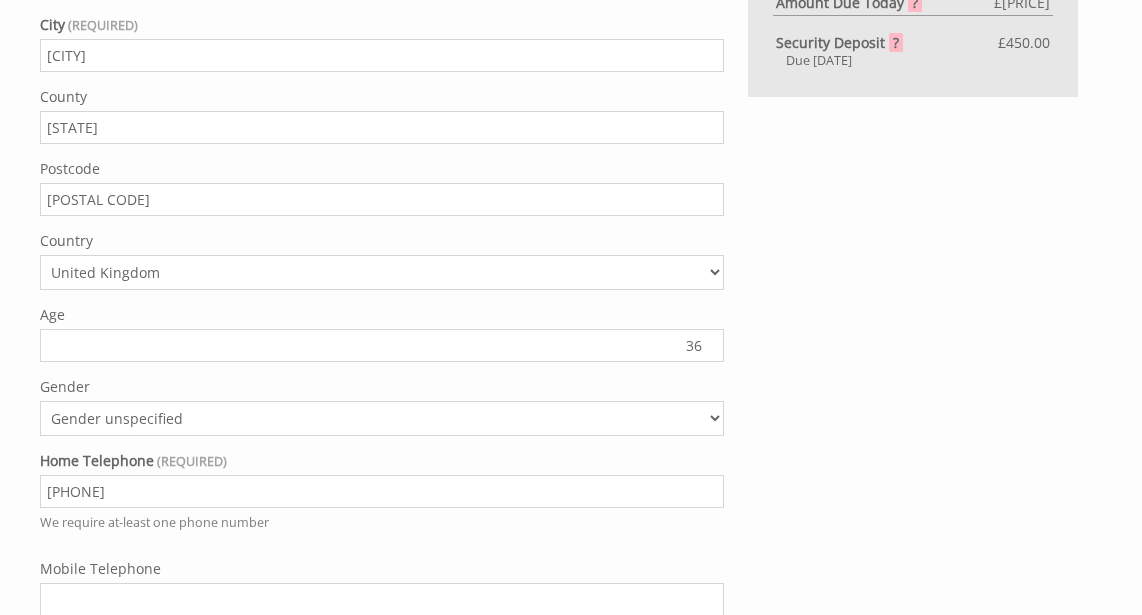 click on "36" at bounding box center (382, 345) 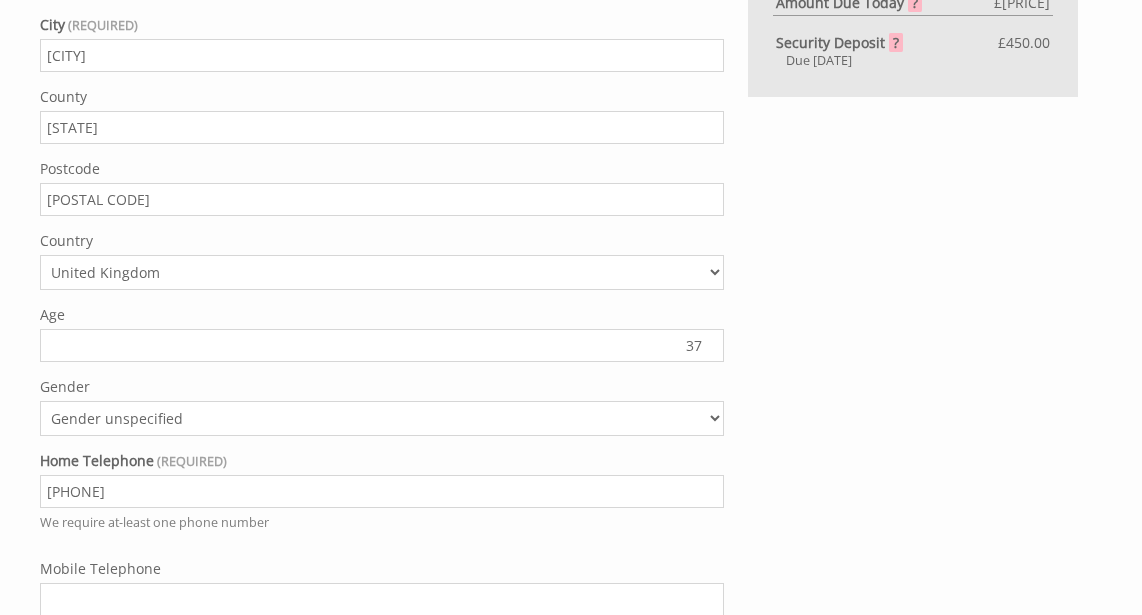 click on "37" at bounding box center (382, 345) 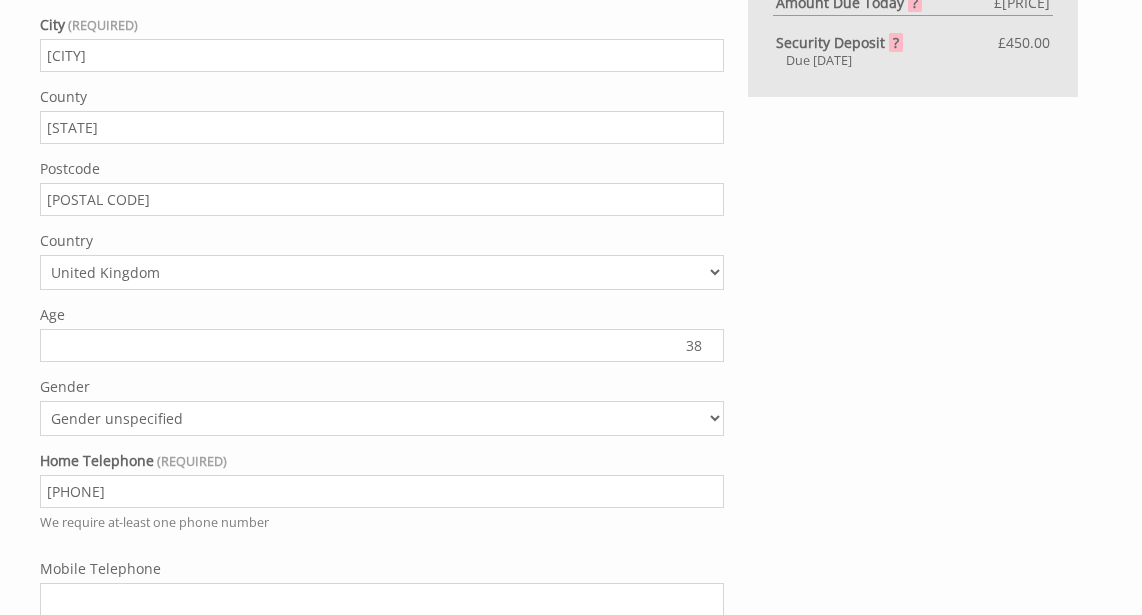 click on "38" at bounding box center [382, 345] 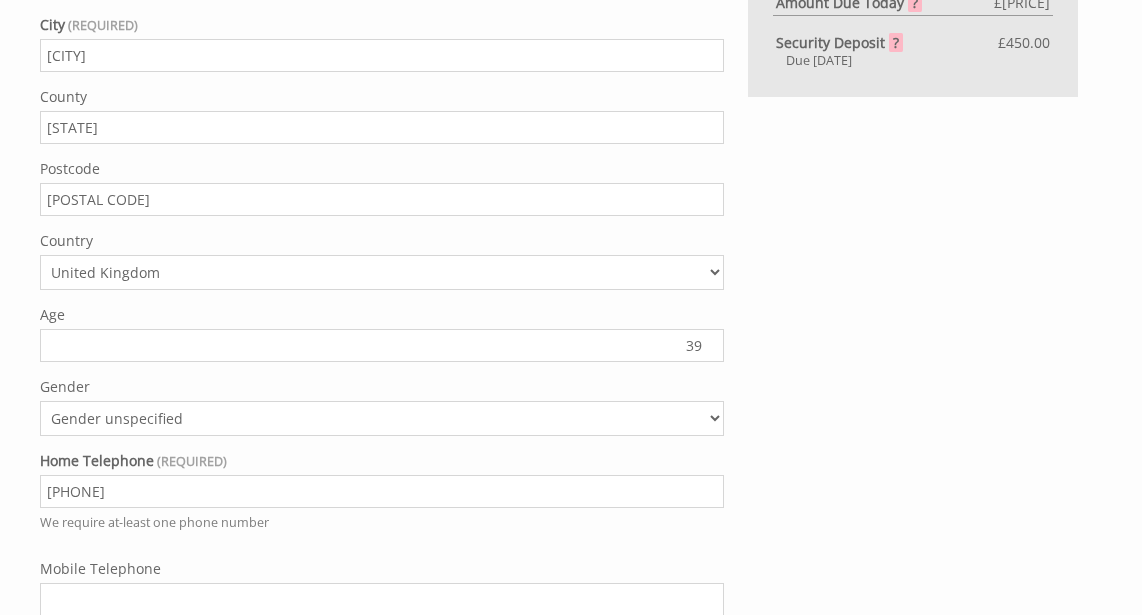 click on "39" at bounding box center [382, 345] 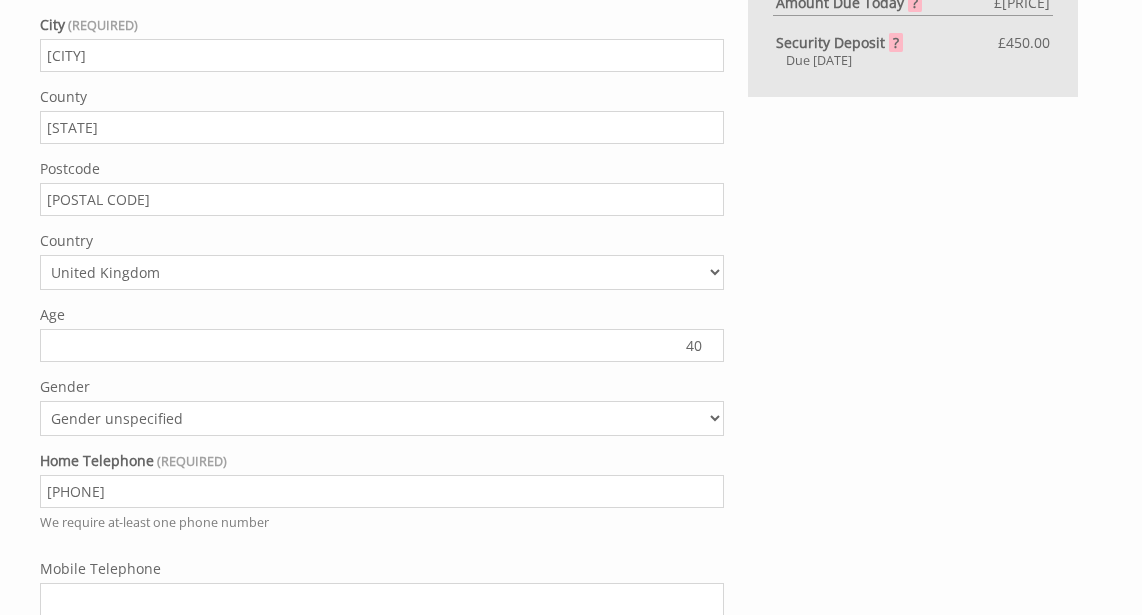 click on "40" at bounding box center (382, 345) 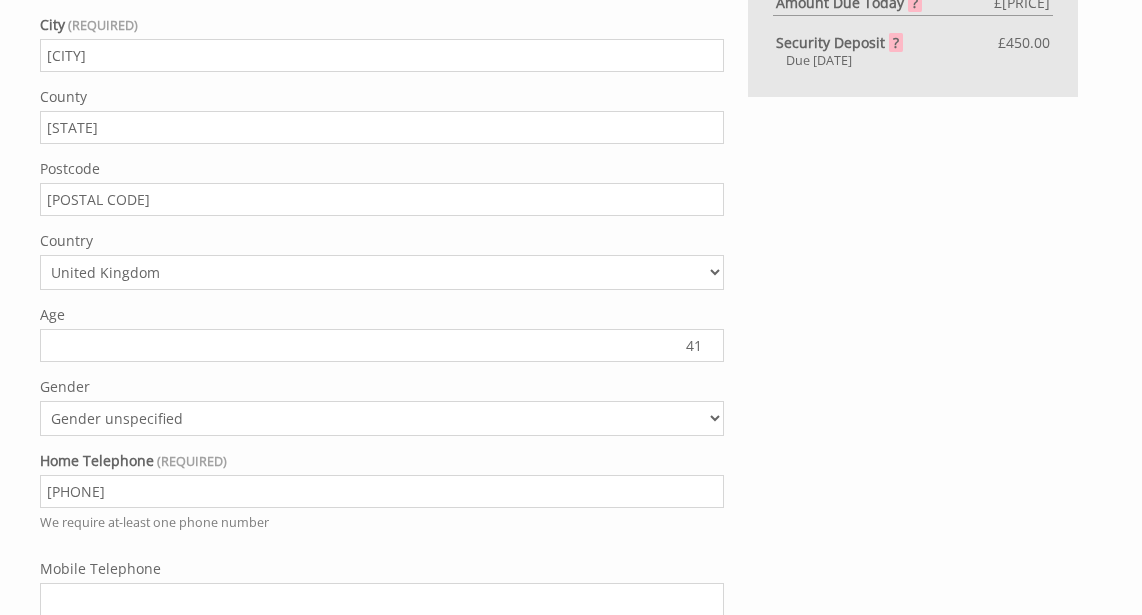 click on "41" at bounding box center (382, 345) 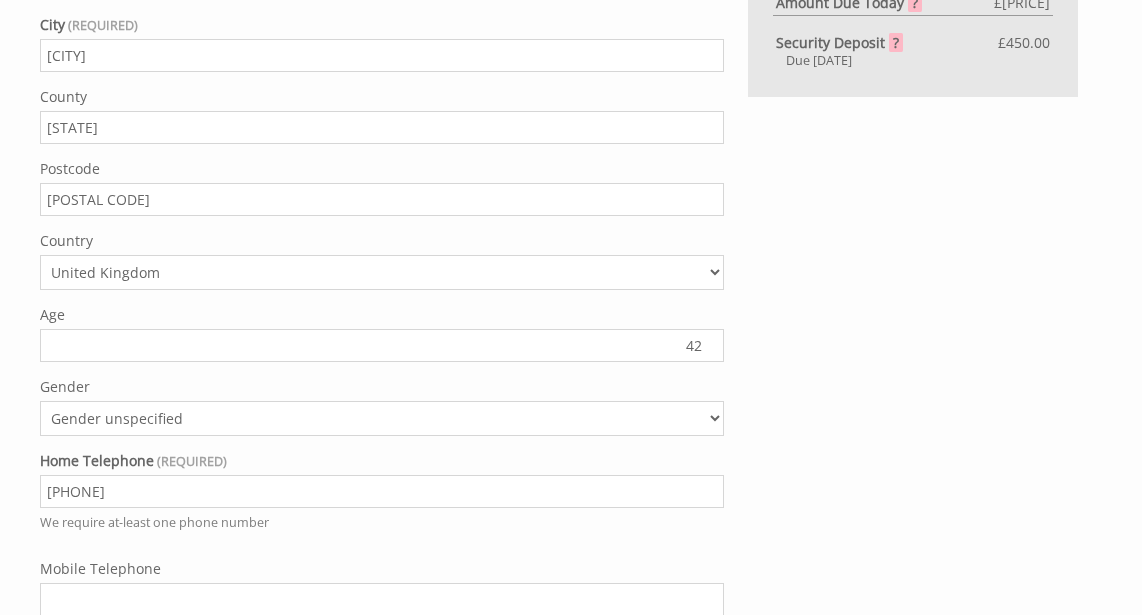 click on "42" at bounding box center (382, 345) 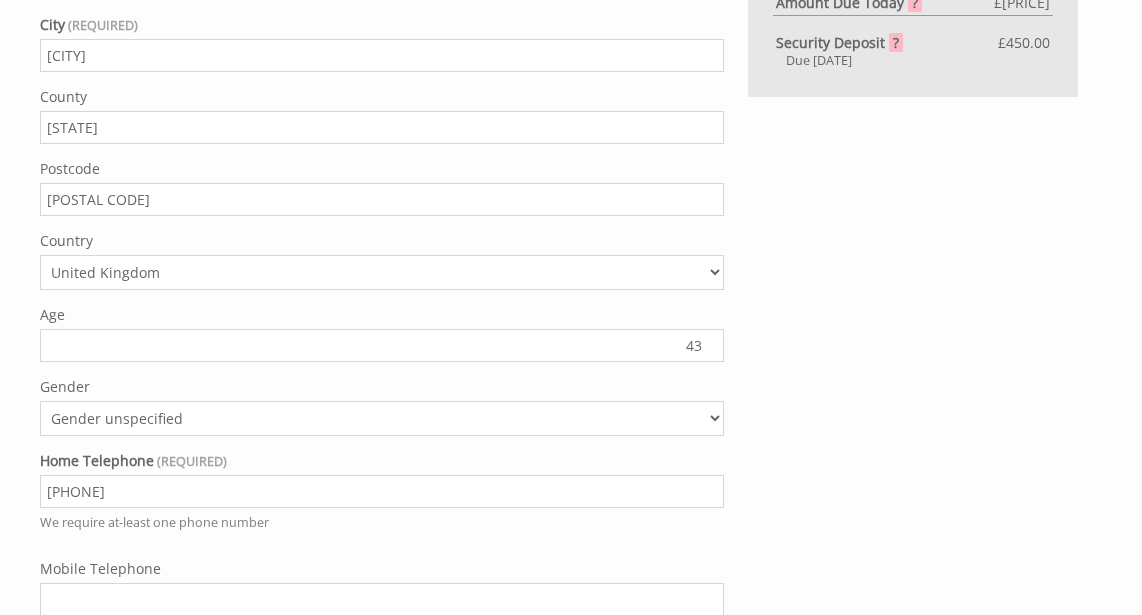 click on "43" at bounding box center (382, 345) 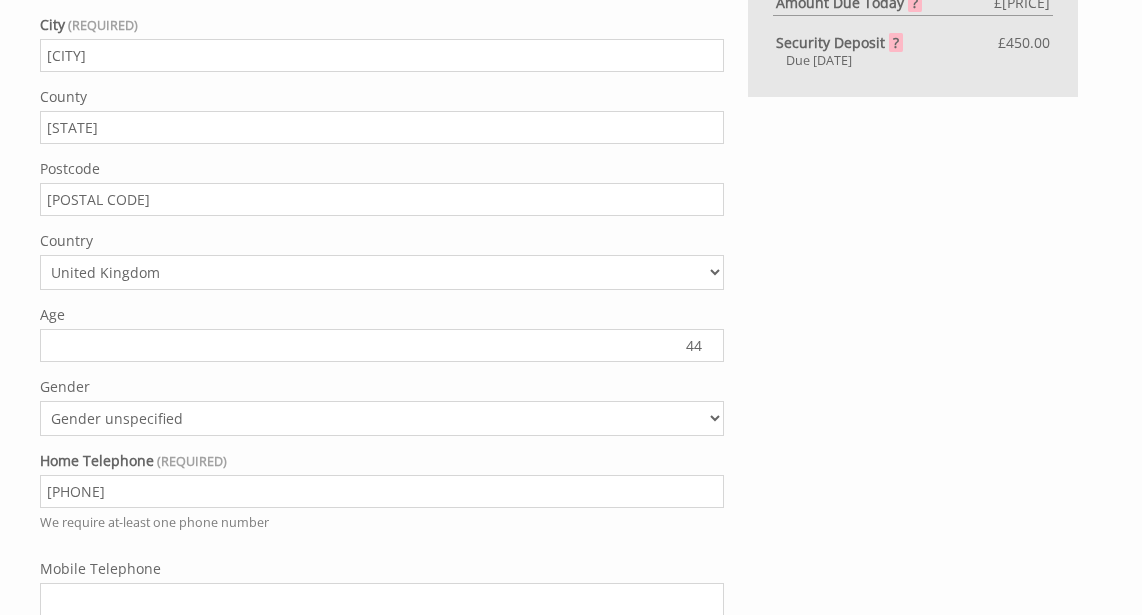 click on "44" at bounding box center (382, 345) 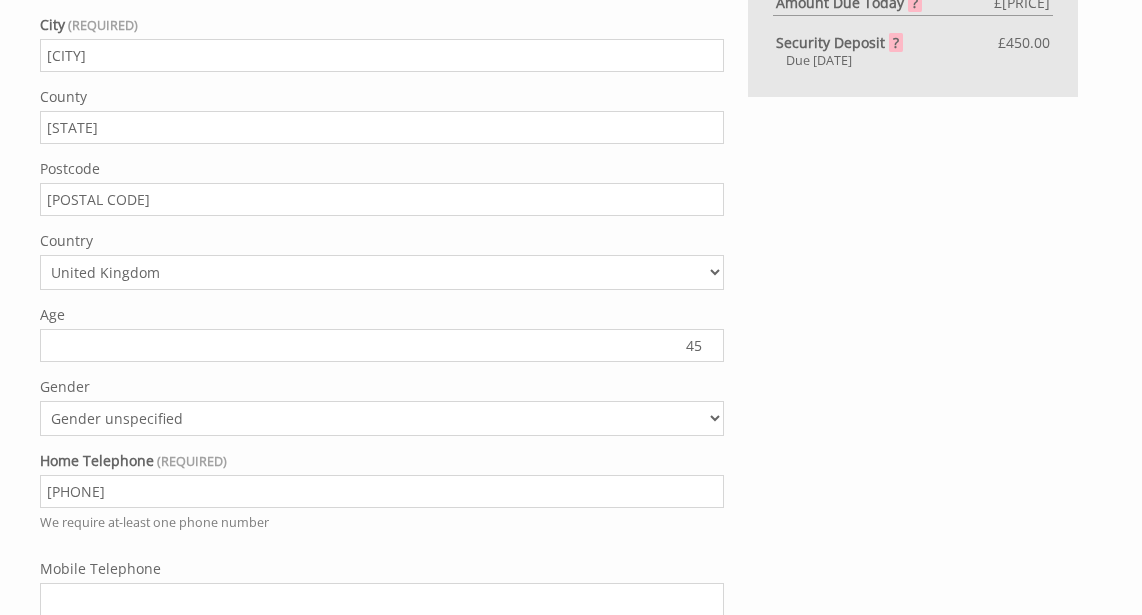 click on "45" at bounding box center [382, 345] 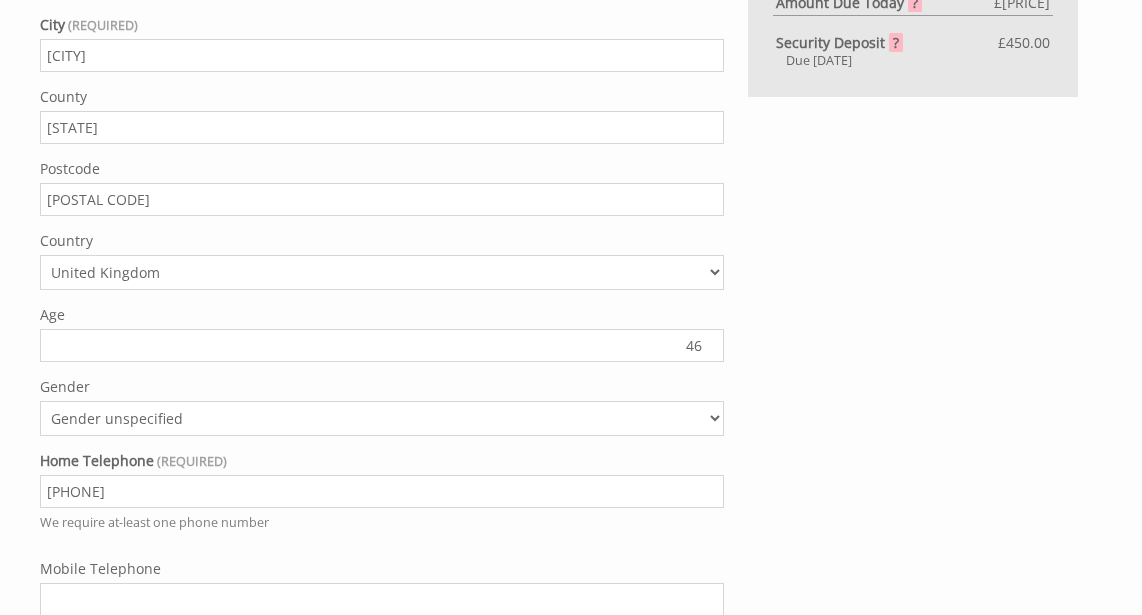 click on "46" at bounding box center [382, 345] 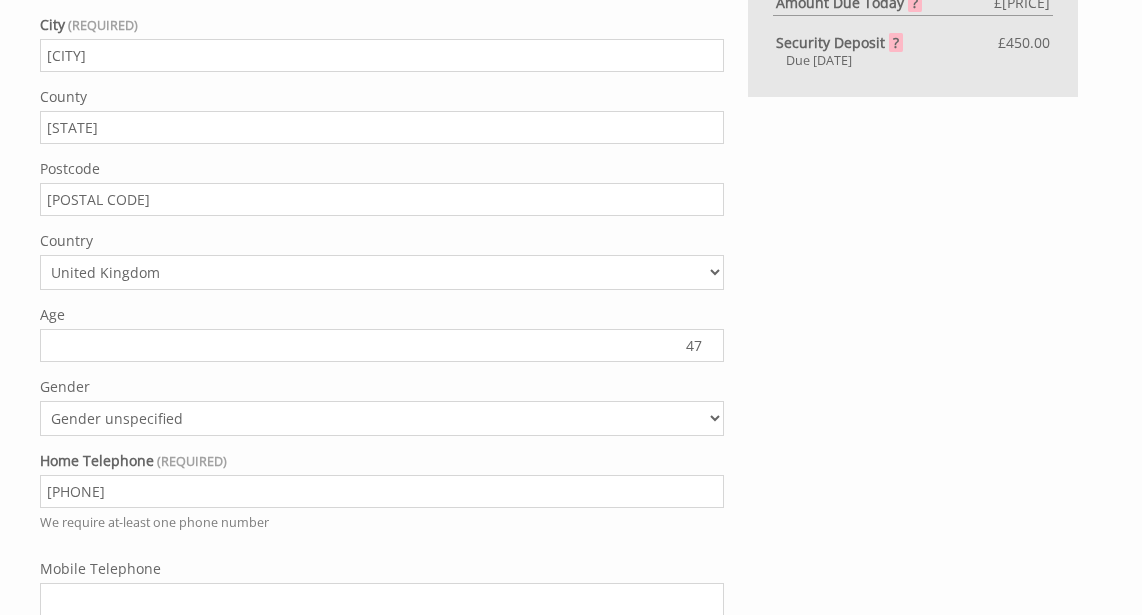 click on "47" at bounding box center [382, 345] 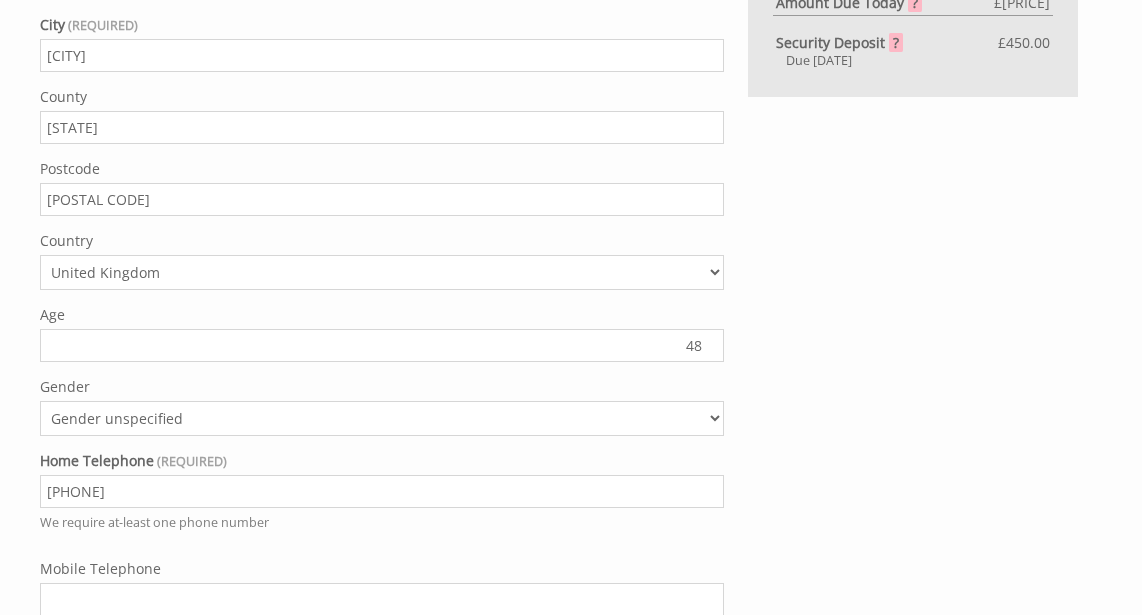 click on "48" at bounding box center (382, 345) 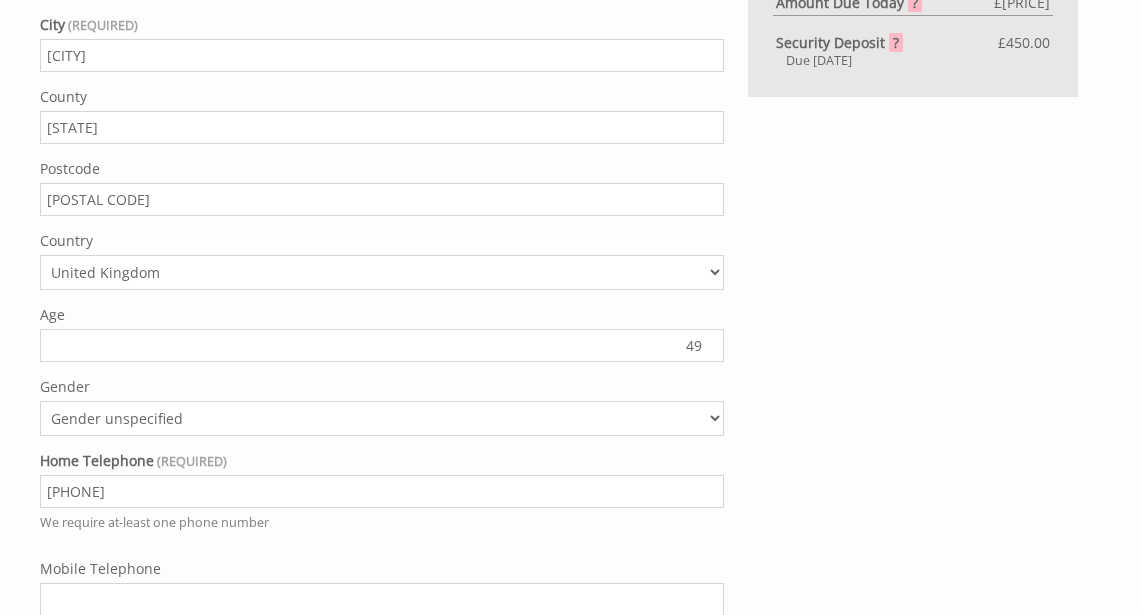 click on "49" at bounding box center [382, 345] 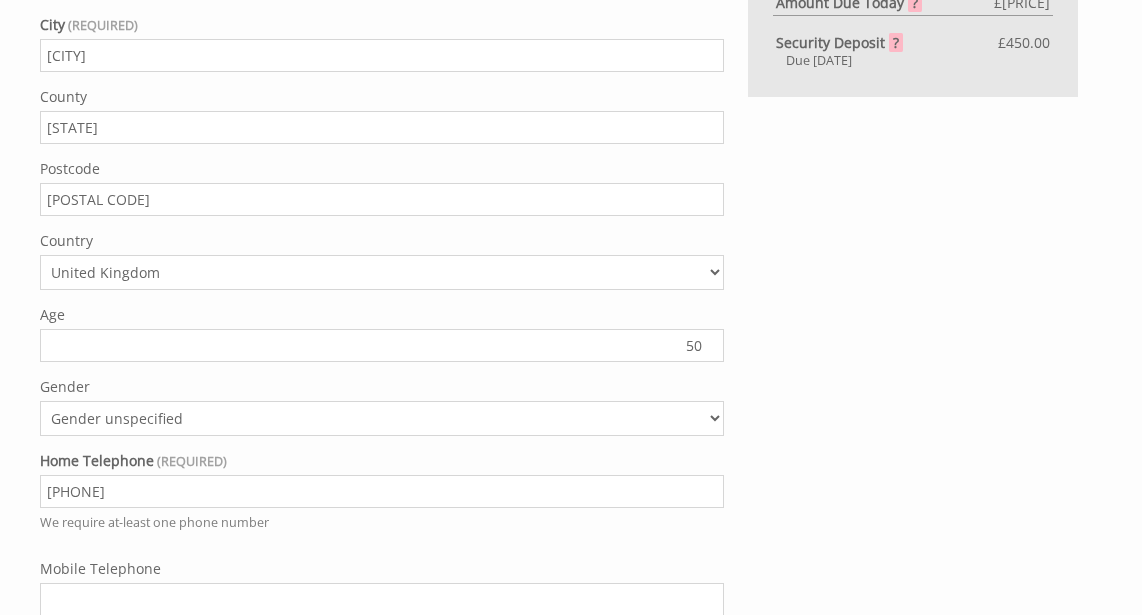click on "50" at bounding box center [382, 345] 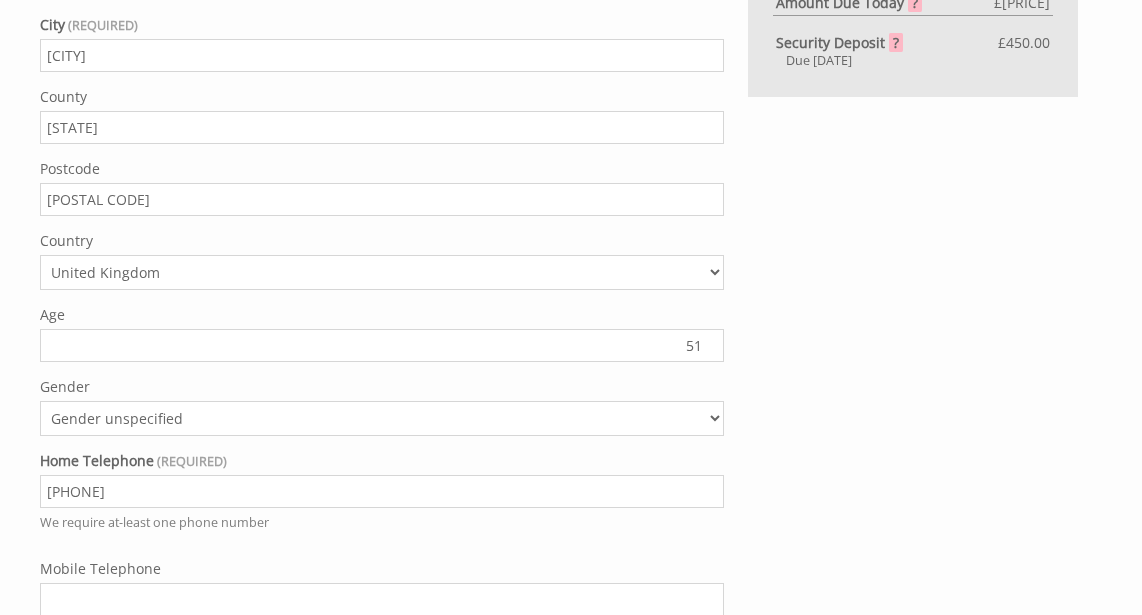 click on "51" at bounding box center (382, 345) 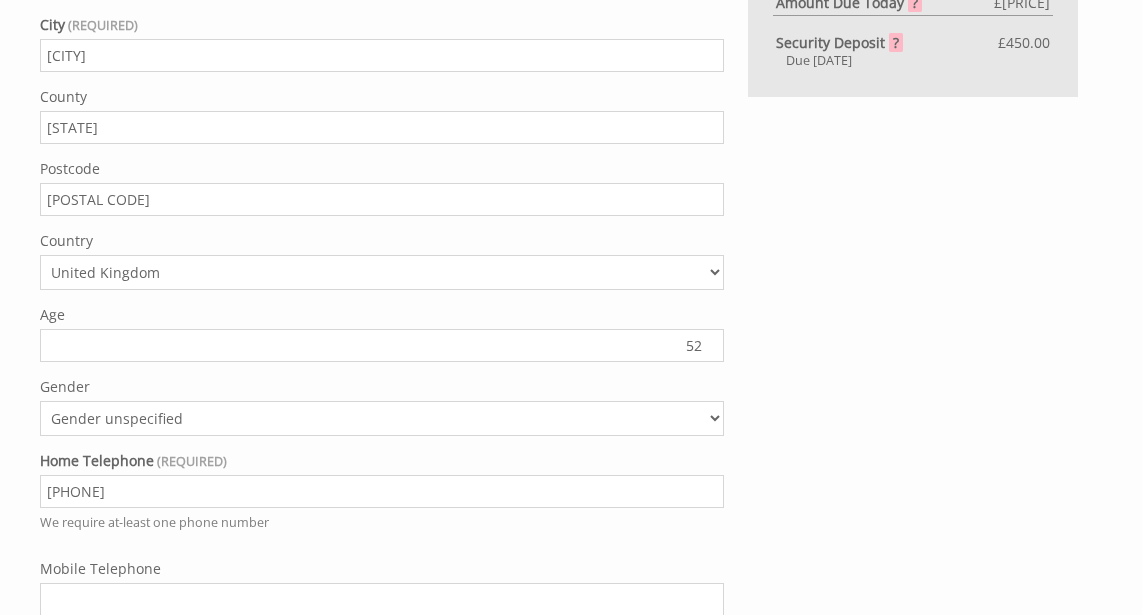 click on "52" at bounding box center [382, 345] 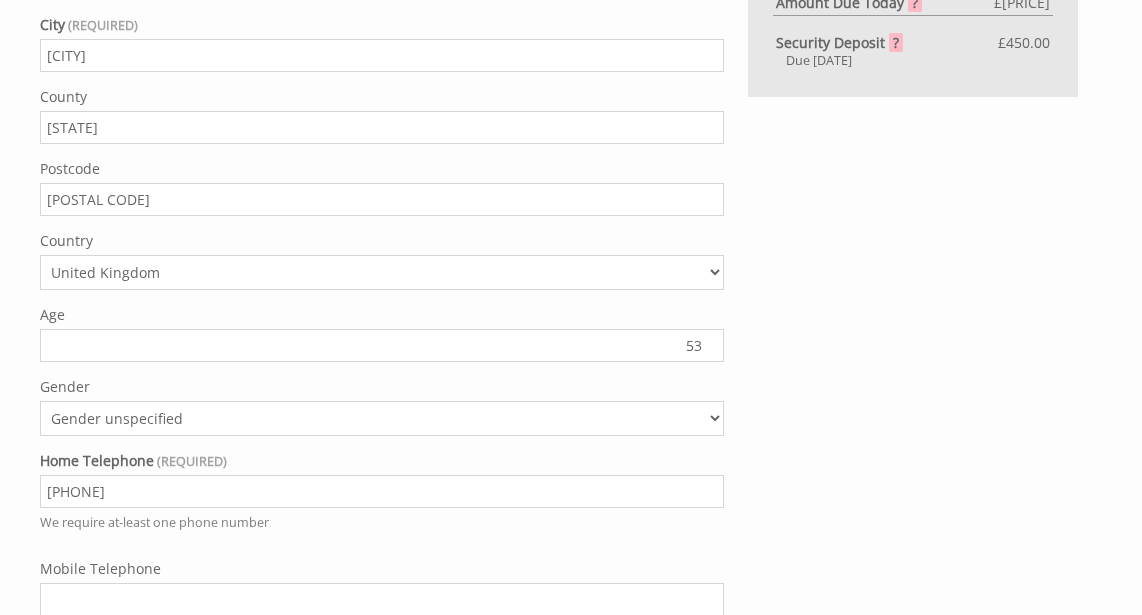 click on "53" at bounding box center (382, 345) 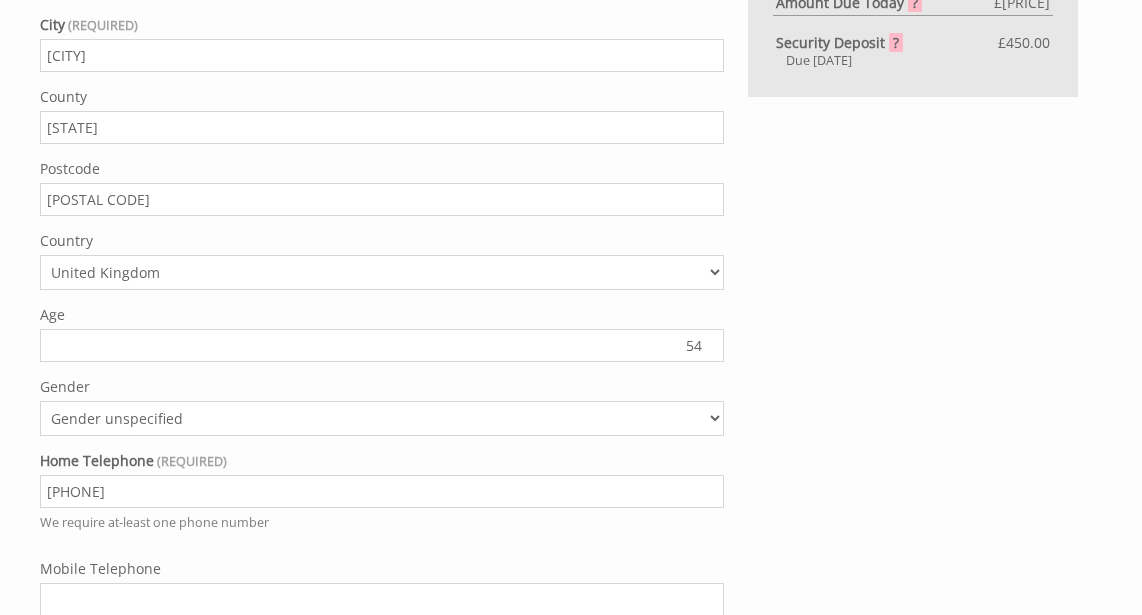 click on "54" at bounding box center (382, 345) 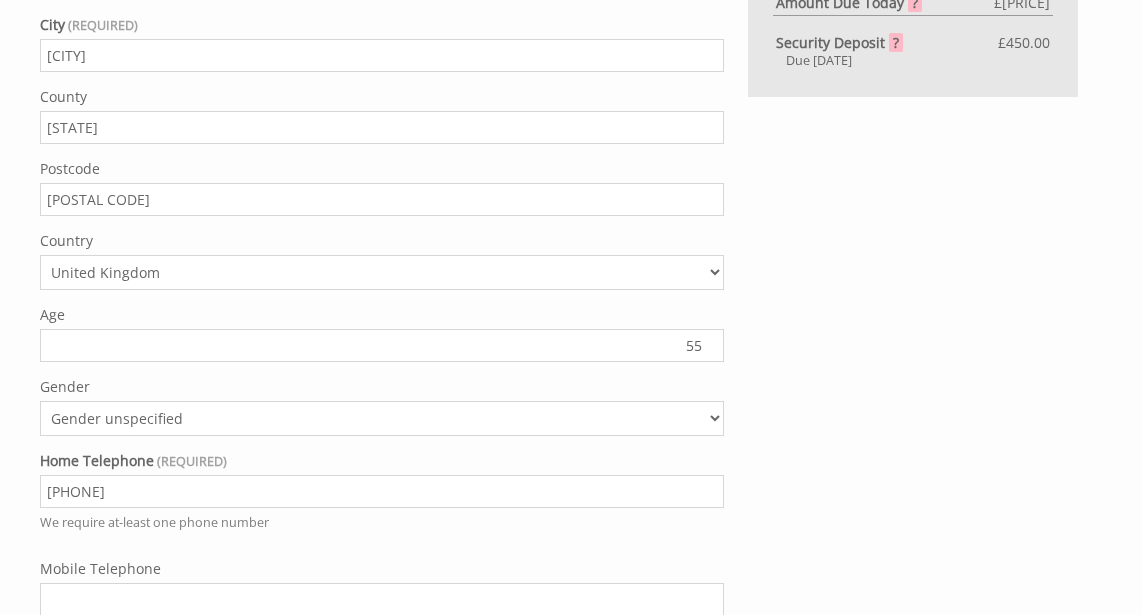 click on "55" at bounding box center (382, 345) 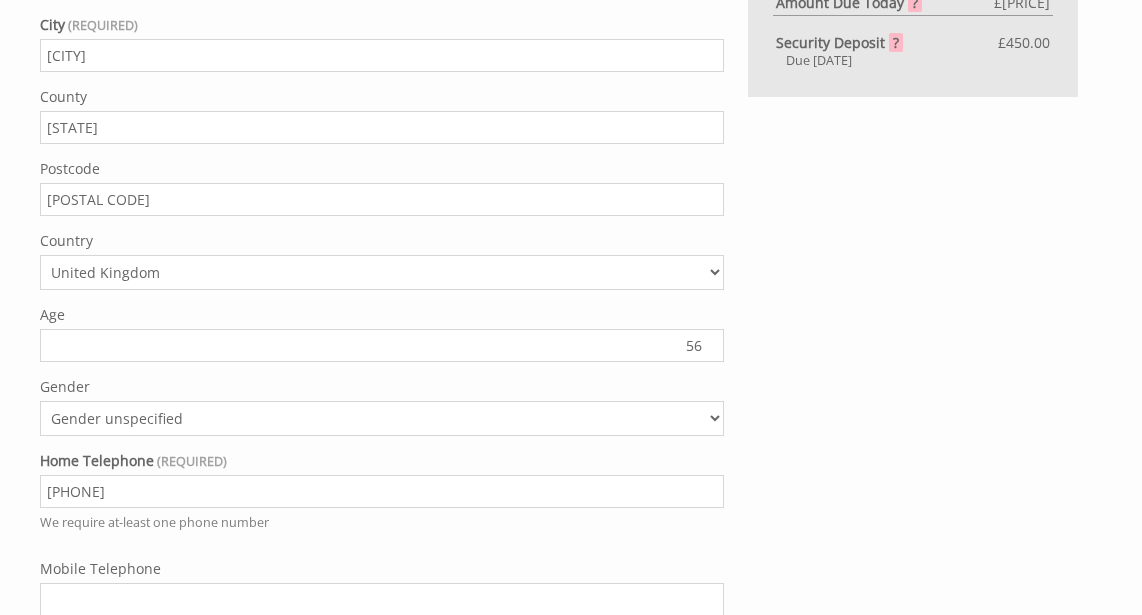 click on "56" at bounding box center (382, 345) 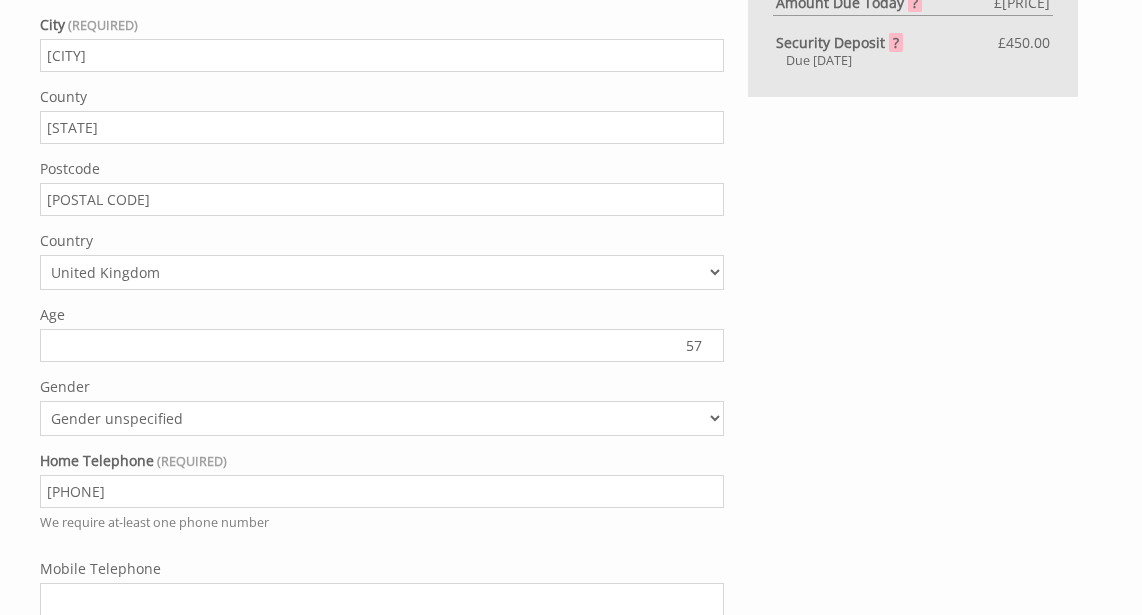 click on "57" at bounding box center [382, 345] 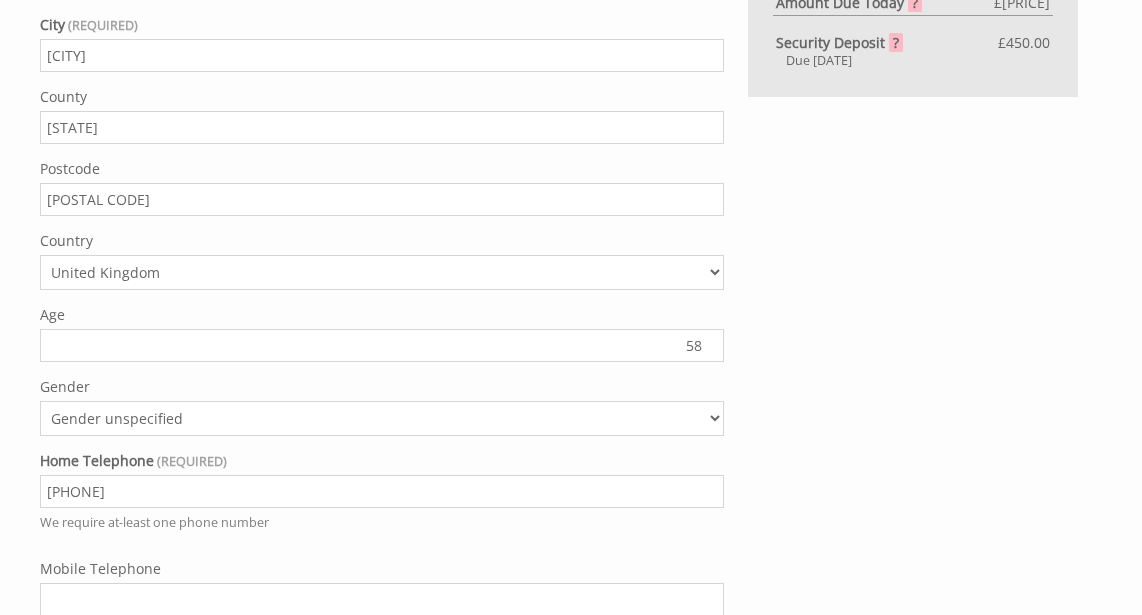 click on "58" at bounding box center [382, 345] 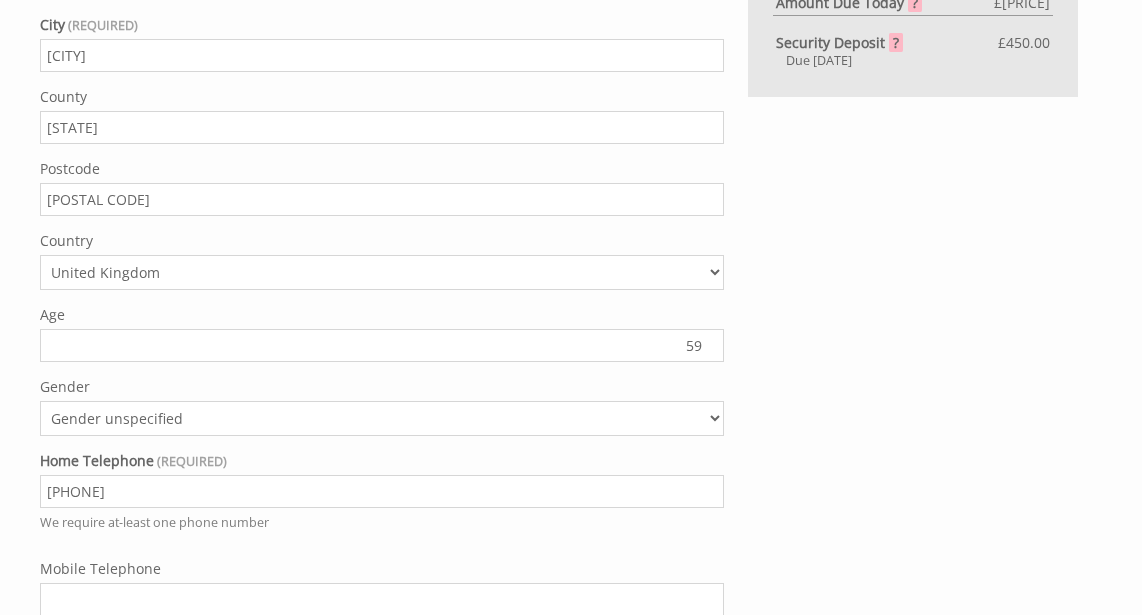 click on "59" at bounding box center [382, 345] 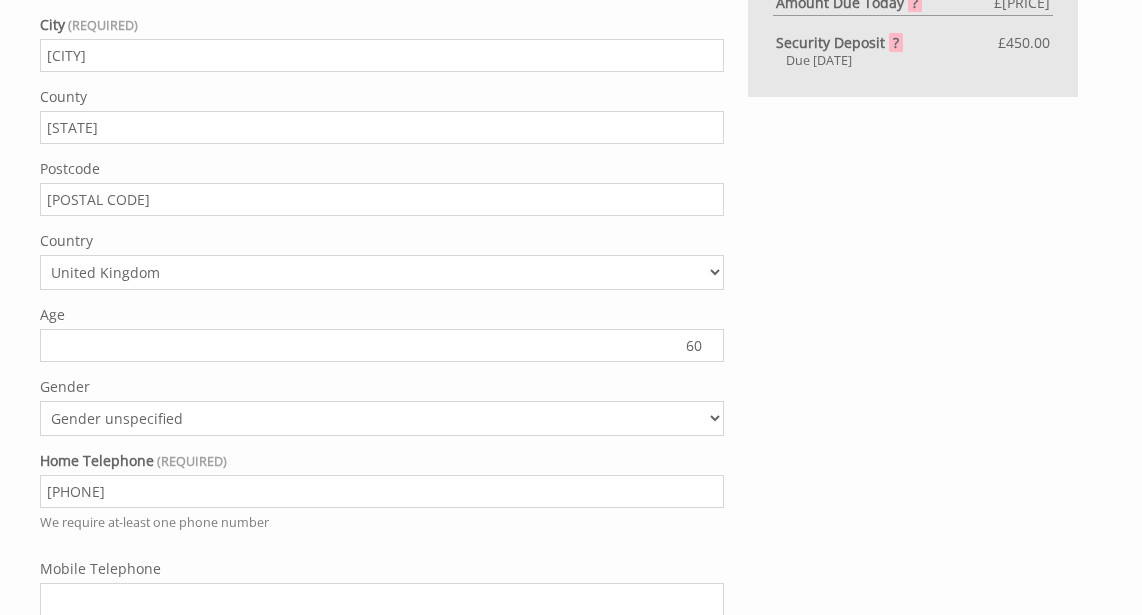 type on "60" 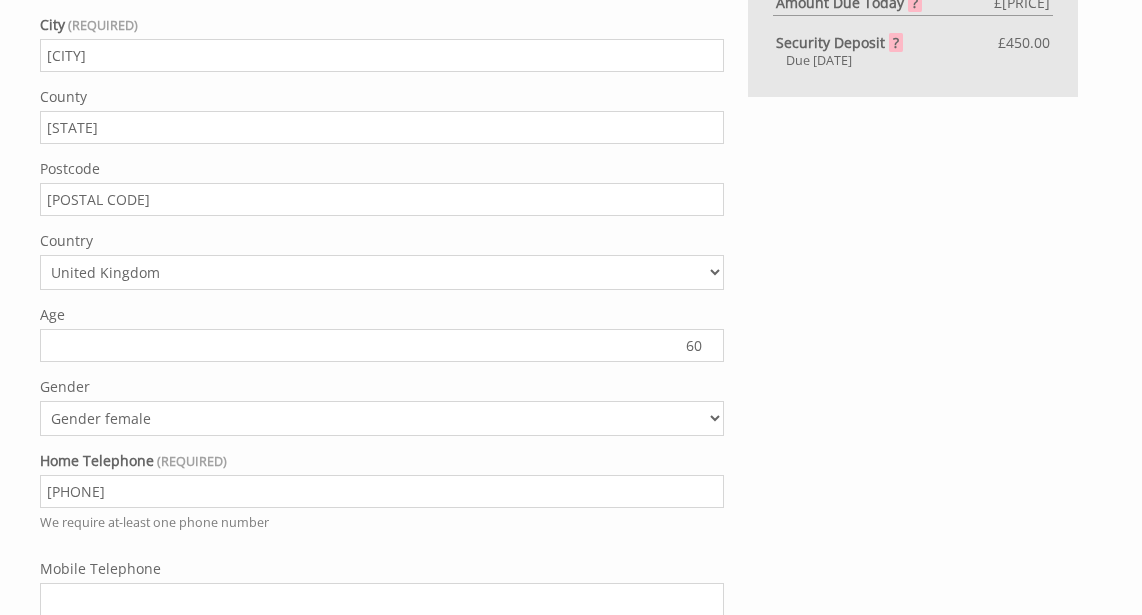 click on "Gender unspecified
Gender male
Gender female" at bounding box center [382, 418] 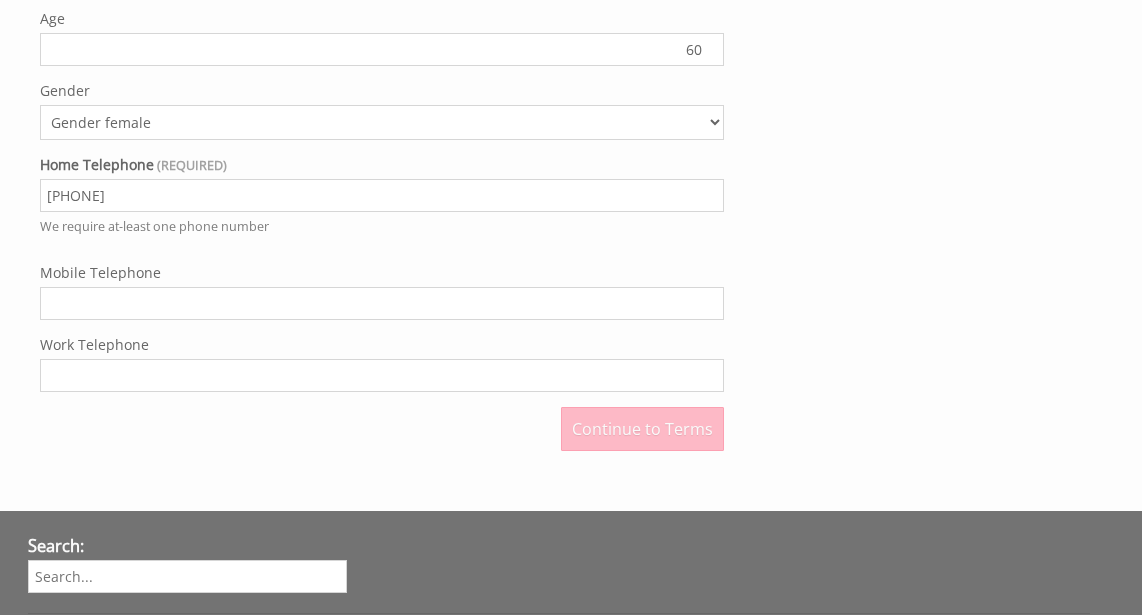 scroll, scrollTop: 1425, scrollLeft: 0, axis: vertical 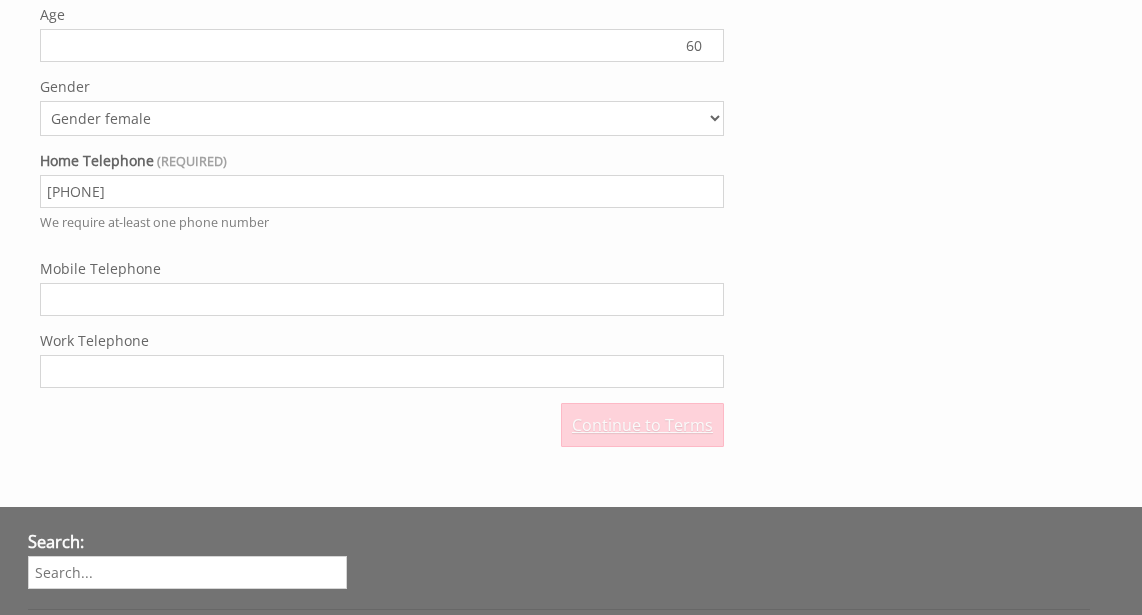 click on "Continue to Terms" at bounding box center [642, 425] 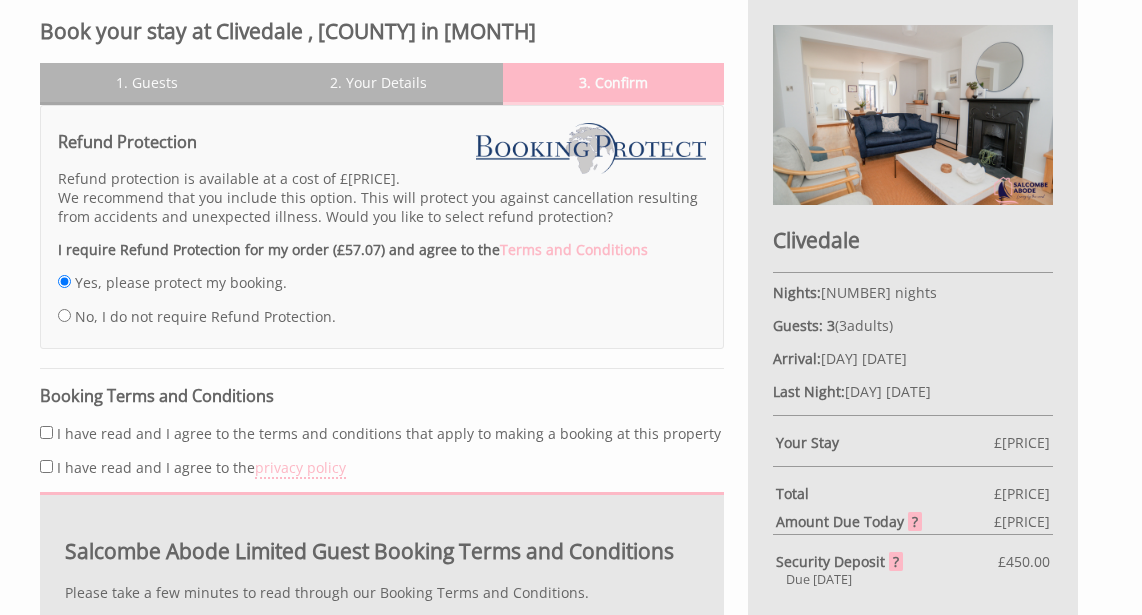 click on "No, I do not require Refund Protection." at bounding box center (64, 315) 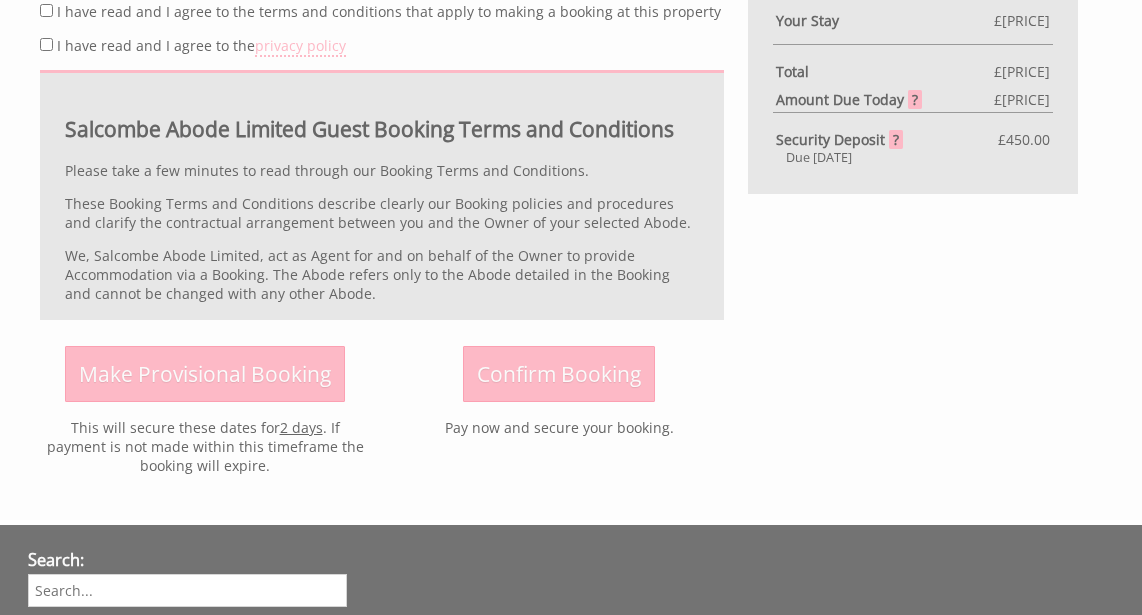 scroll, scrollTop: 989, scrollLeft: 0, axis: vertical 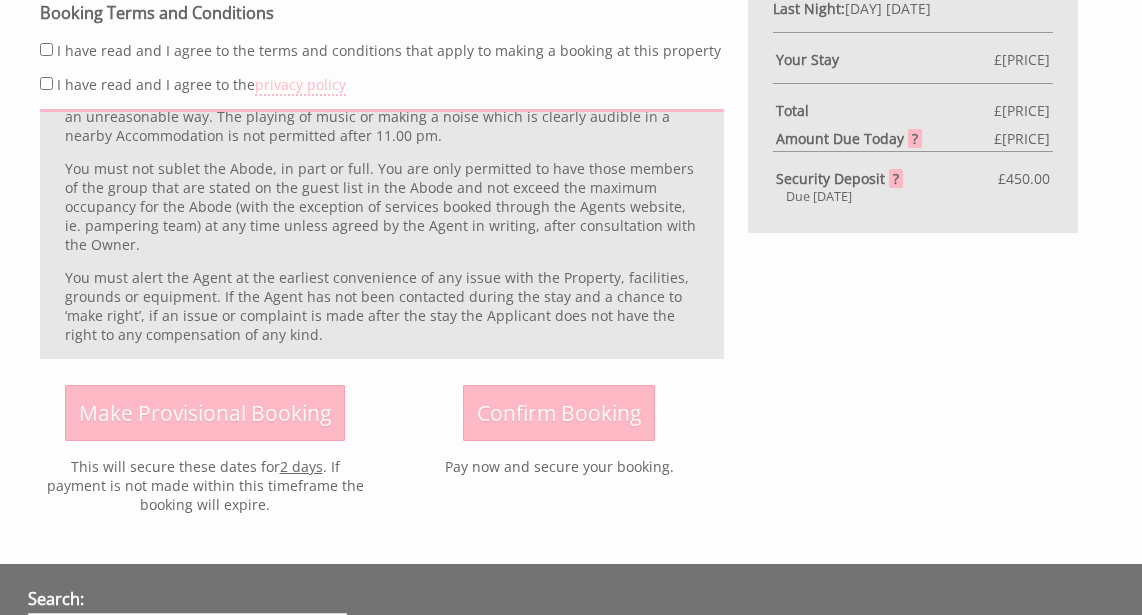click on "I have read and I agree to the terms and conditions that apply to making a booking at this property" at bounding box center [46, 49] 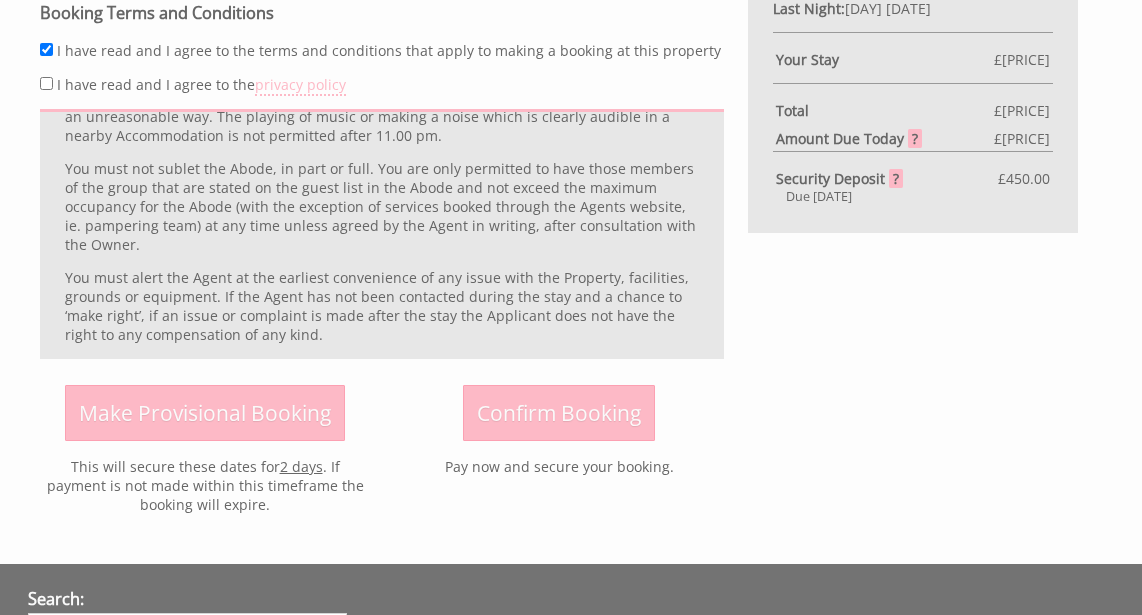 click on "I have read and I agree to the  privacy policy" at bounding box center [46, 83] 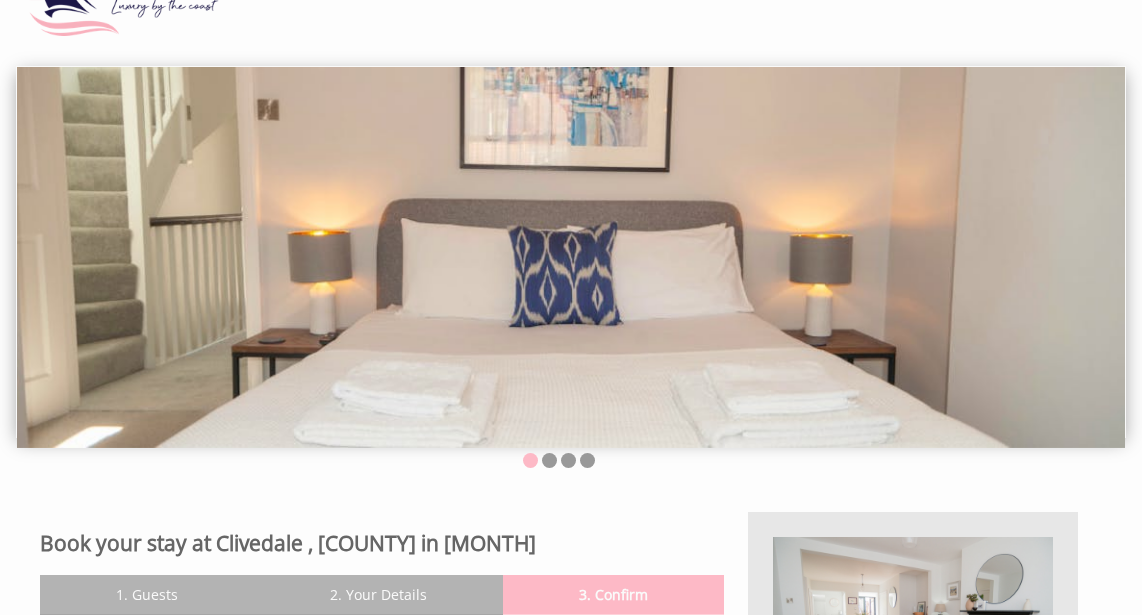 scroll, scrollTop: 91, scrollLeft: 0, axis: vertical 